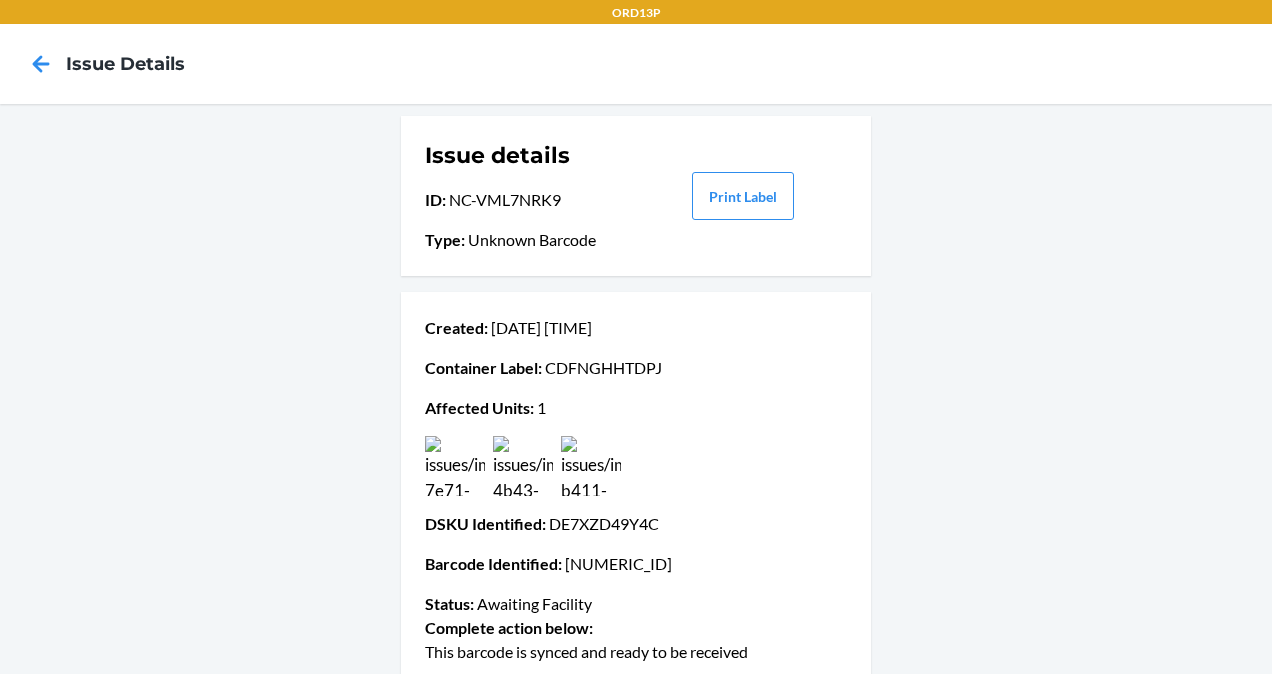 scroll, scrollTop: 0, scrollLeft: 0, axis: both 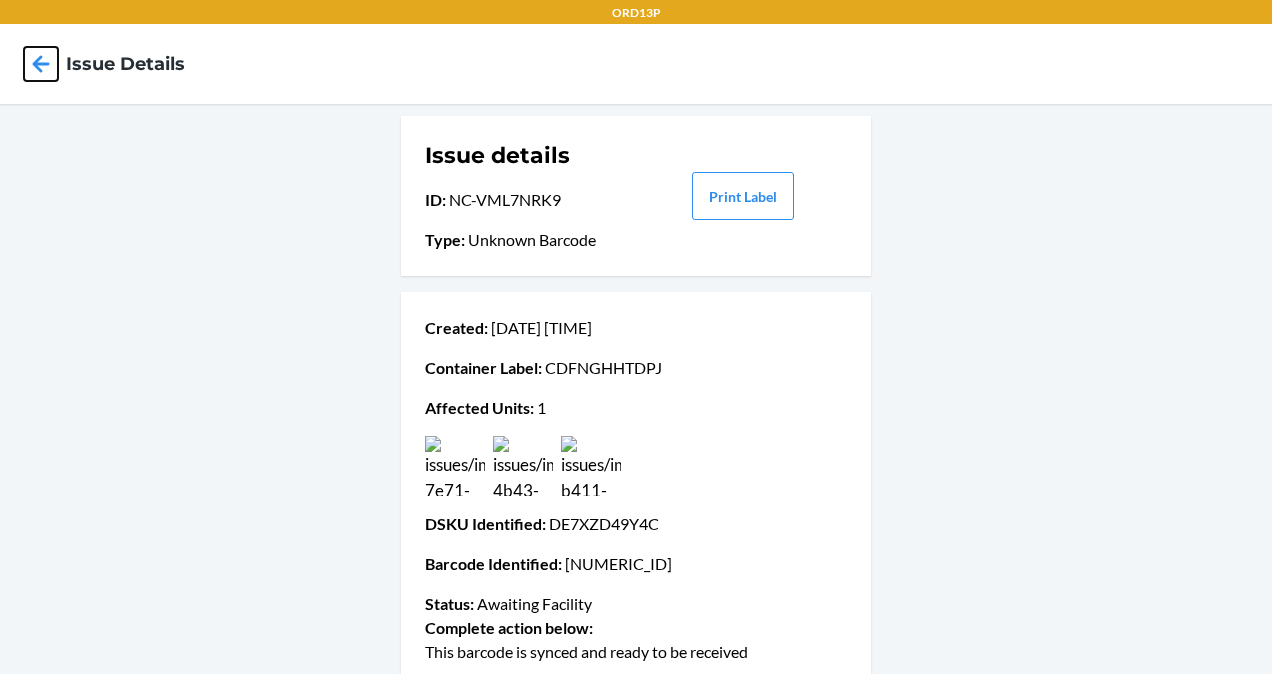 click 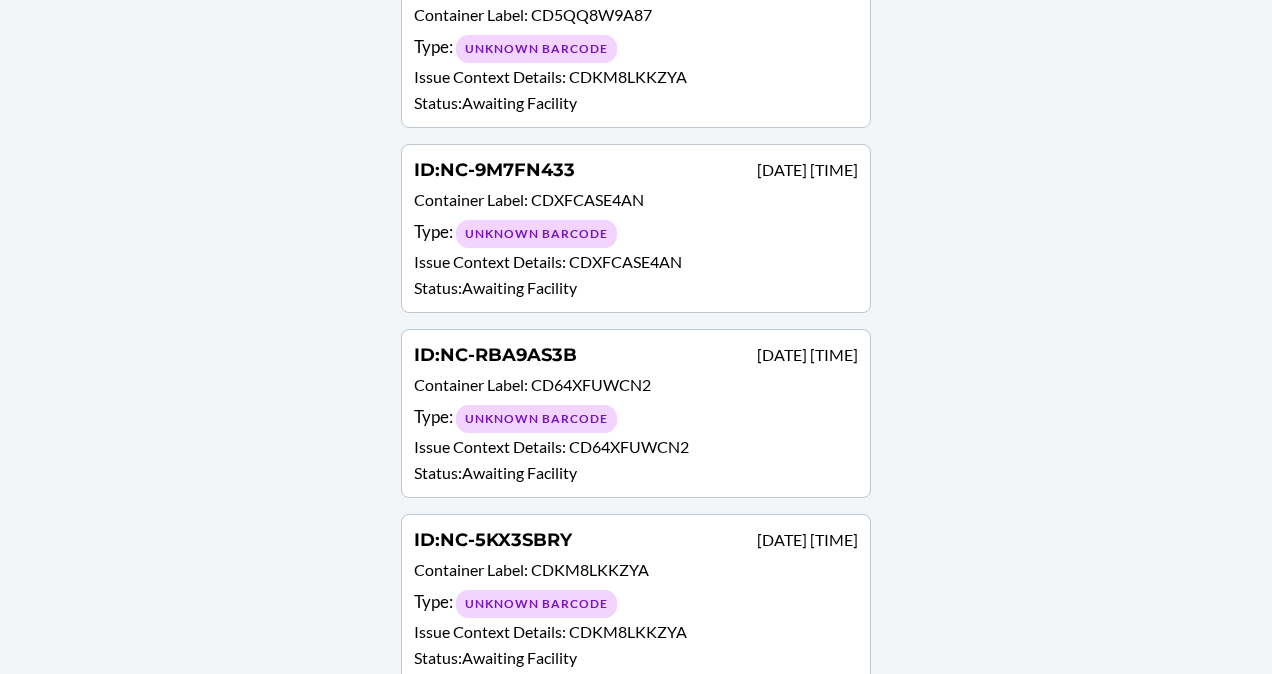 scroll, scrollTop: 3300, scrollLeft: 0, axis: vertical 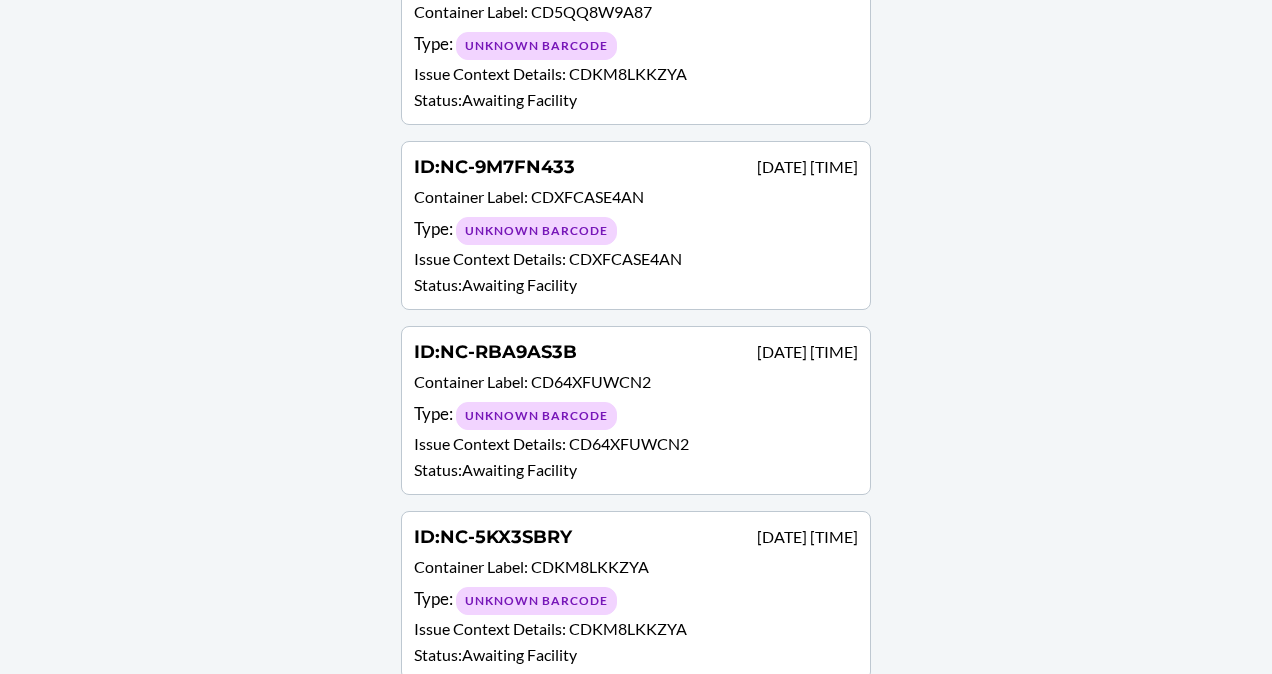 click on "Issue Context Details :   CDXFCASE4AN" at bounding box center [636, 259] 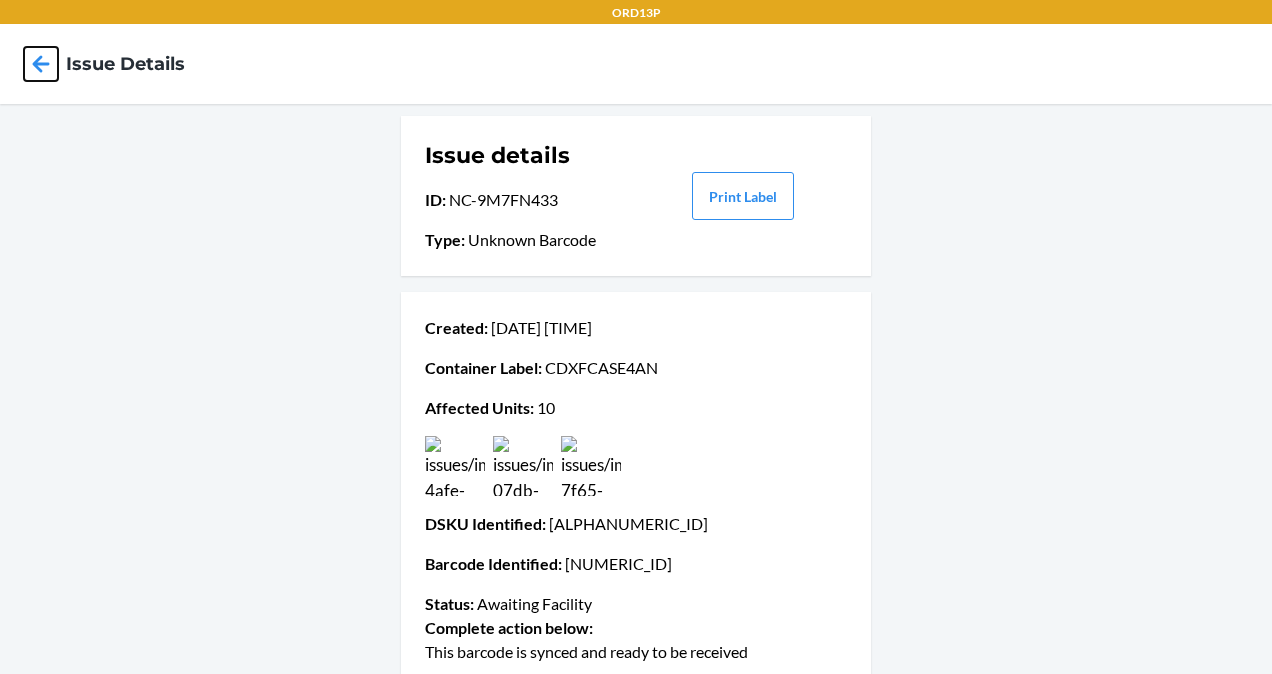 click 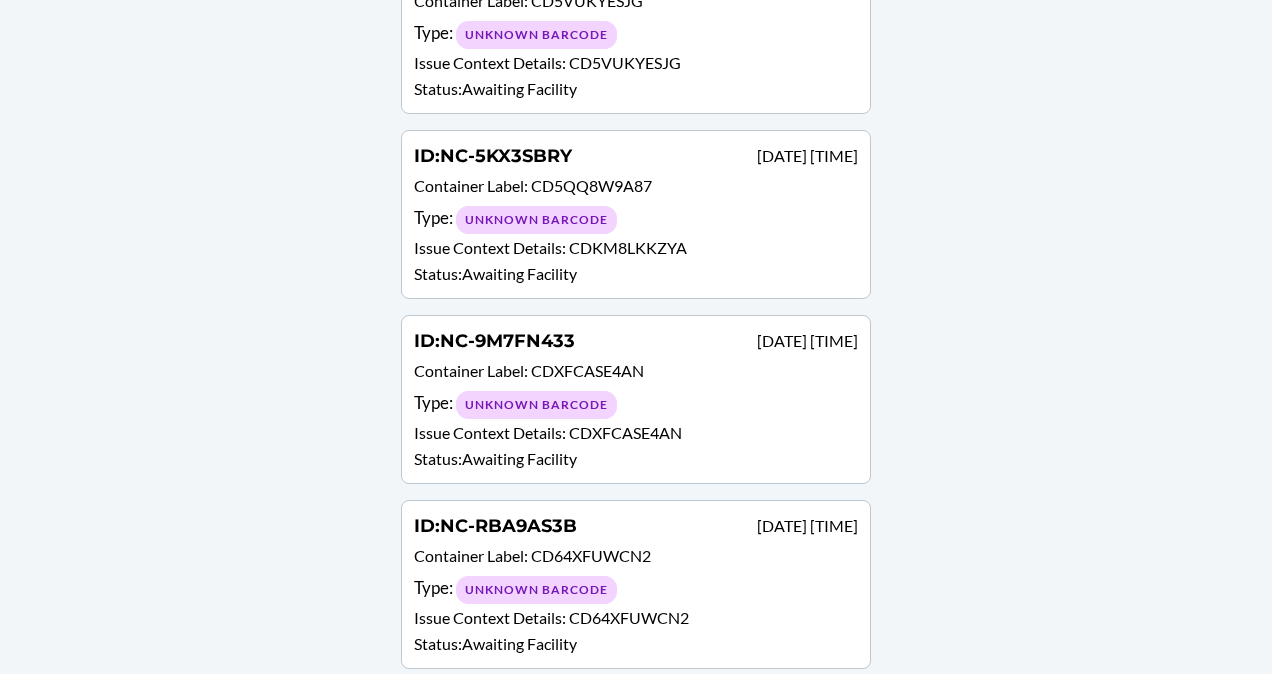 scroll, scrollTop: 3300, scrollLeft: 0, axis: vertical 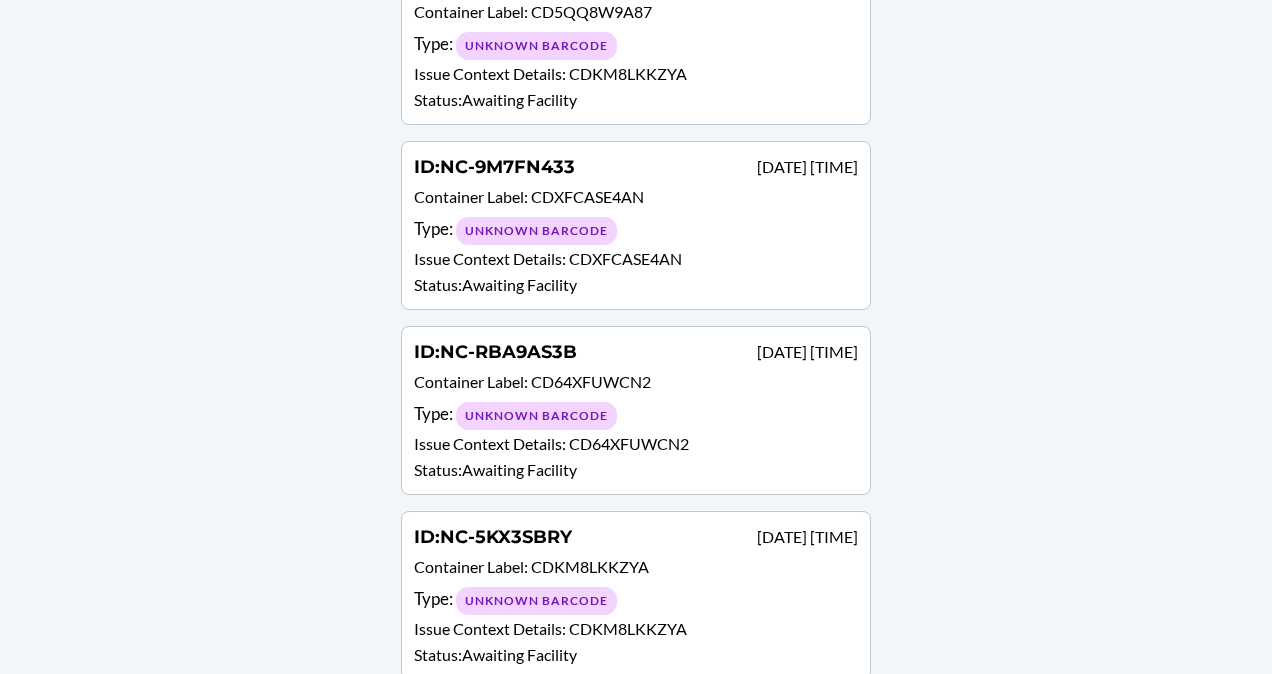 click on "Container Label :   CDKM8LKKZYA" at bounding box center [636, 569] 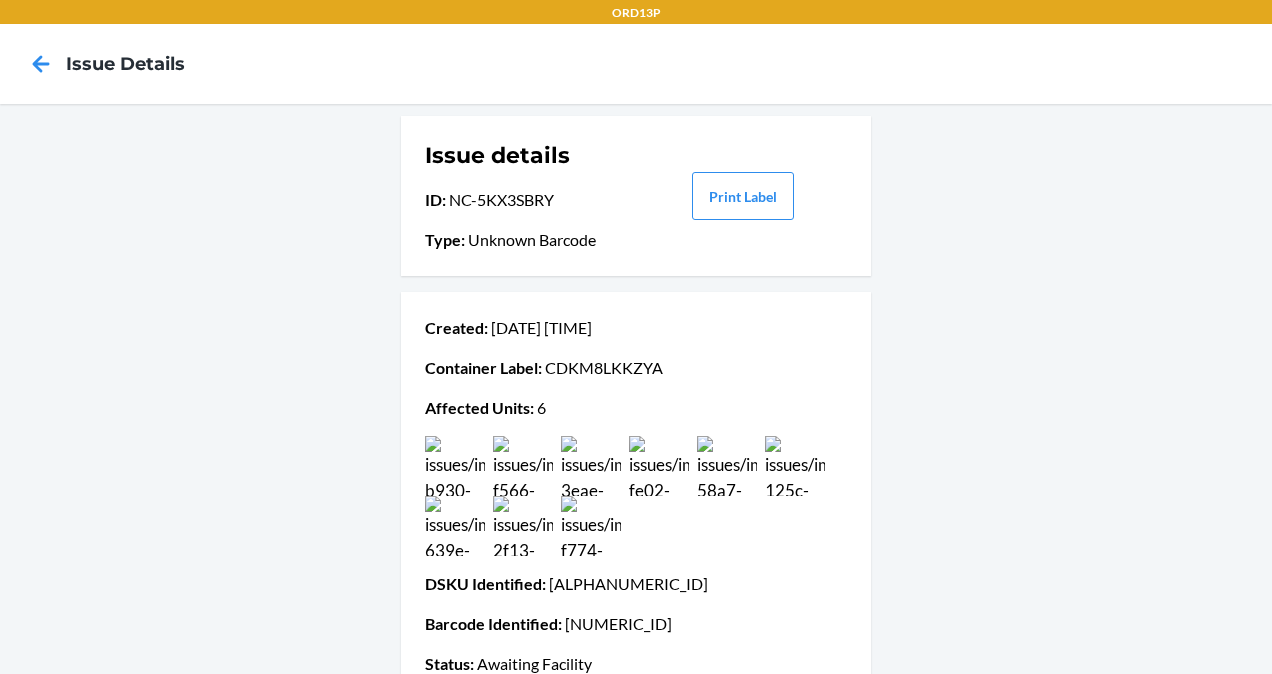 click at bounding box center [523, 526] 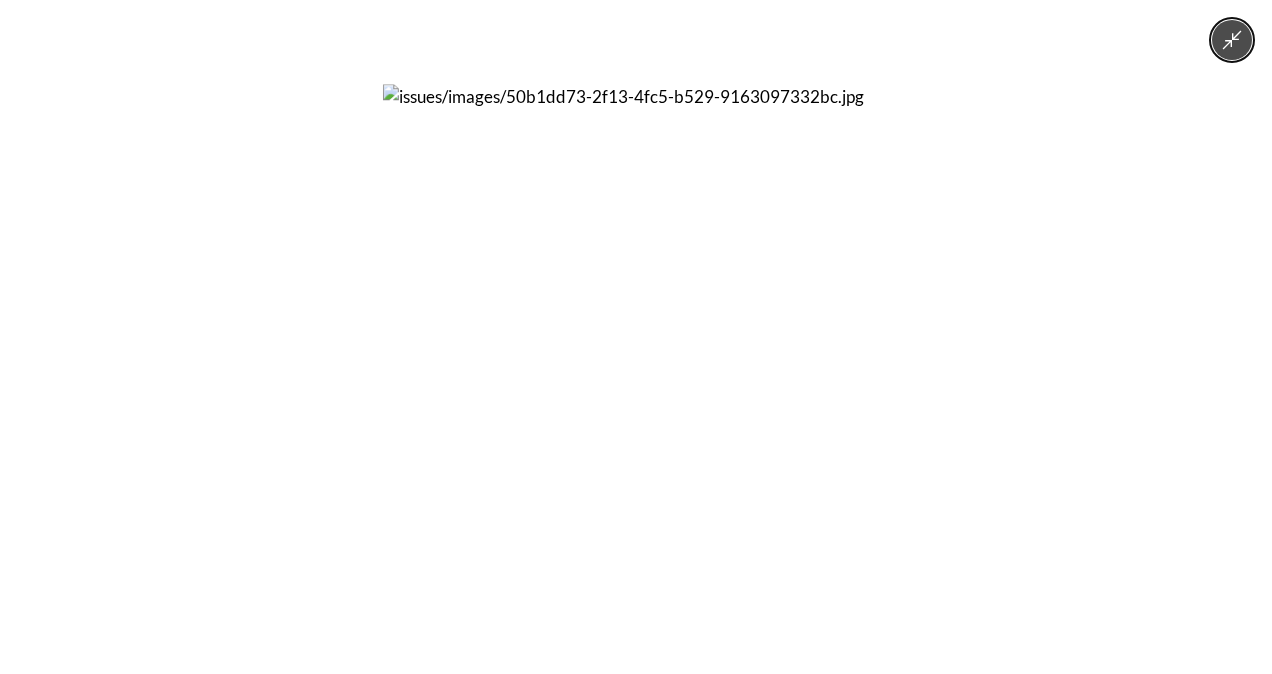 click at bounding box center [636, 337] 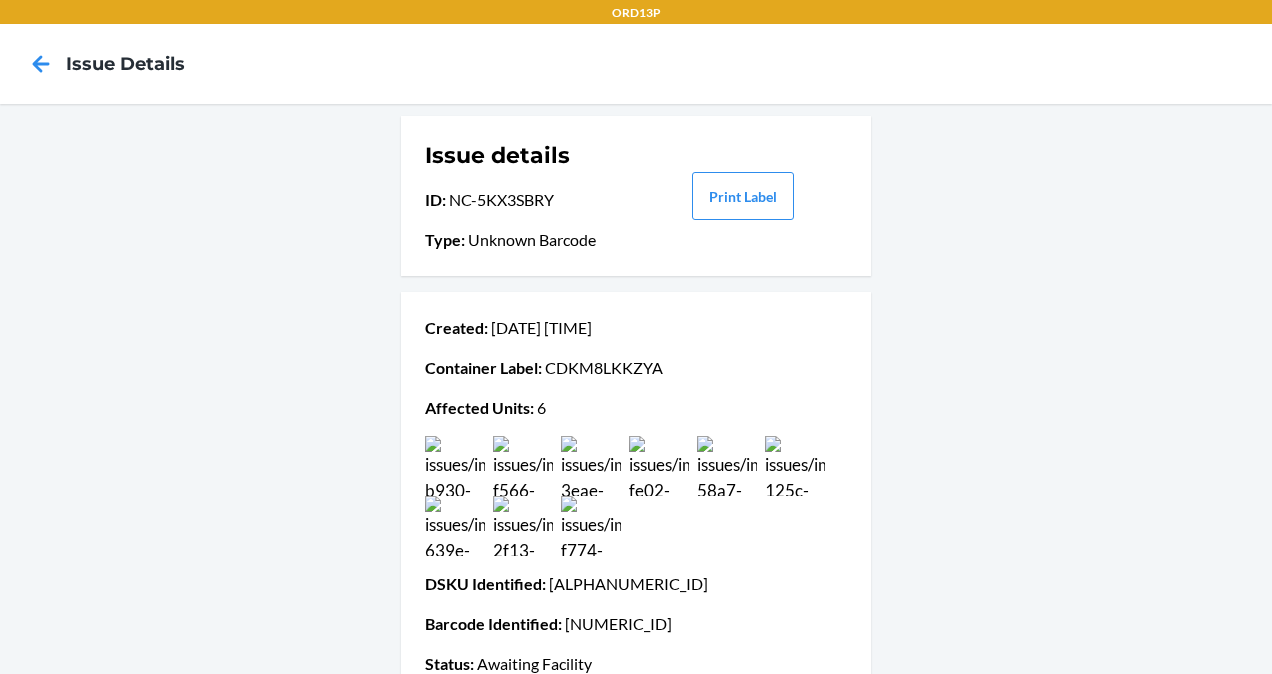 scroll, scrollTop: 158, scrollLeft: 0, axis: vertical 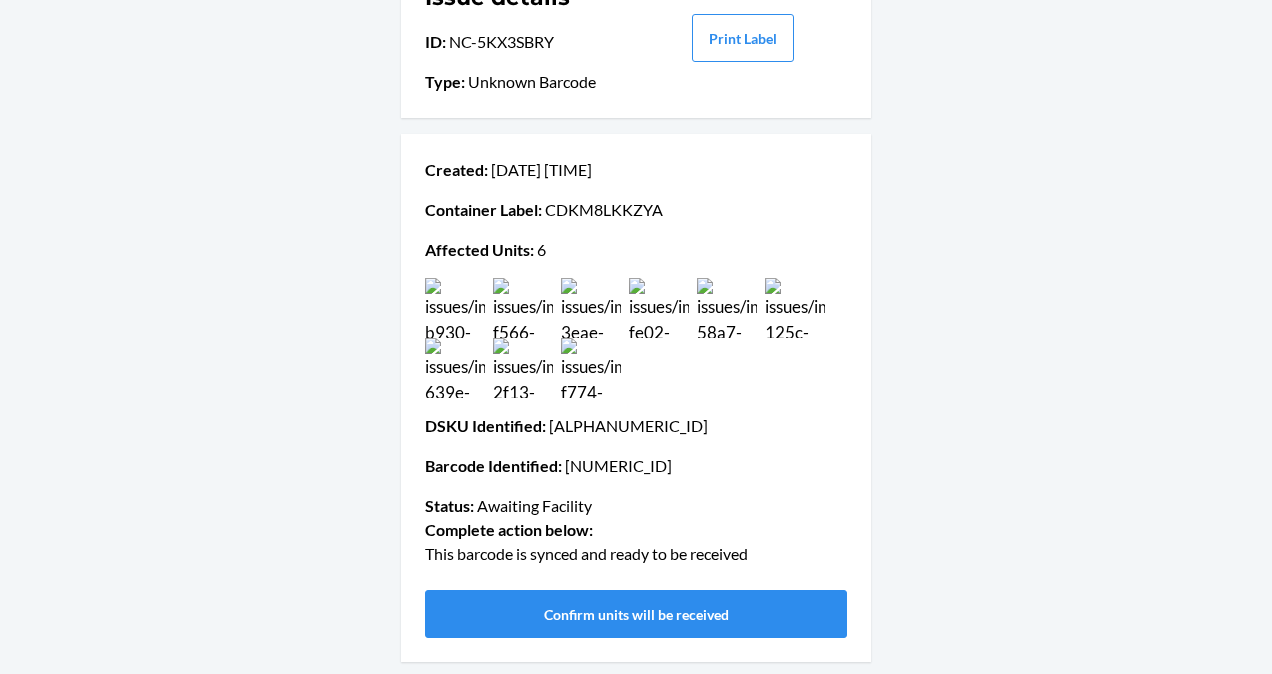click on "This barcode is synced and ready to be received Confirm units will be received" at bounding box center [636, 590] 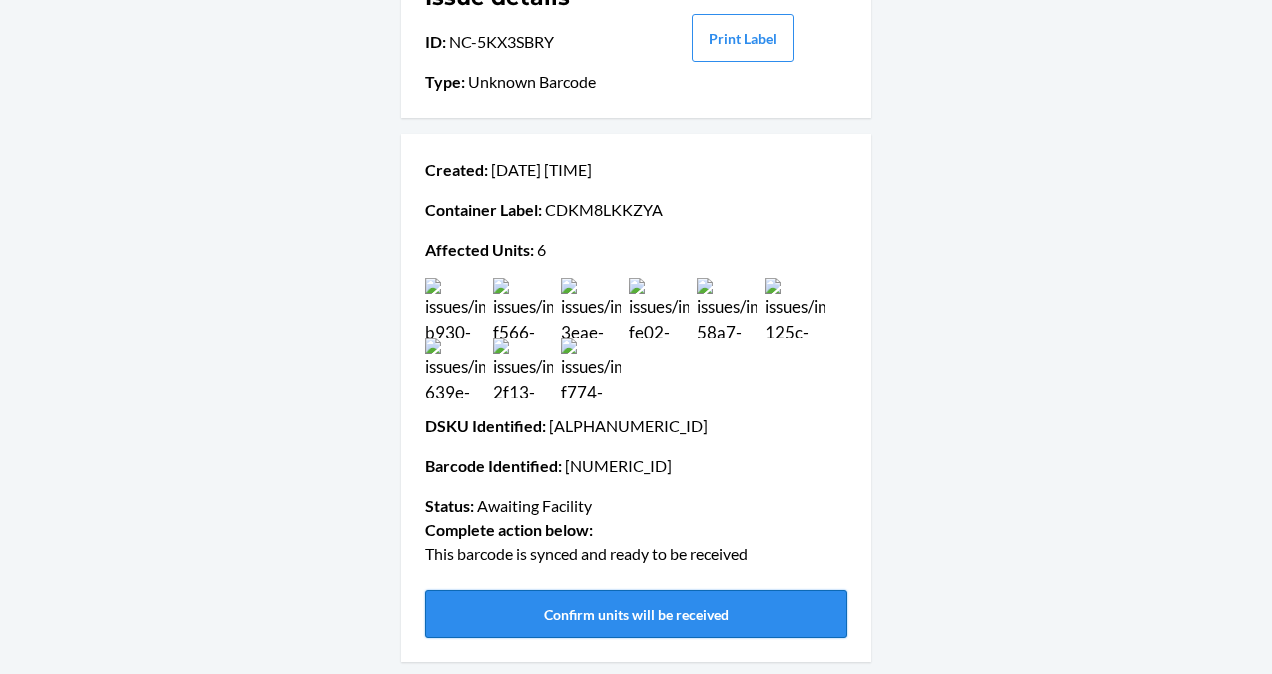 click on "Confirm units will be received" at bounding box center (636, 614) 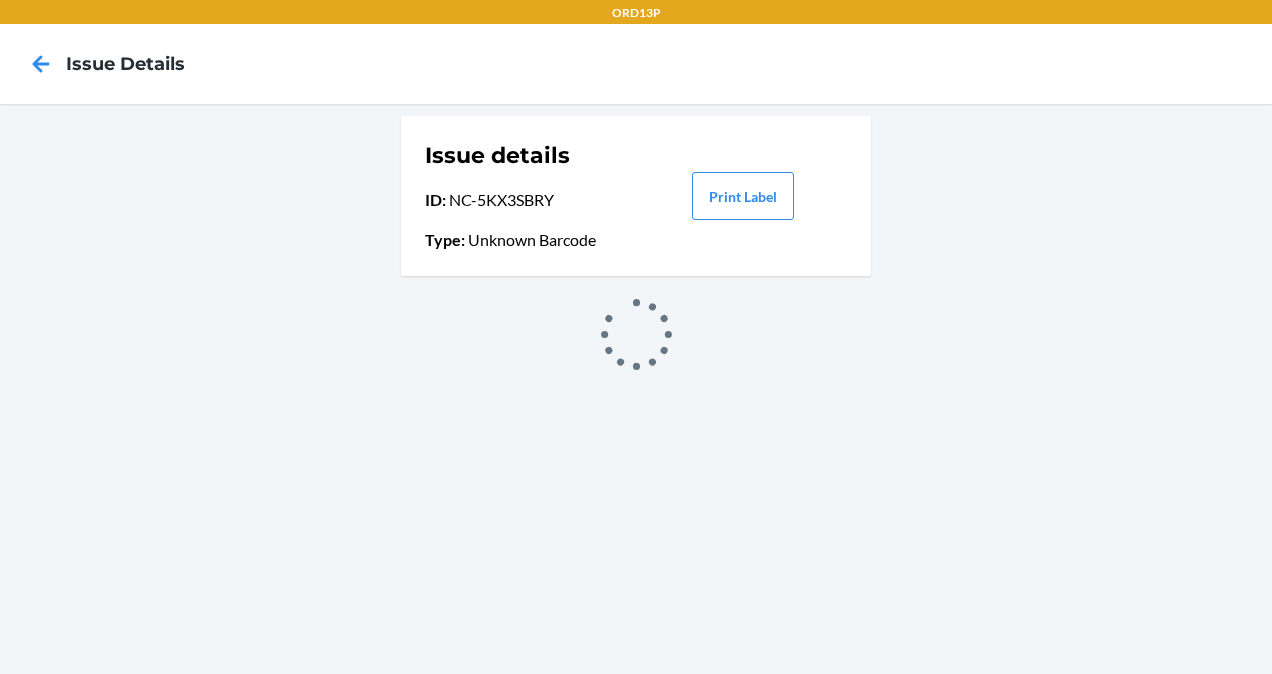scroll, scrollTop: 0, scrollLeft: 0, axis: both 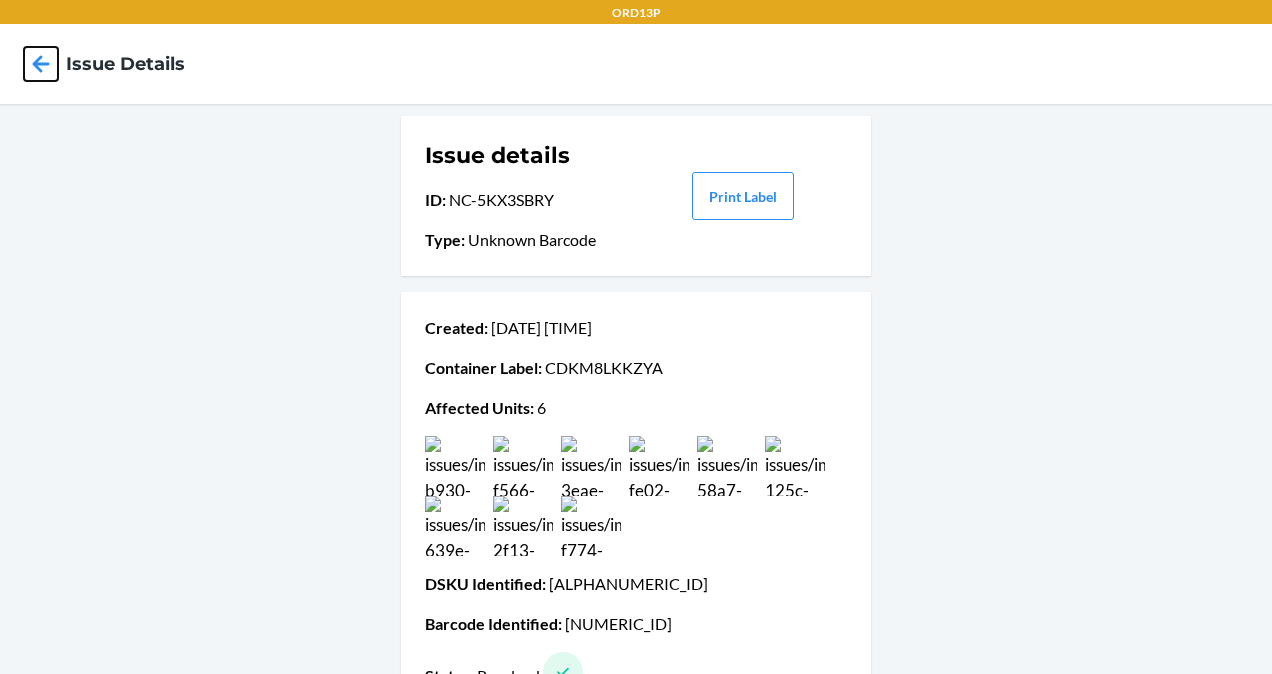 click 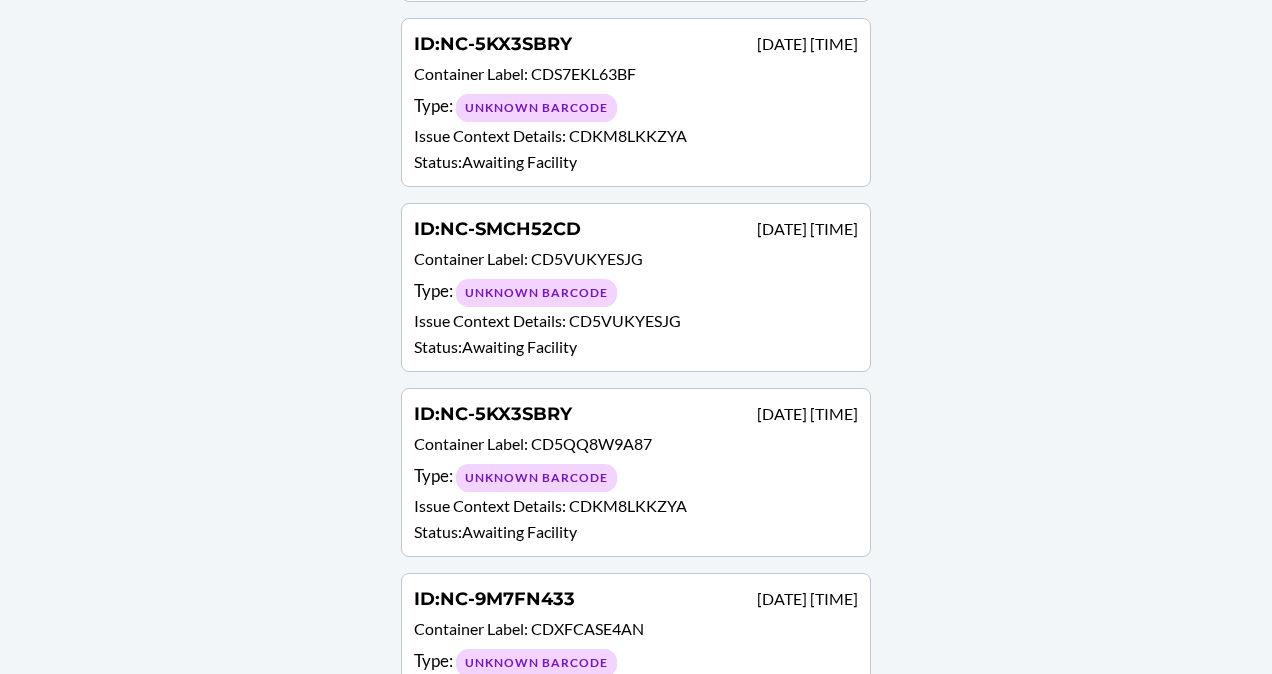 scroll, scrollTop: 3116, scrollLeft: 0, axis: vertical 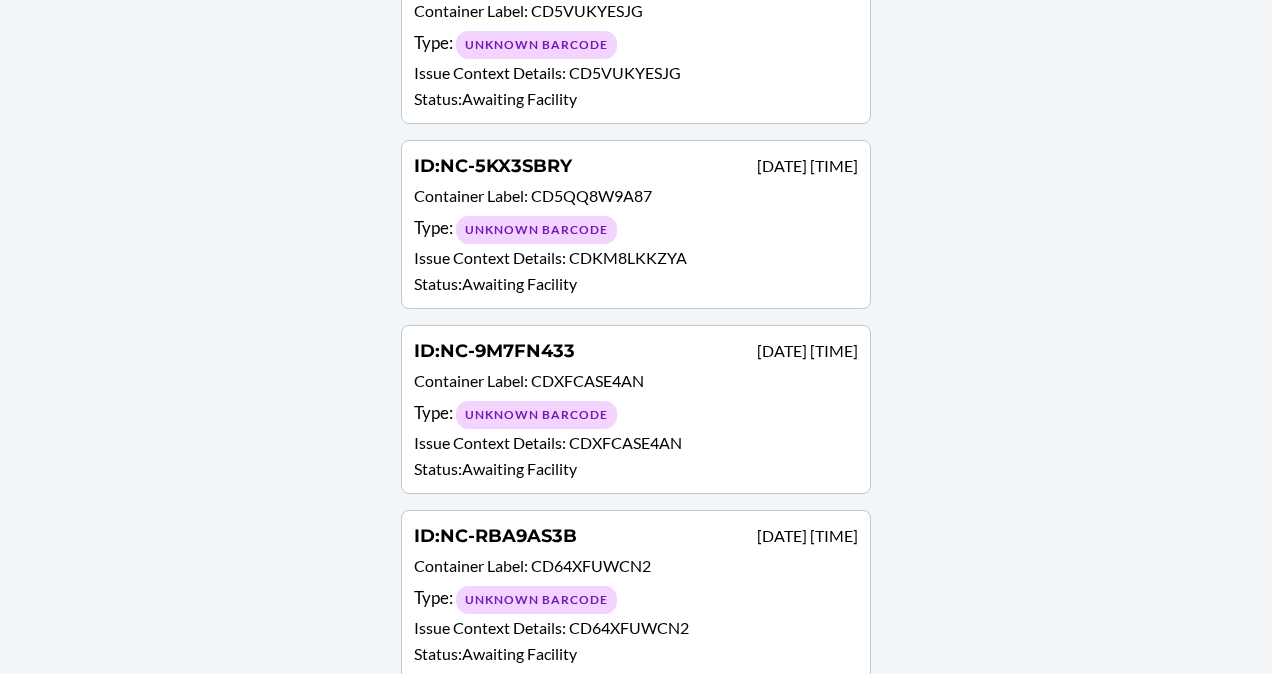 click on "Unknown Barcode" at bounding box center (536, 600) 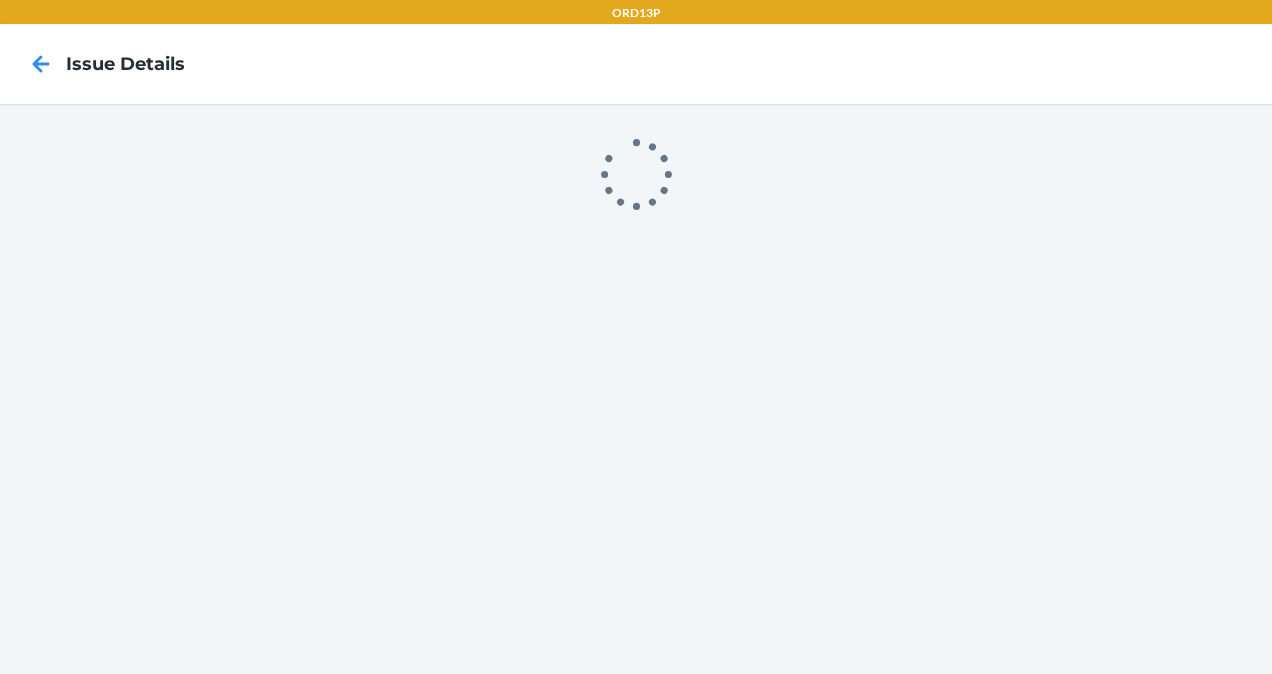 scroll, scrollTop: 0, scrollLeft: 0, axis: both 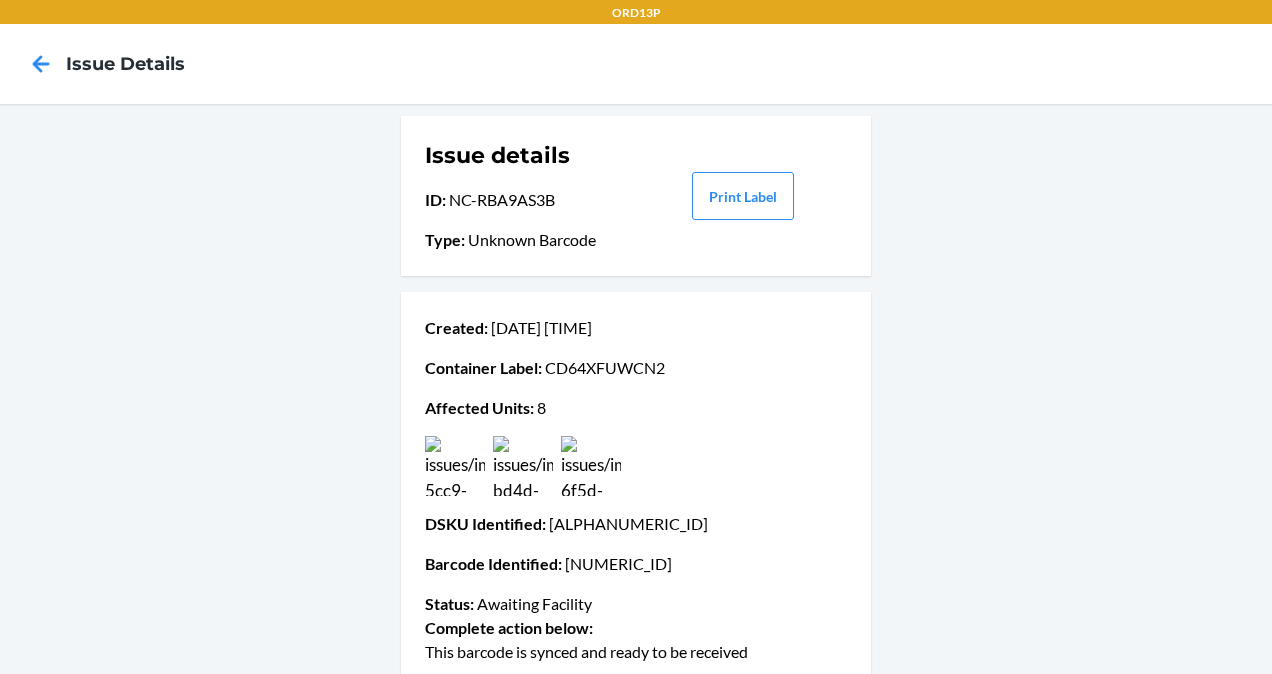 click at bounding box center (523, 466) 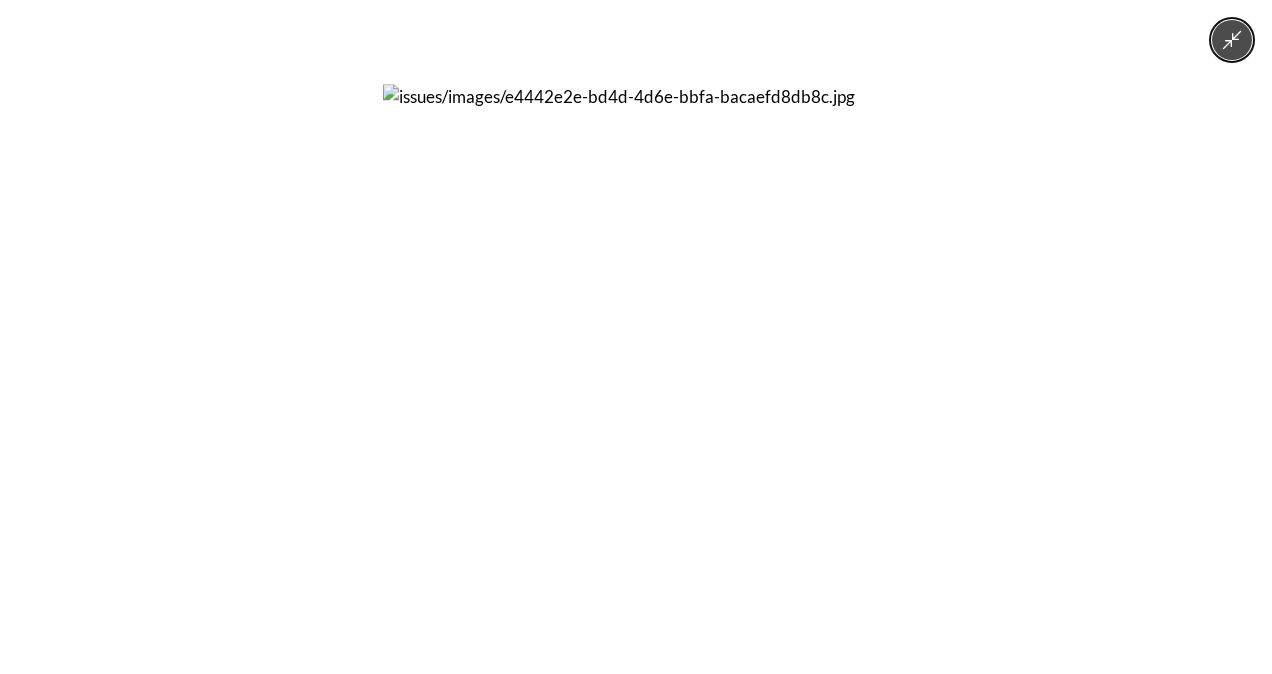 click at bounding box center (636, 337) 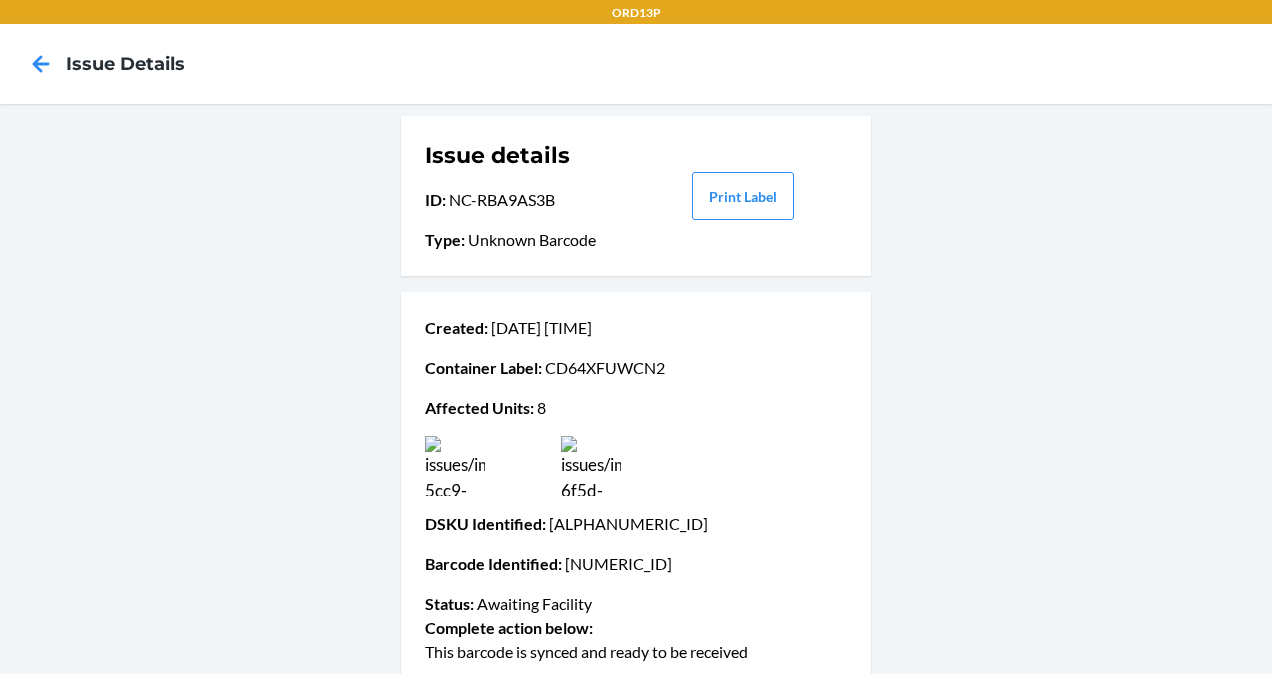 click at bounding box center [455, 466] 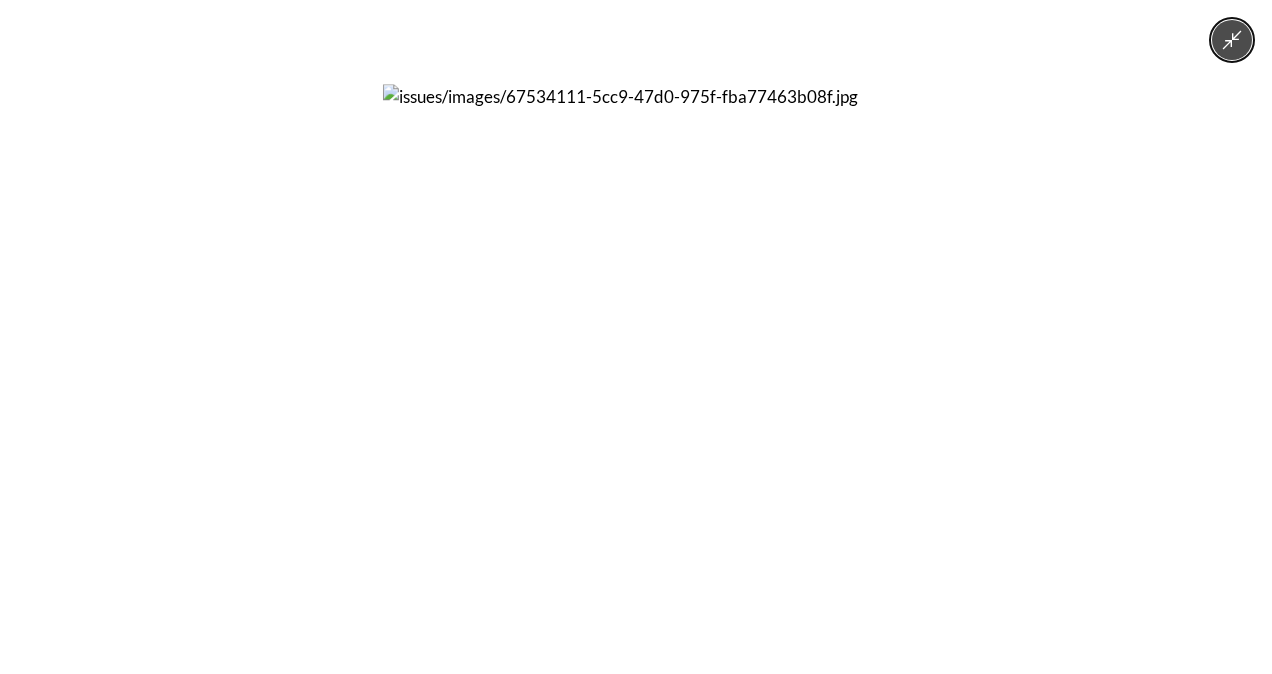 click at bounding box center (636, 337) 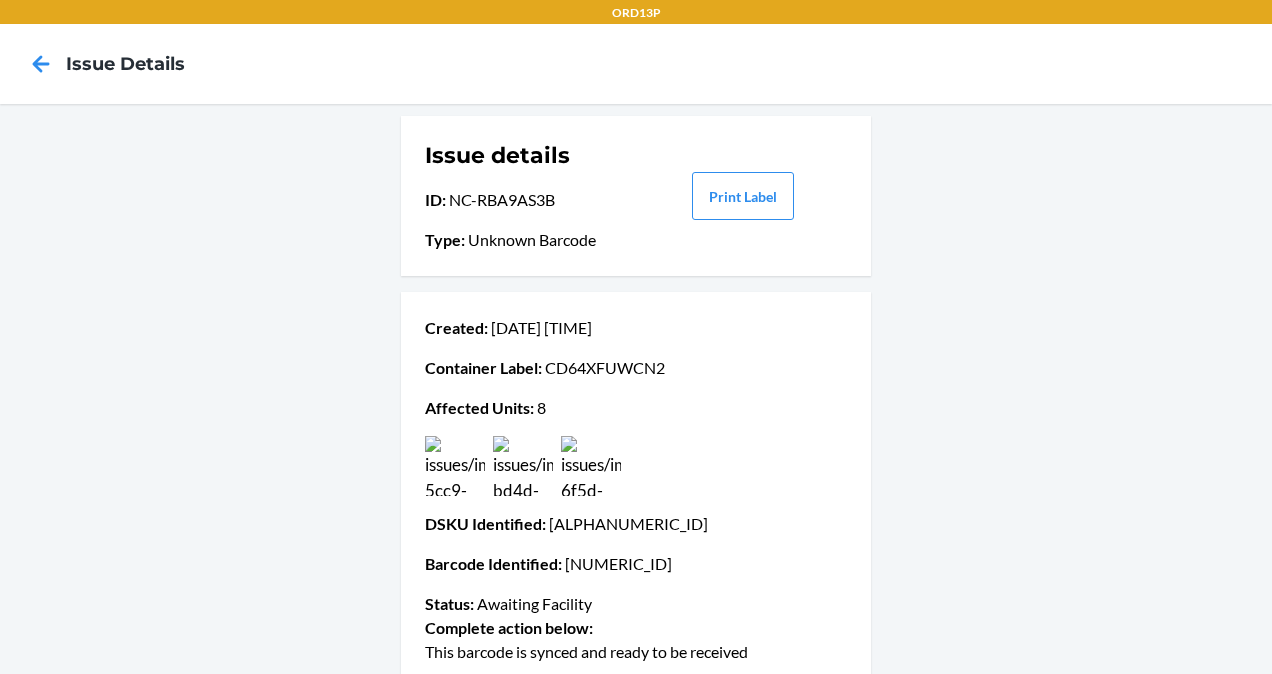 click at bounding box center (591, 466) 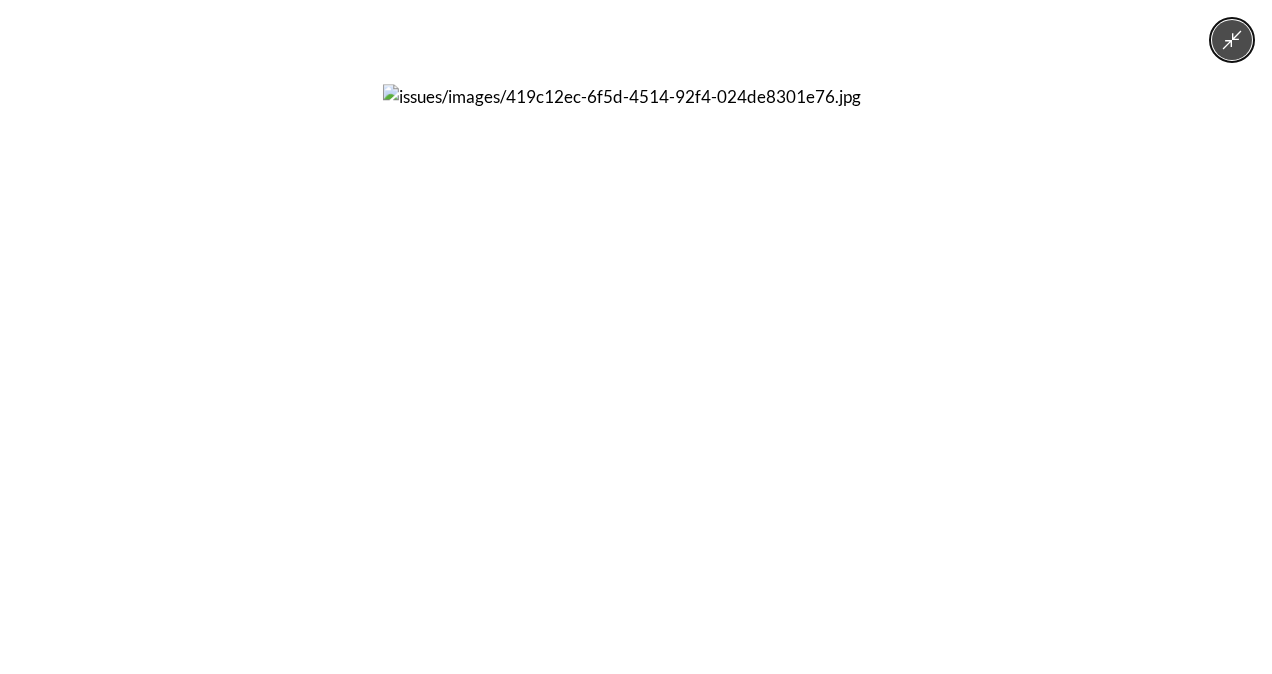 click at bounding box center [636, 337] 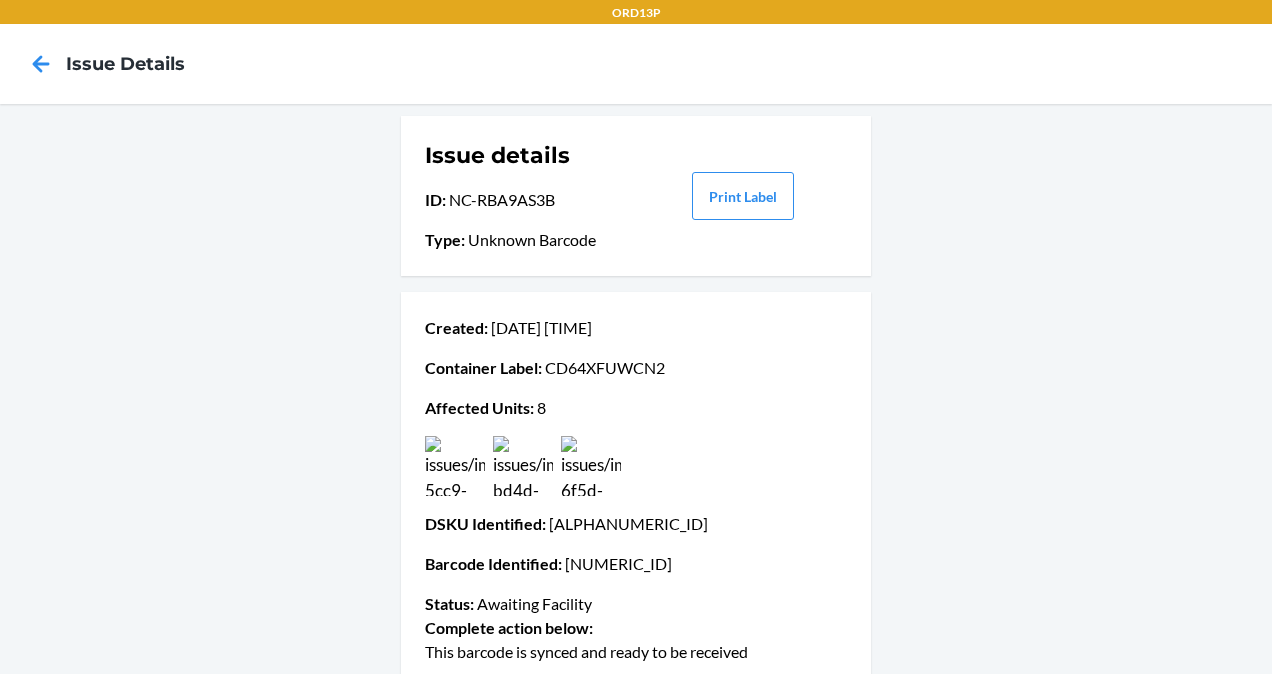 drag, startPoint x: 595, startPoint y: 467, endPoint x: 582, endPoint y: 466, distance: 13.038404 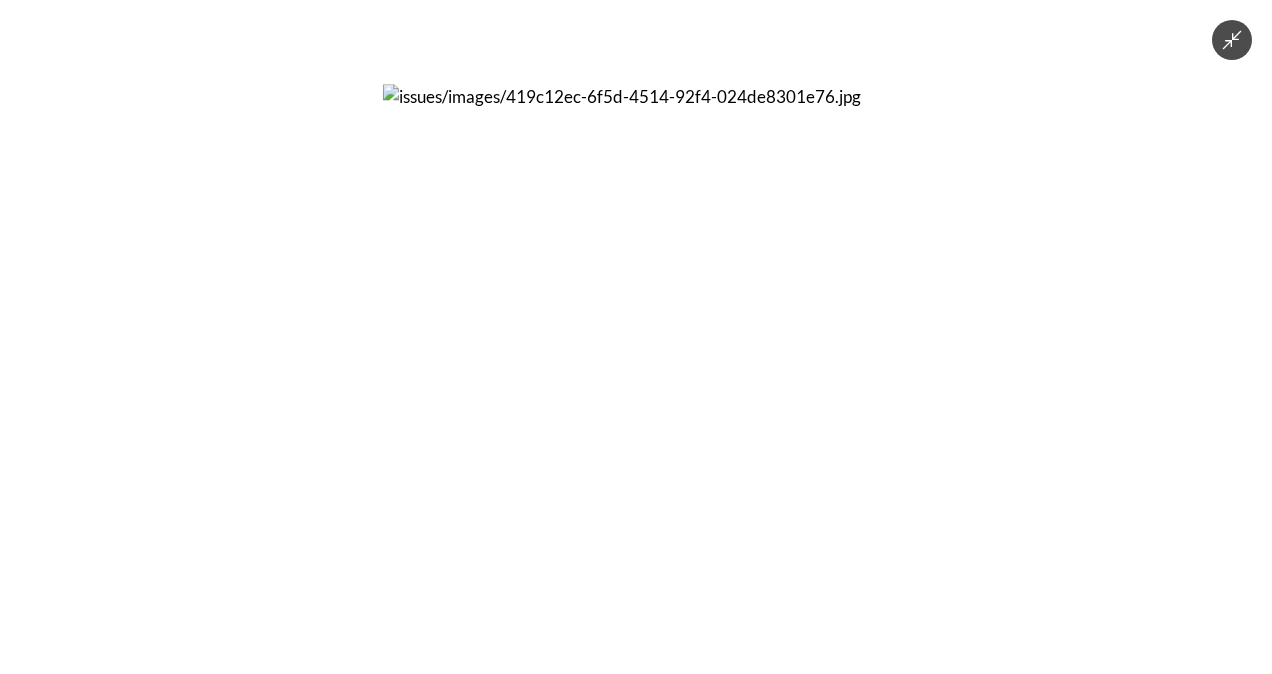 click at bounding box center (636, 337) 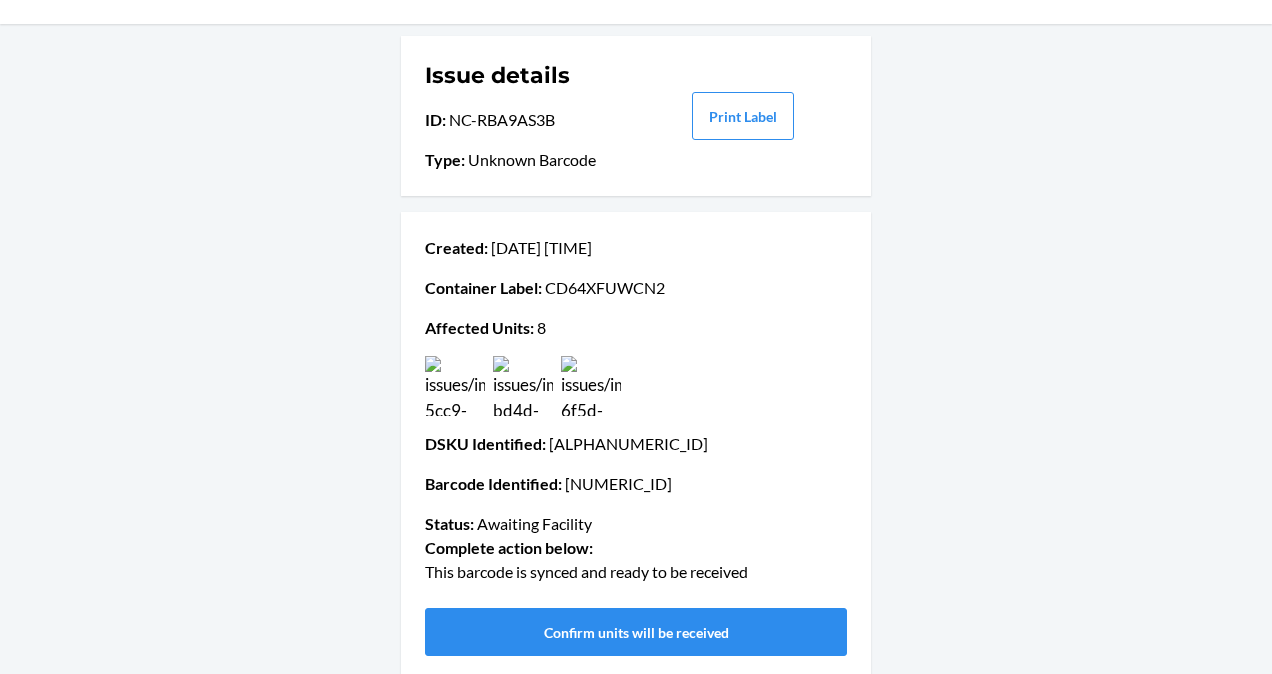scroll, scrollTop: 98, scrollLeft: 0, axis: vertical 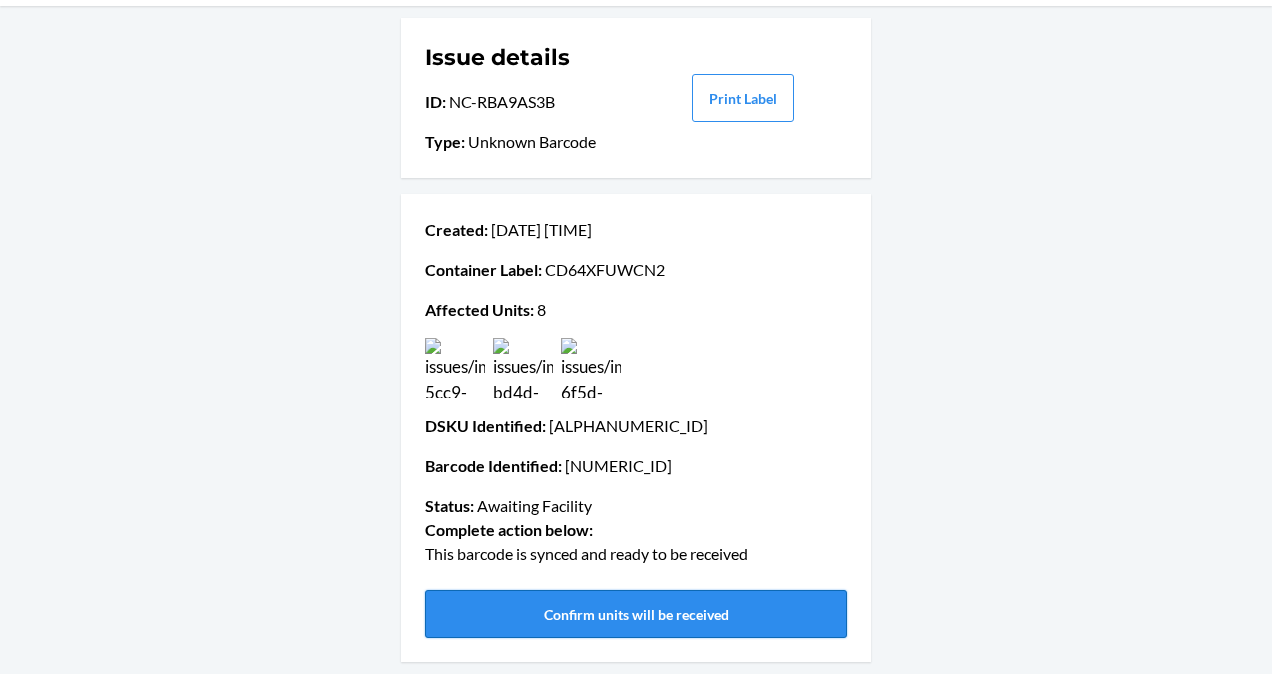 click on "Confirm units will be received" at bounding box center (636, 614) 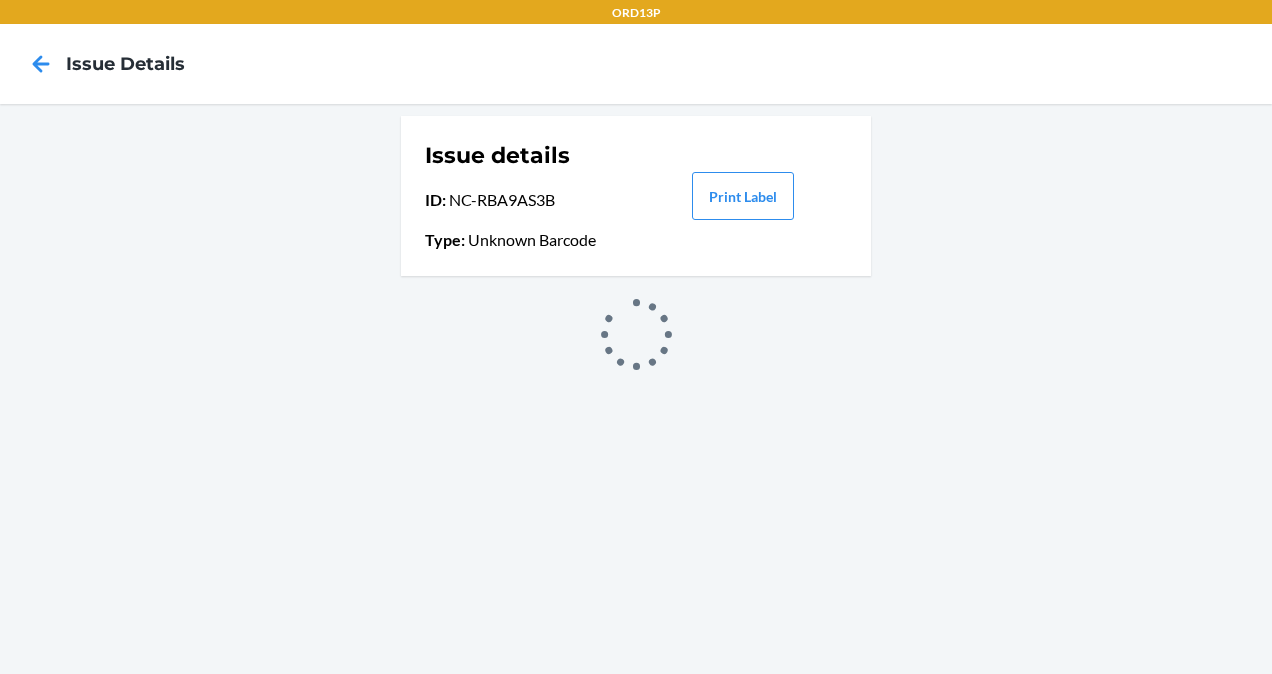 scroll, scrollTop: 0, scrollLeft: 0, axis: both 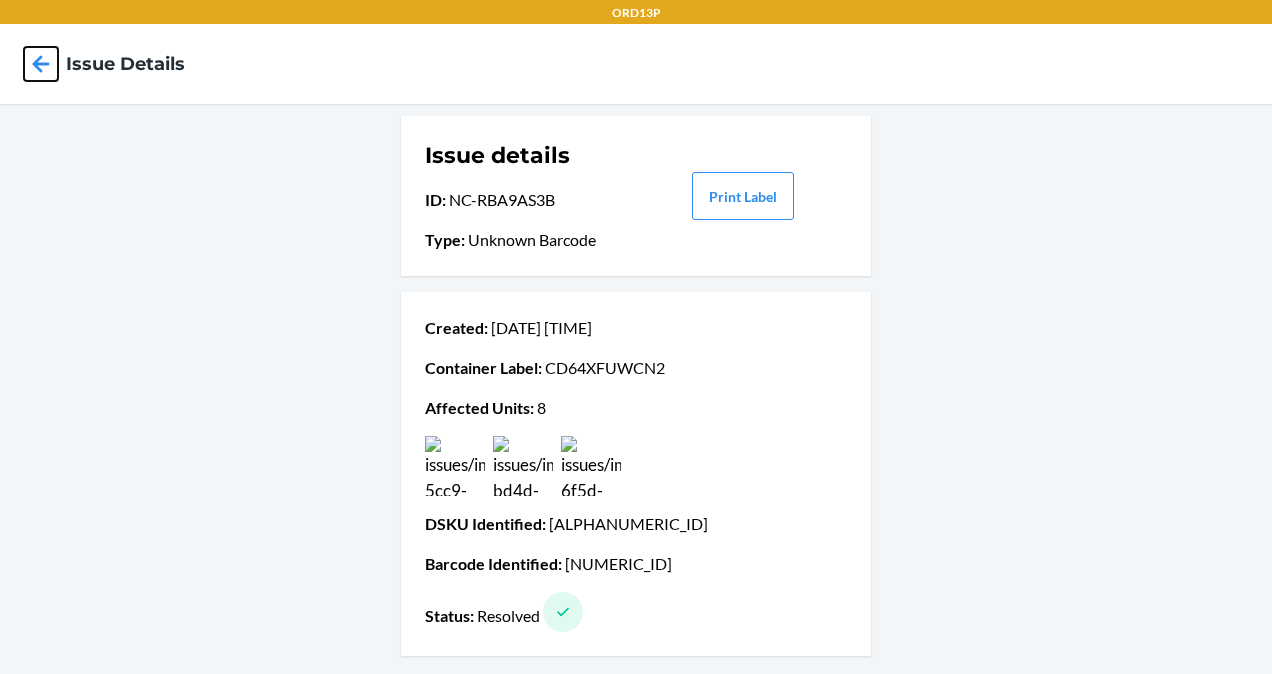 click 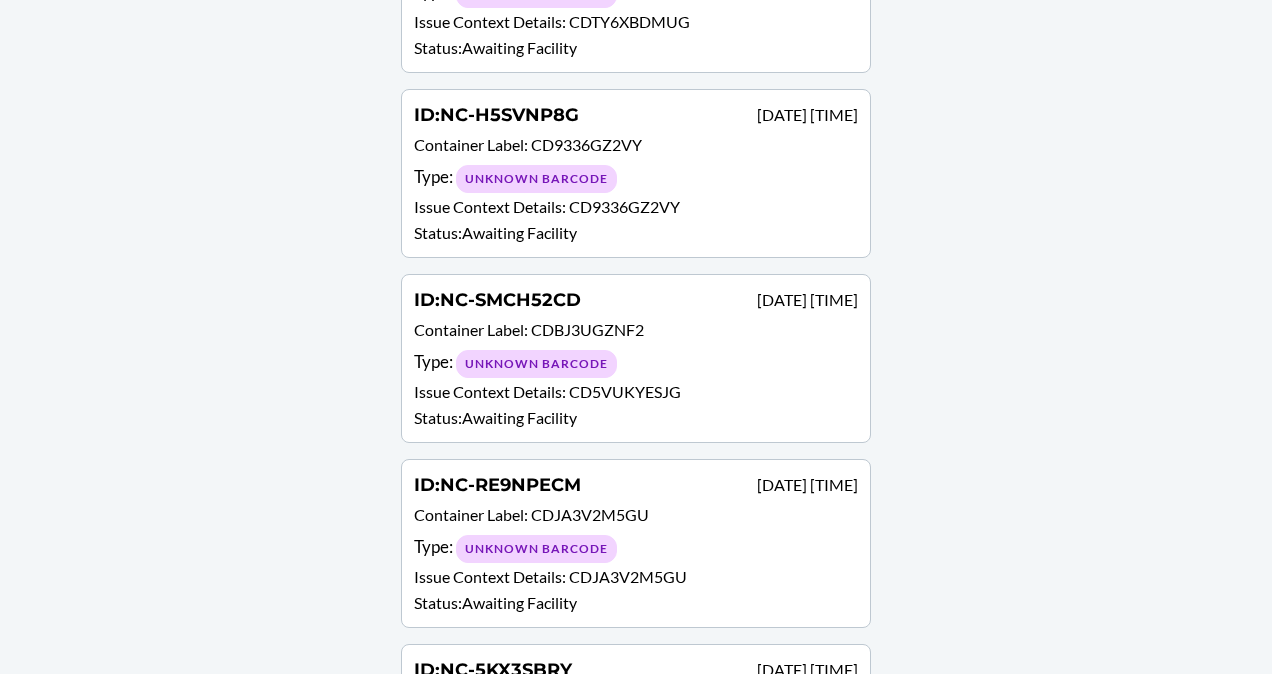 scroll, scrollTop: 2933, scrollLeft: 0, axis: vertical 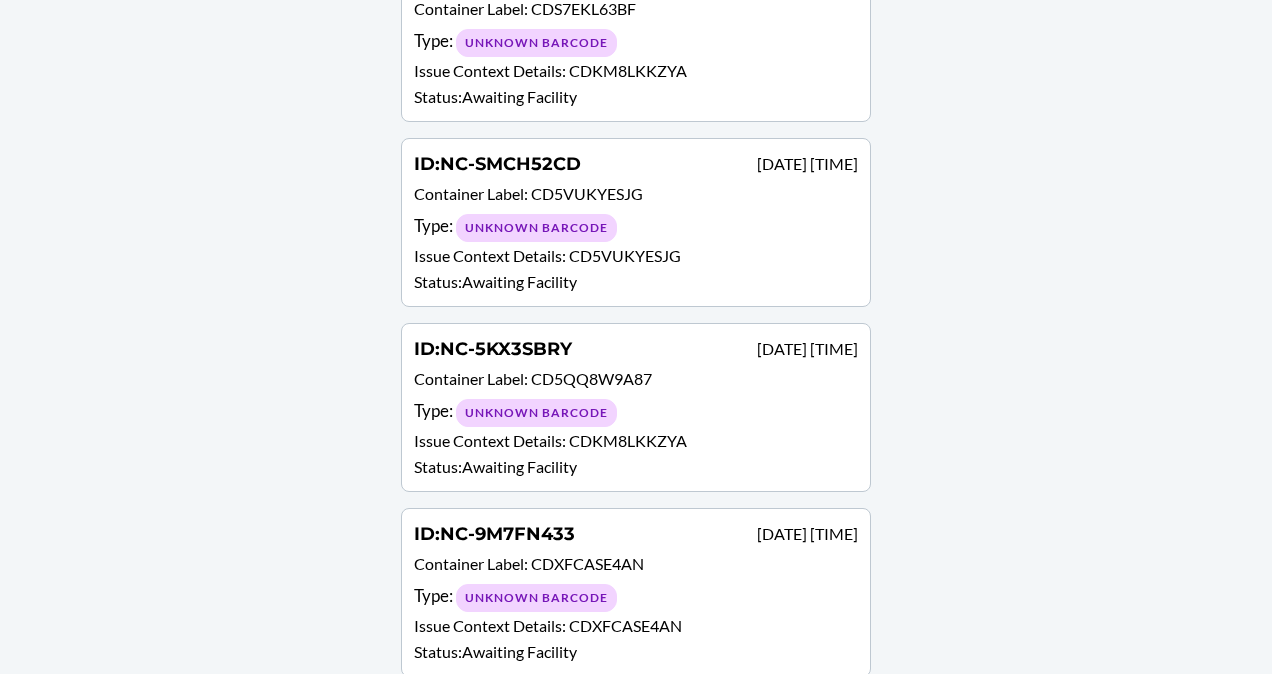 drag, startPoint x: 520, startPoint y: 563, endPoint x: 510, endPoint y: 567, distance: 10.770329 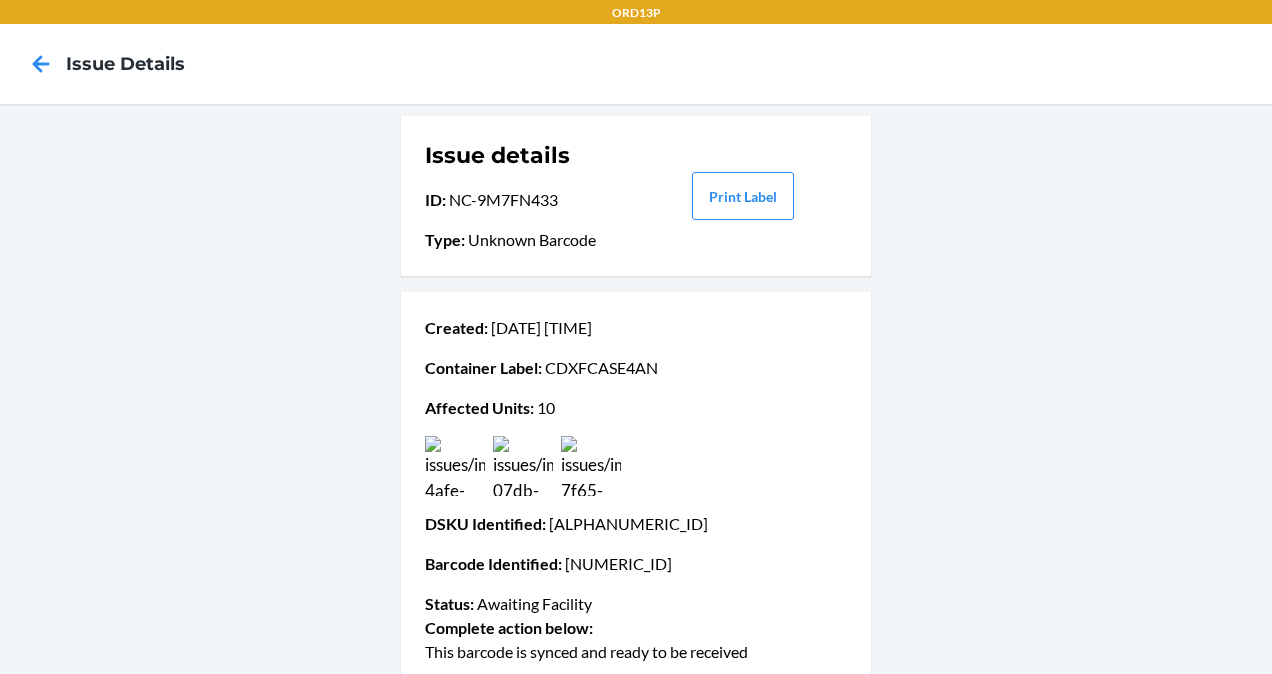 click on "Created :   Jul 22 09:39 AM Container Label :   CDXFCASE4AN Affected Units :   10 DSKU Identified :   DFGYHY648RU Barcode Identified :   6942138923551 Status :   Awaiting Facility" at bounding box center (636, 466) 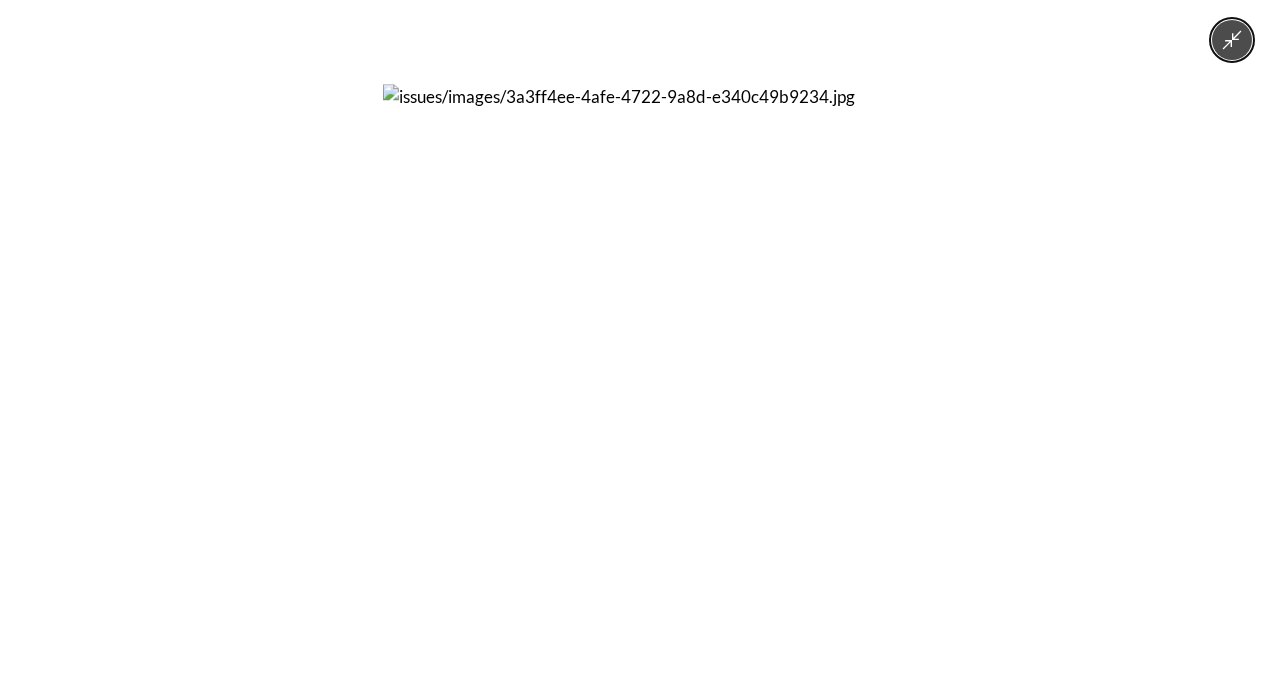 click at bounding box center (636, 337) 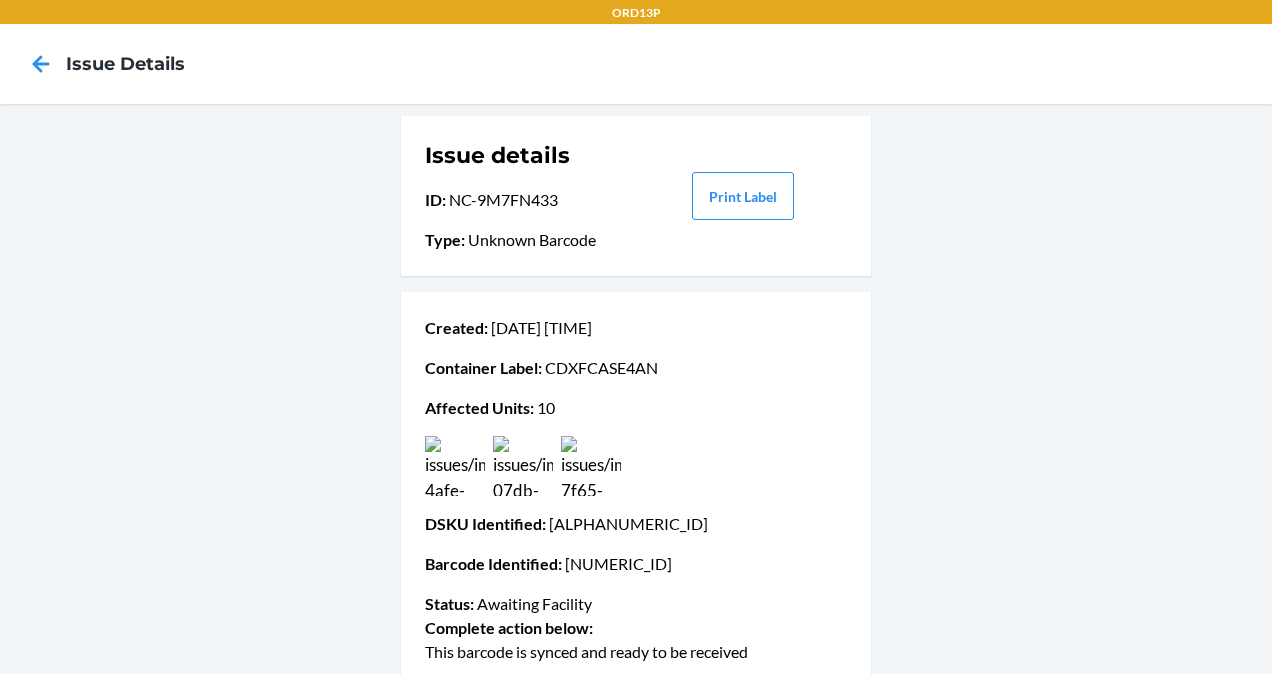 click at bounding box center (523, 466) 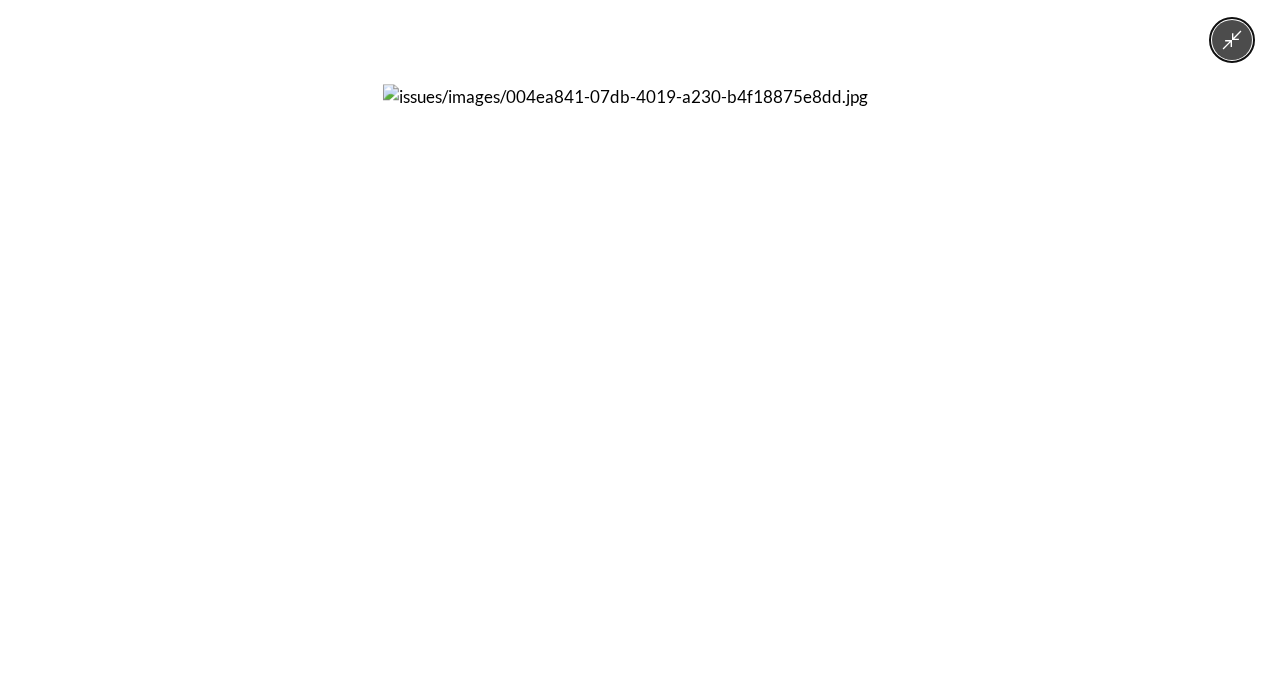 click at bounding box center (636, 337) 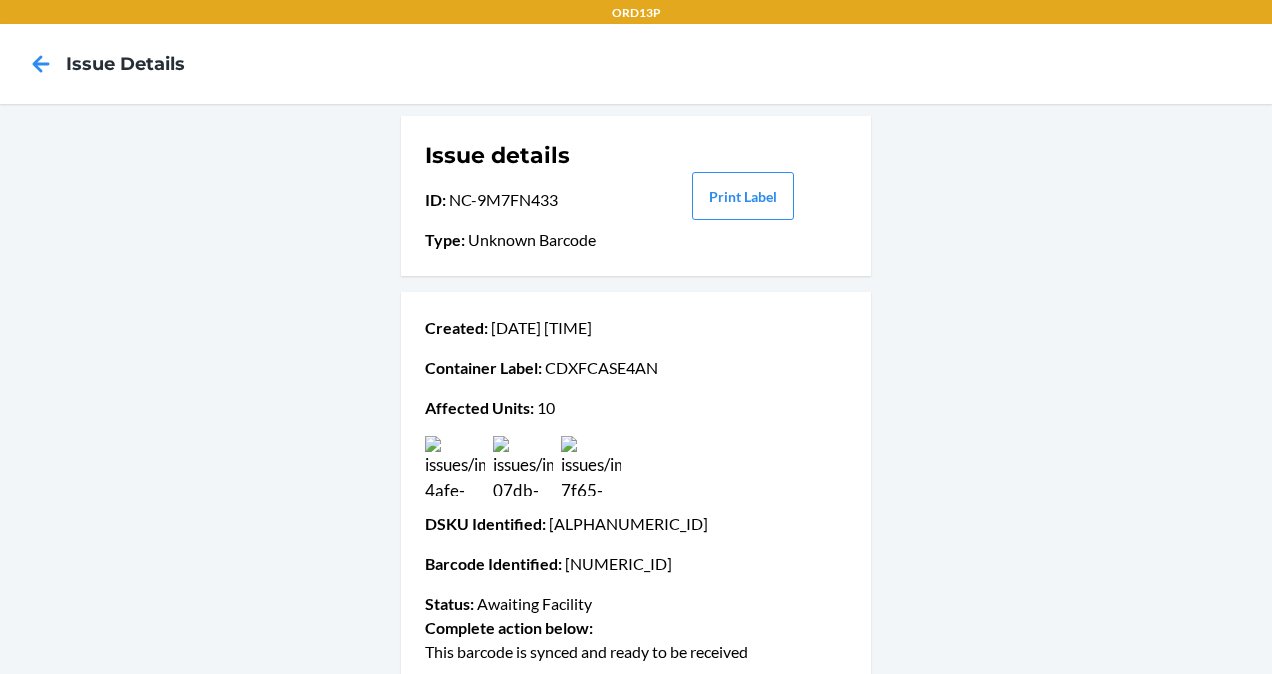 scroll, scrollTop: 98, scrollLeft: 0, axis: vertical 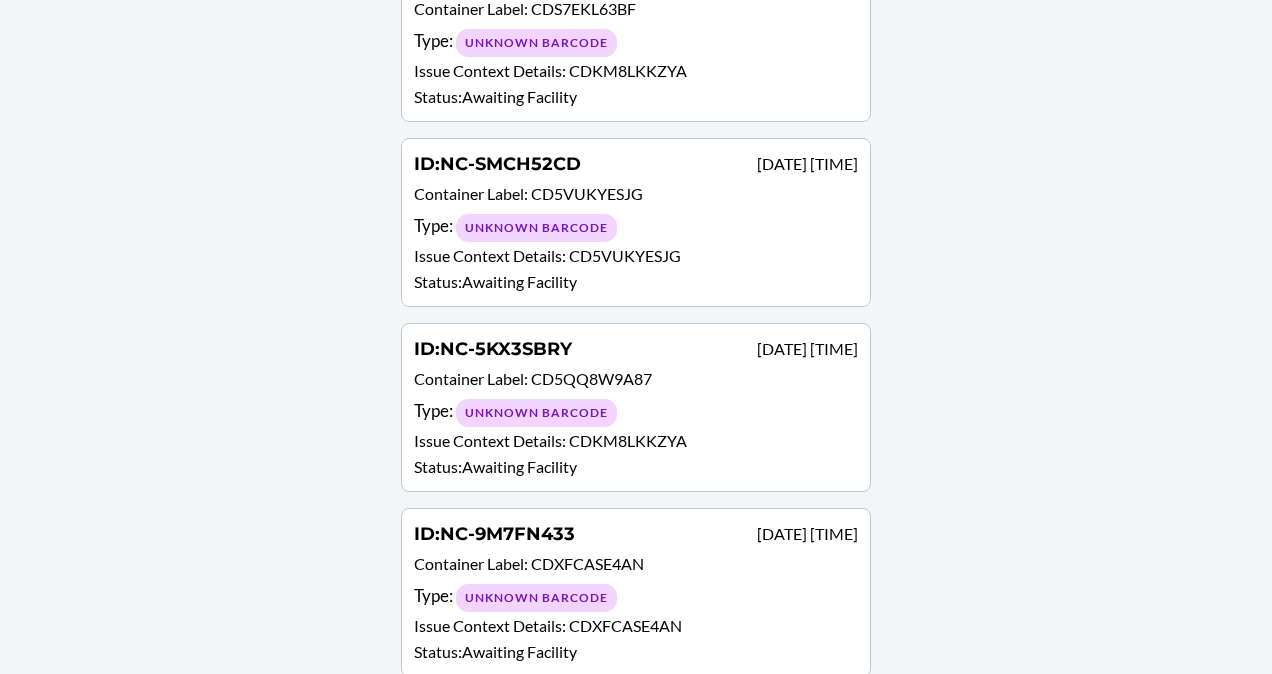 click on "Unknown Barcode" at bounding box center (536, 413) 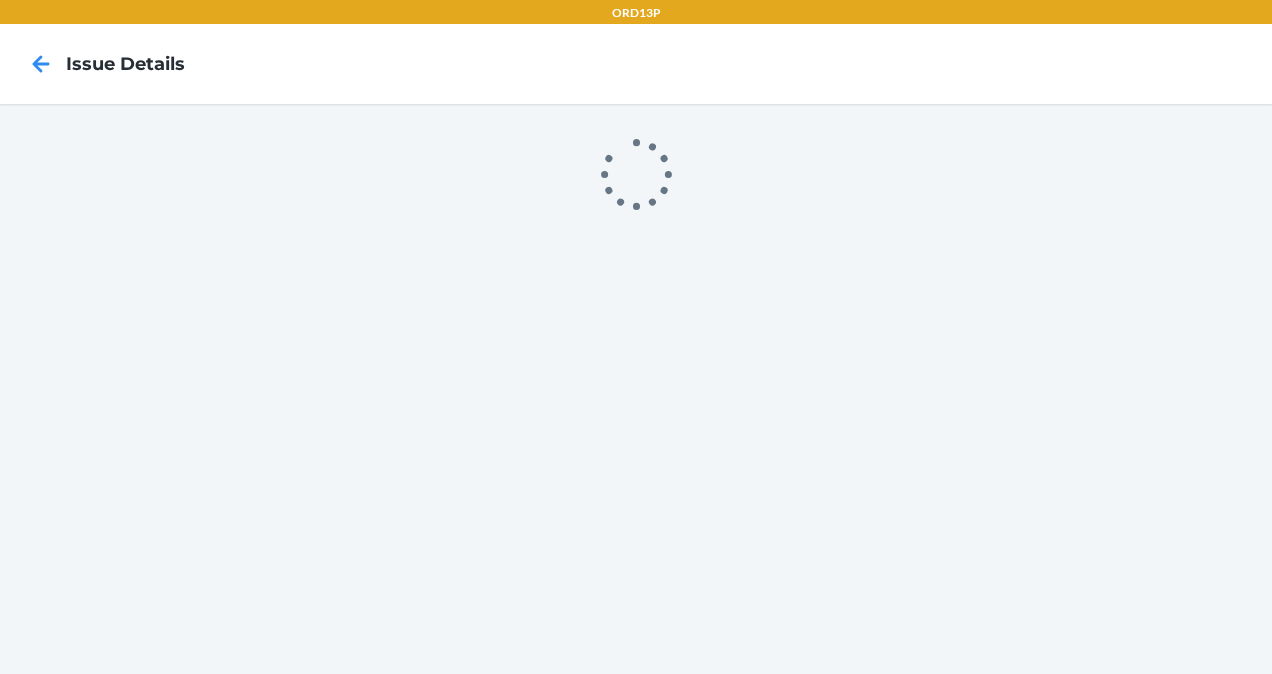 scroll, scrollTop: 0, scrollLeft: 0, axis: both 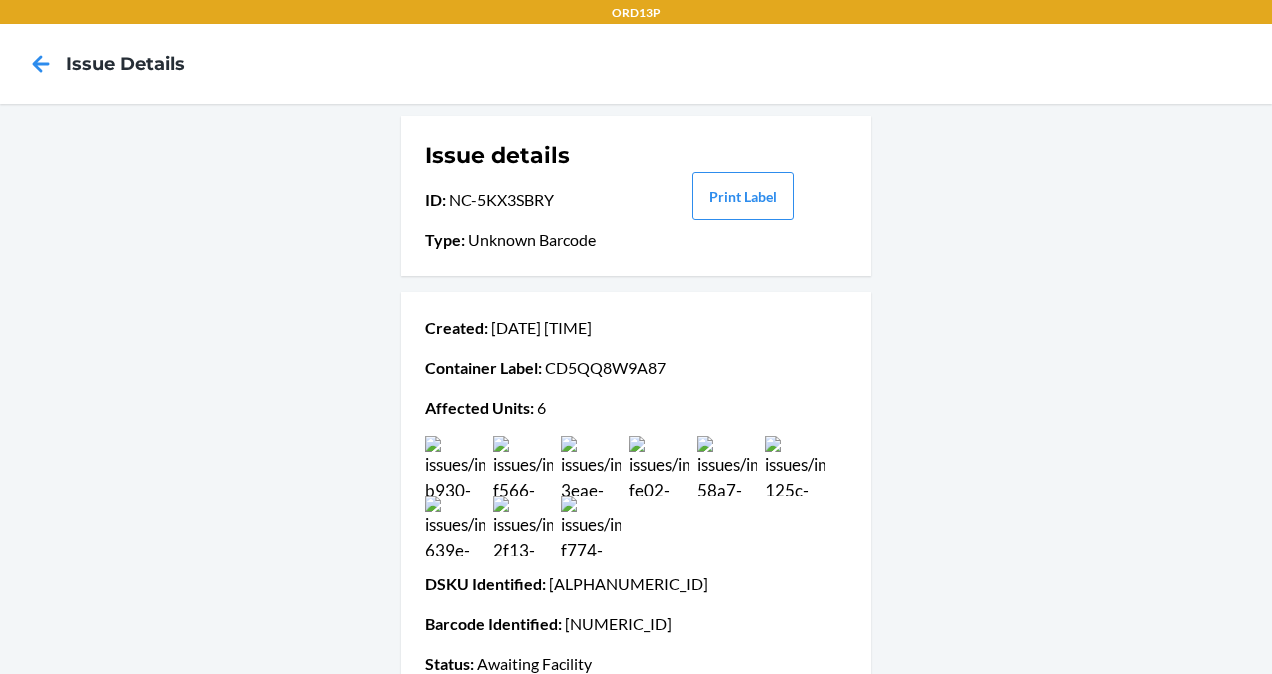 click at bounding box center [455, 466] 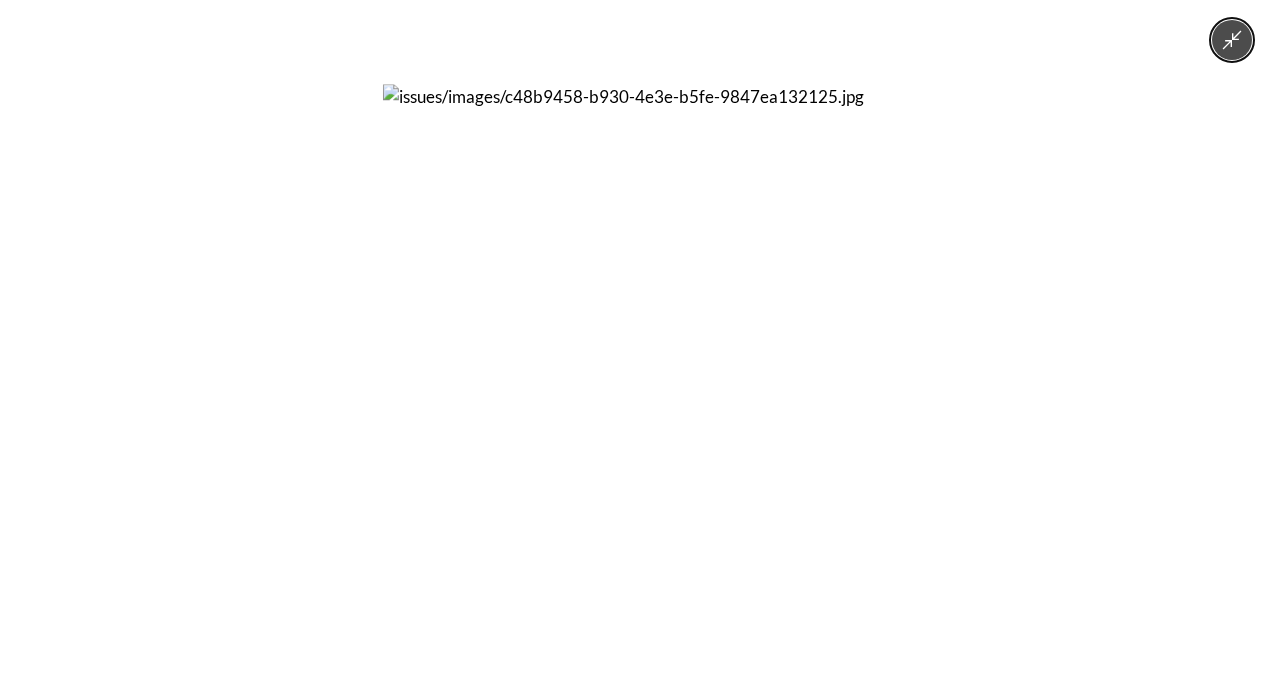 click at bounding box center (636, 337) 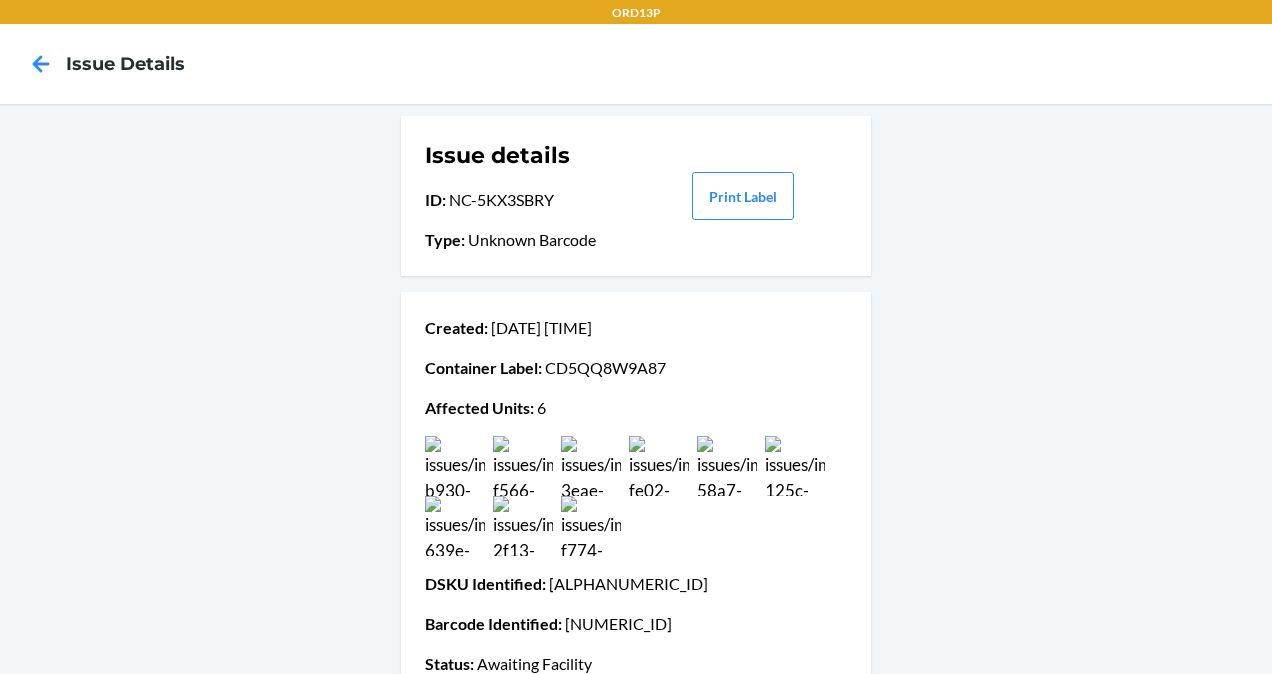 scroll, scrollTop: 138, scrollLeft: 0, axis: vertical 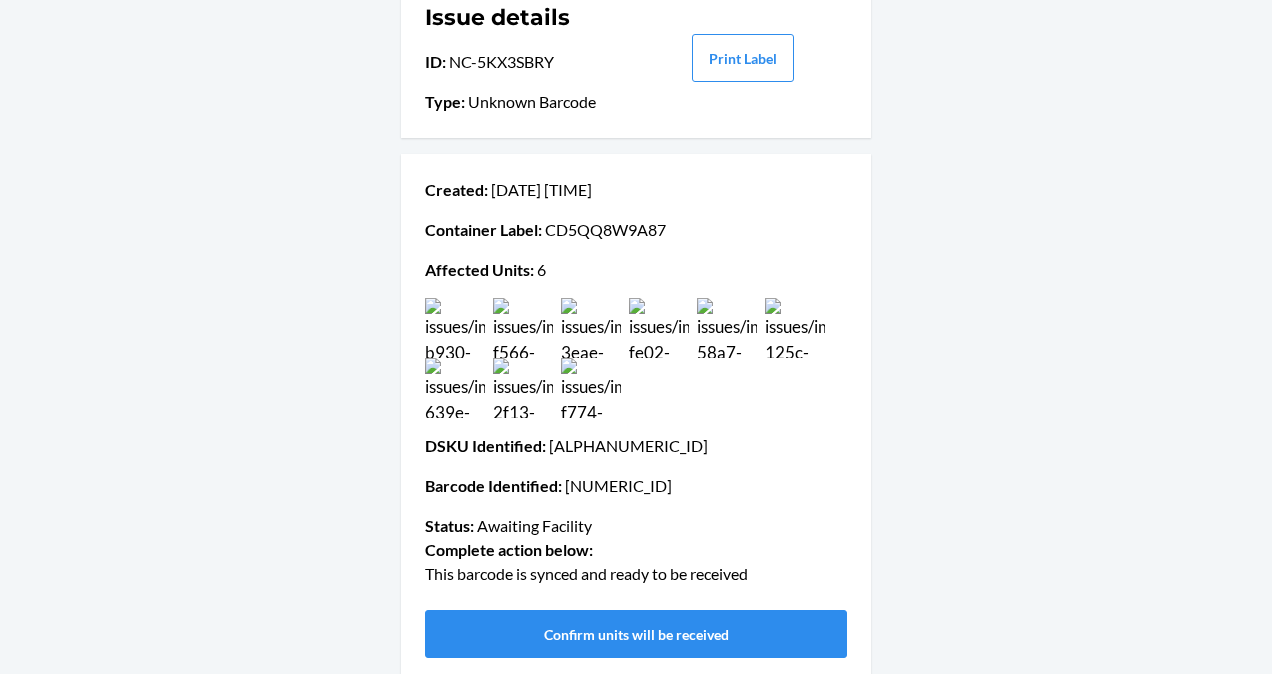 click at bounding box center [523, 328] 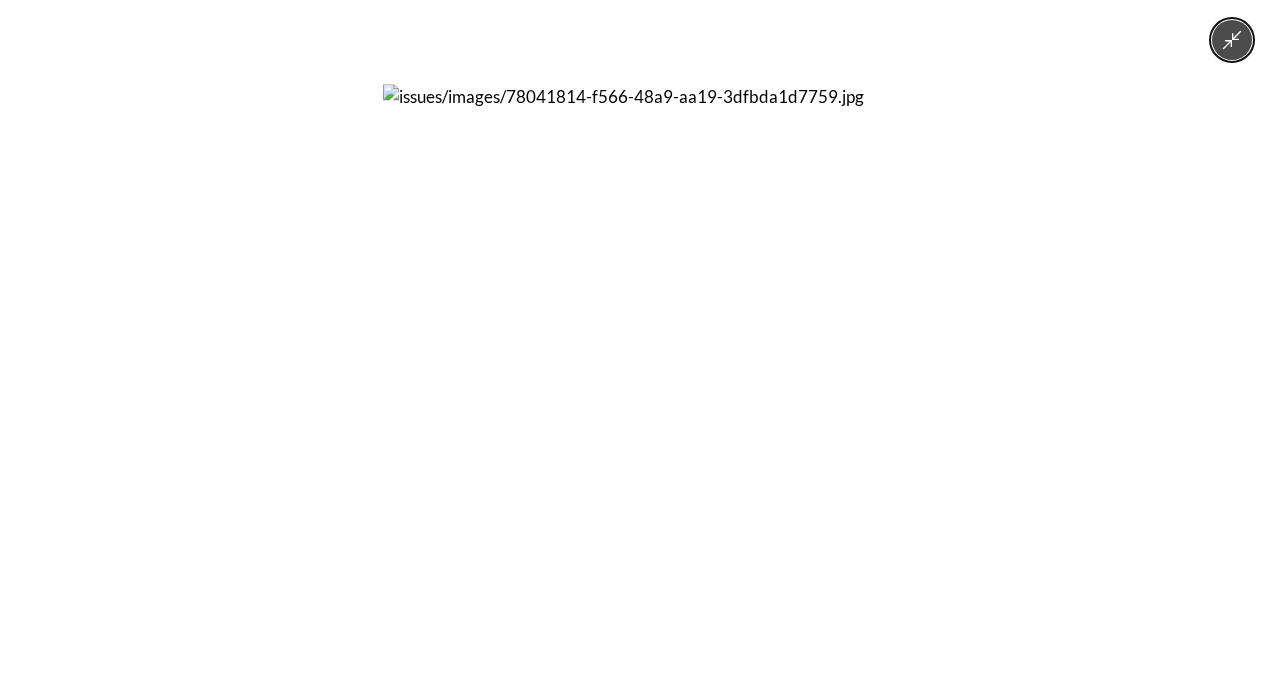 click at bounding box center (636, 337) 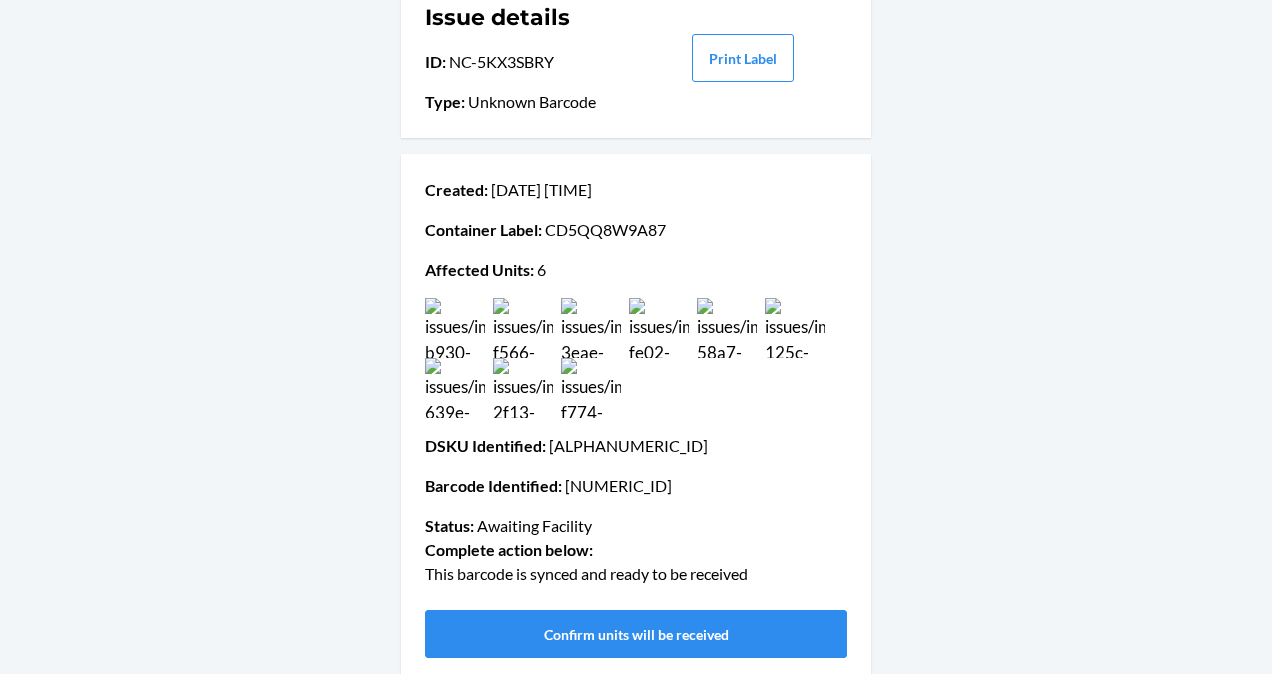 click at bounding box center (659, 328) 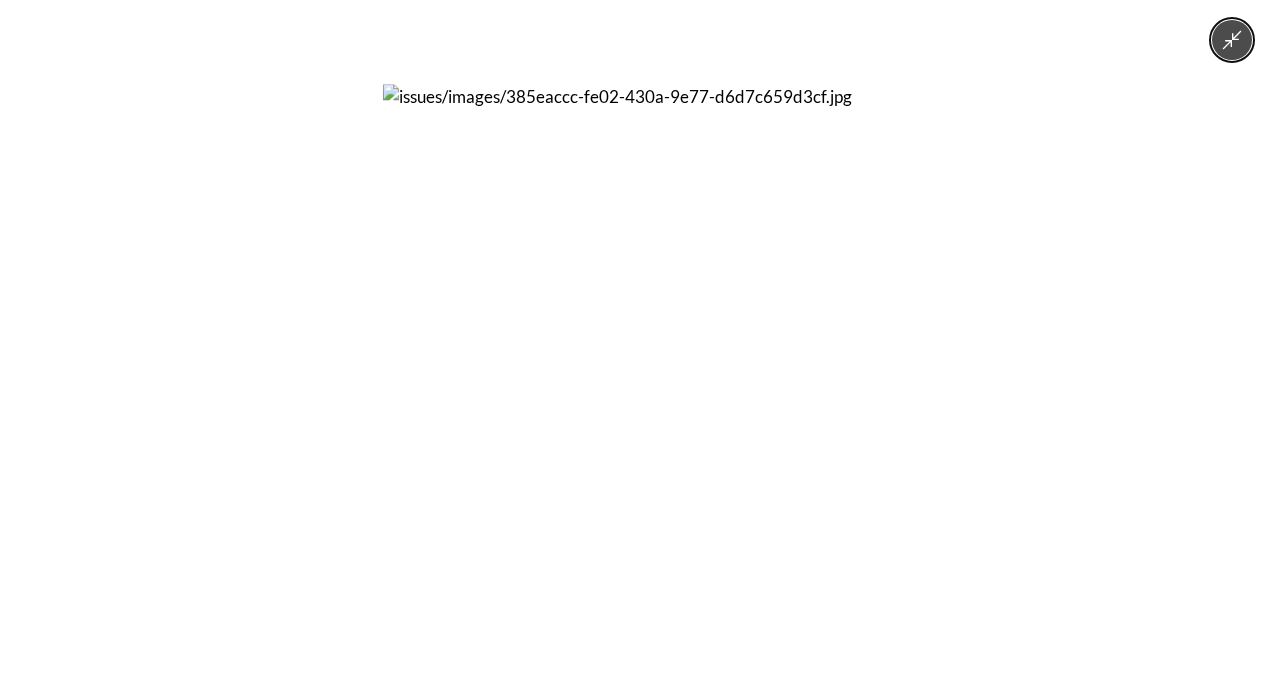 click at bounding box center [636, 337] 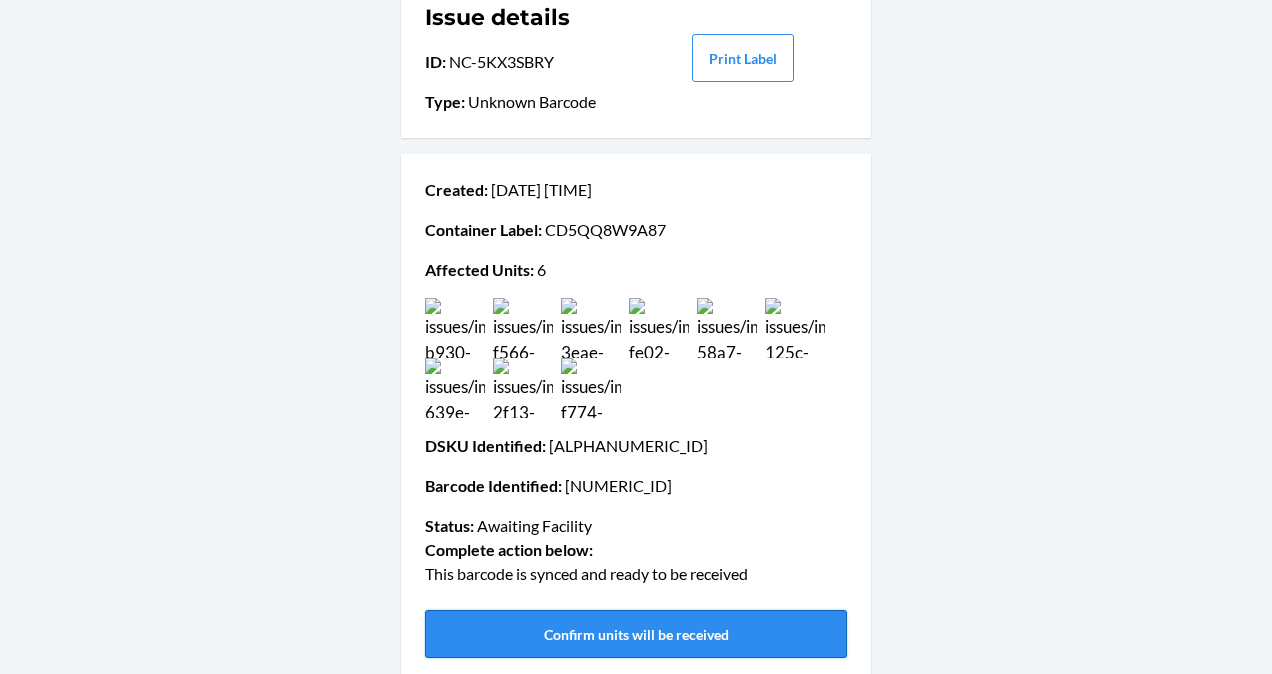 click on "Confirm units will be received" at bounding box center [636, 634] 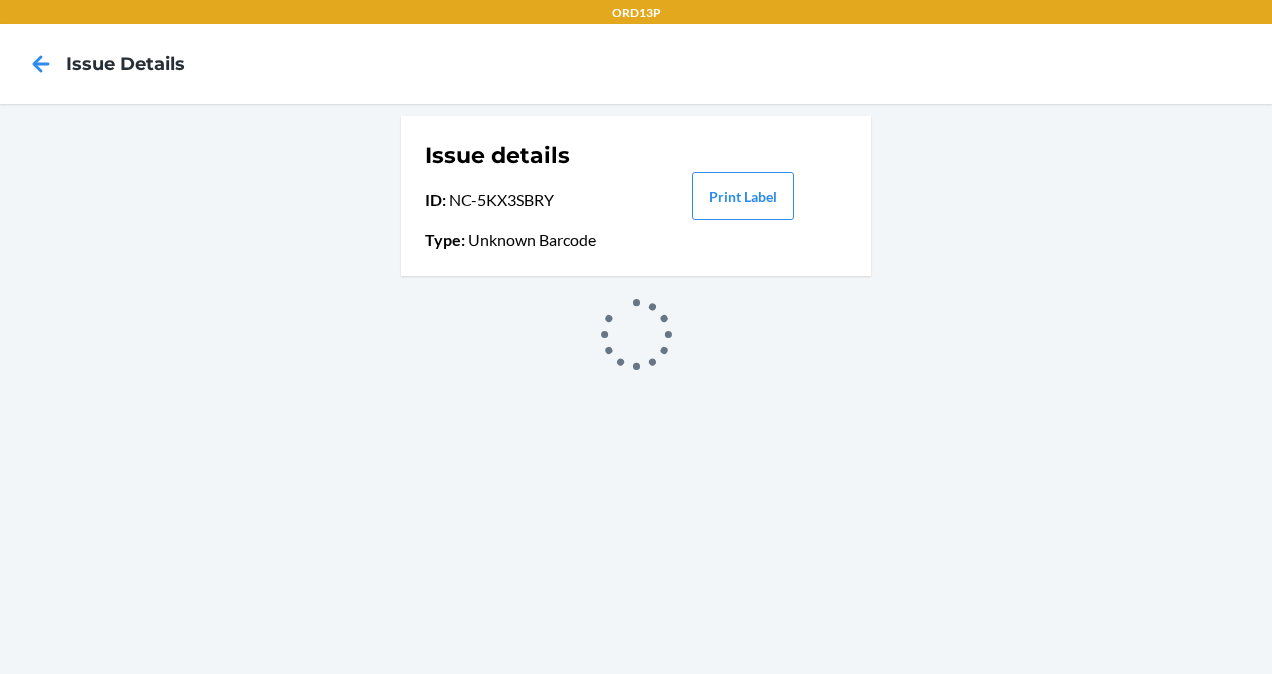 scroll, scrollTop: 0, scrollLeft: 0, axis: both 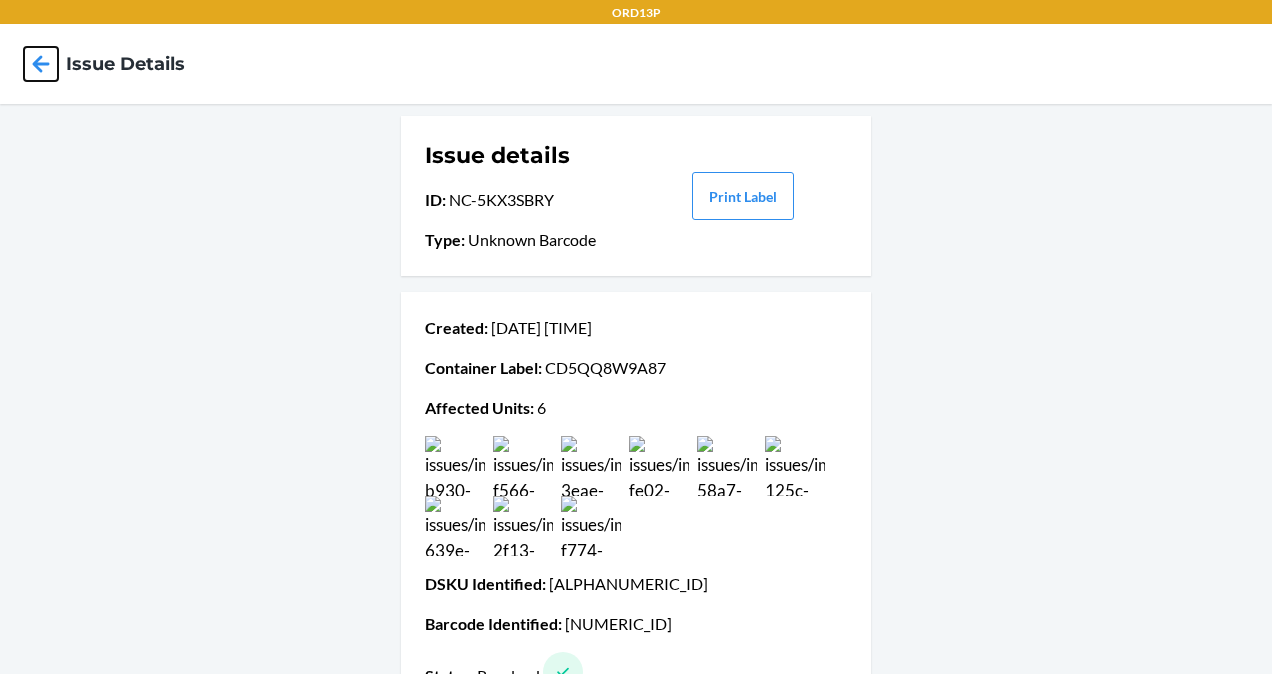 click 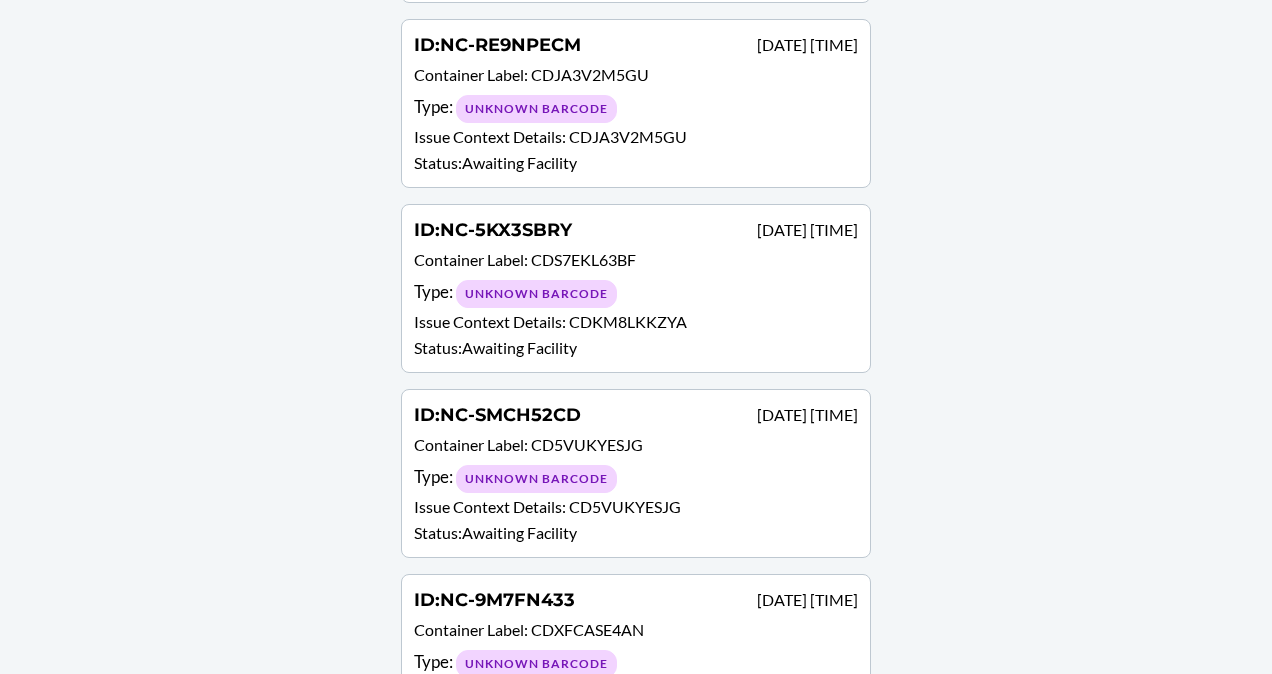 scroll, scrollTop: 2750, scrollLeft: 0, axis: vertical 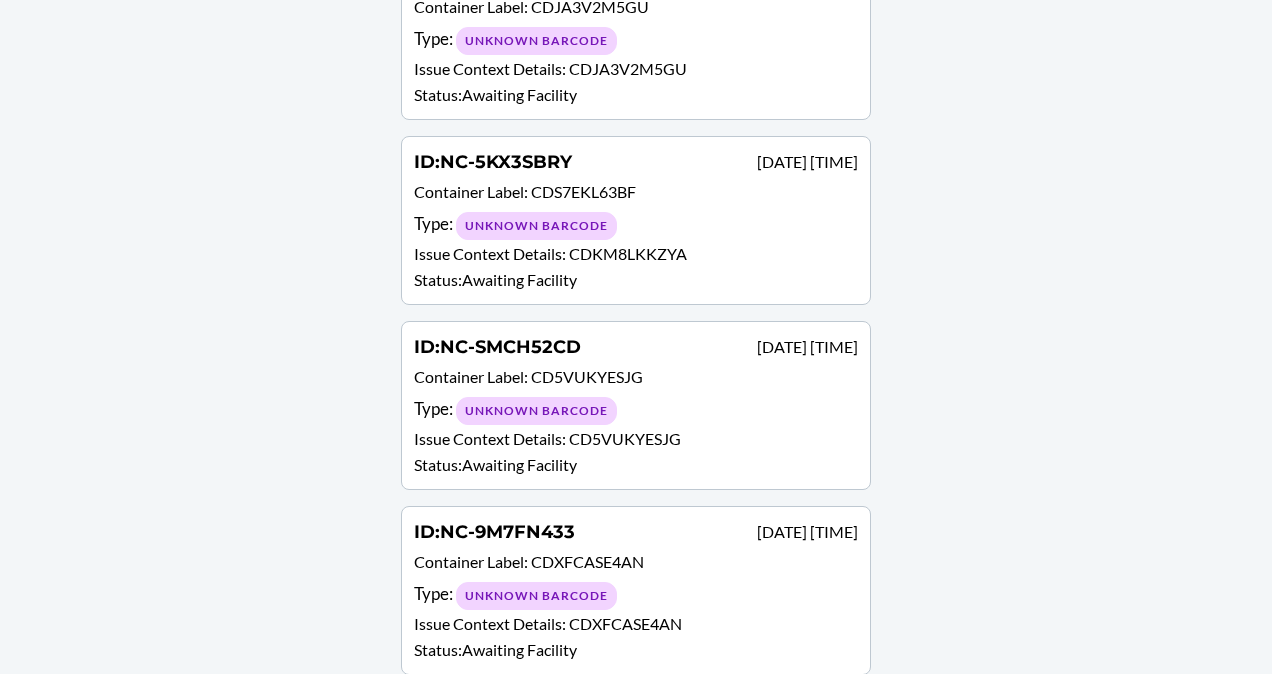 click on "Unknown Barcode" at bounding box center (536, 411) 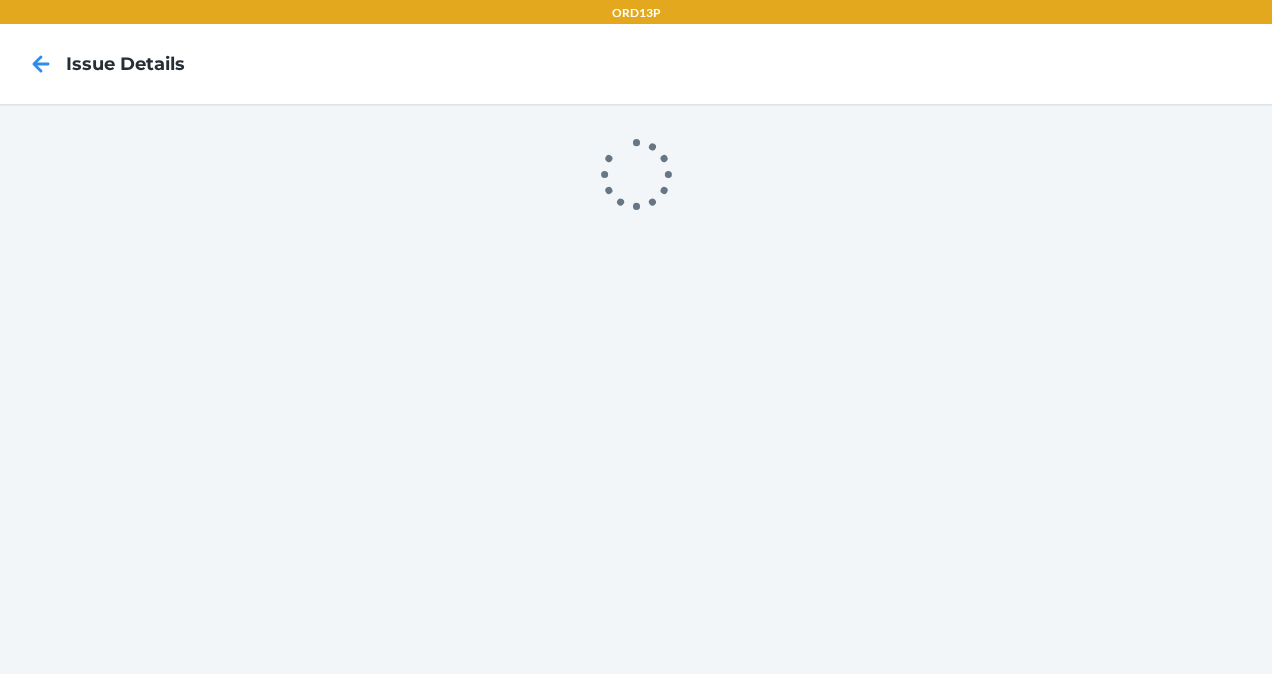 scroll, scrollTop: 0, scrollLeft: 0, axis: both 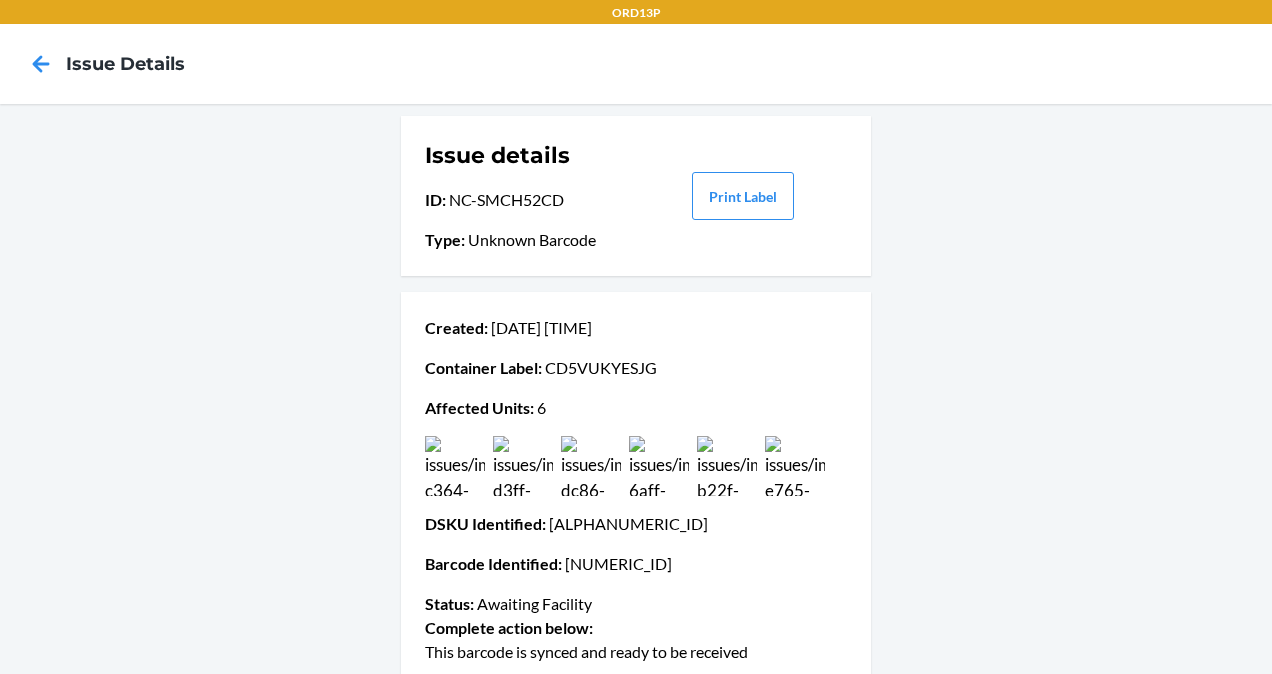 click at bounding box center [591, 466] 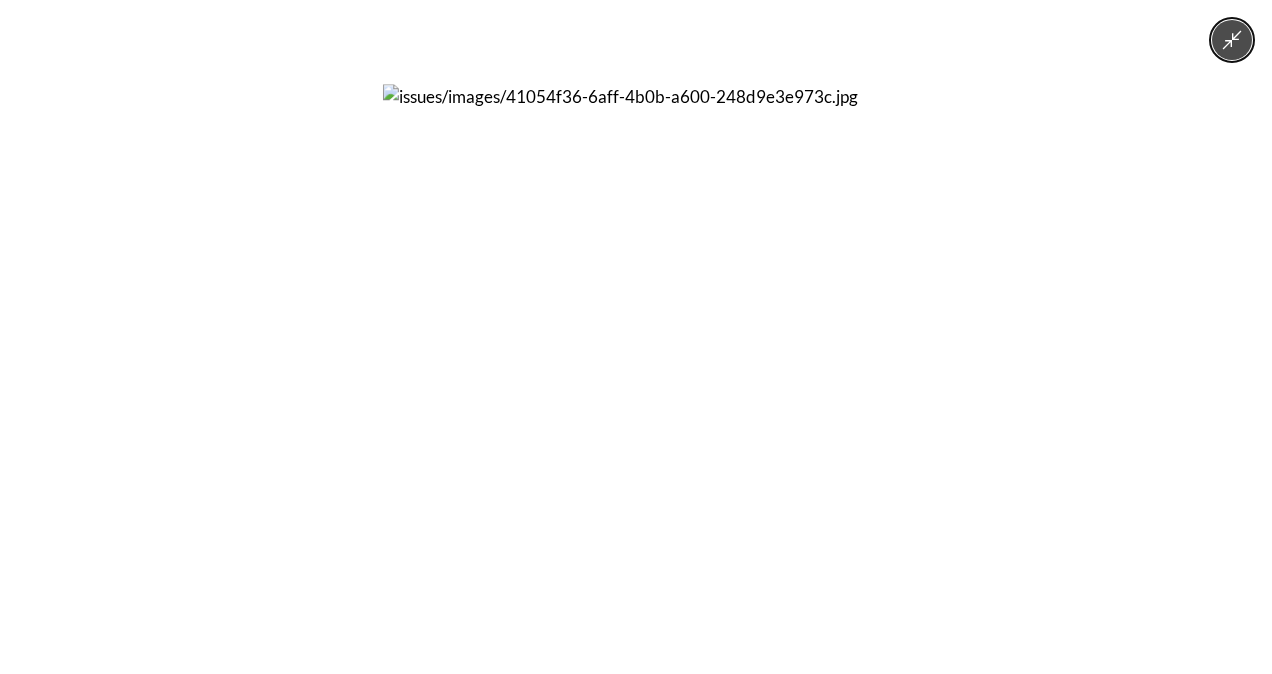 click at bounding box center [636, 337] 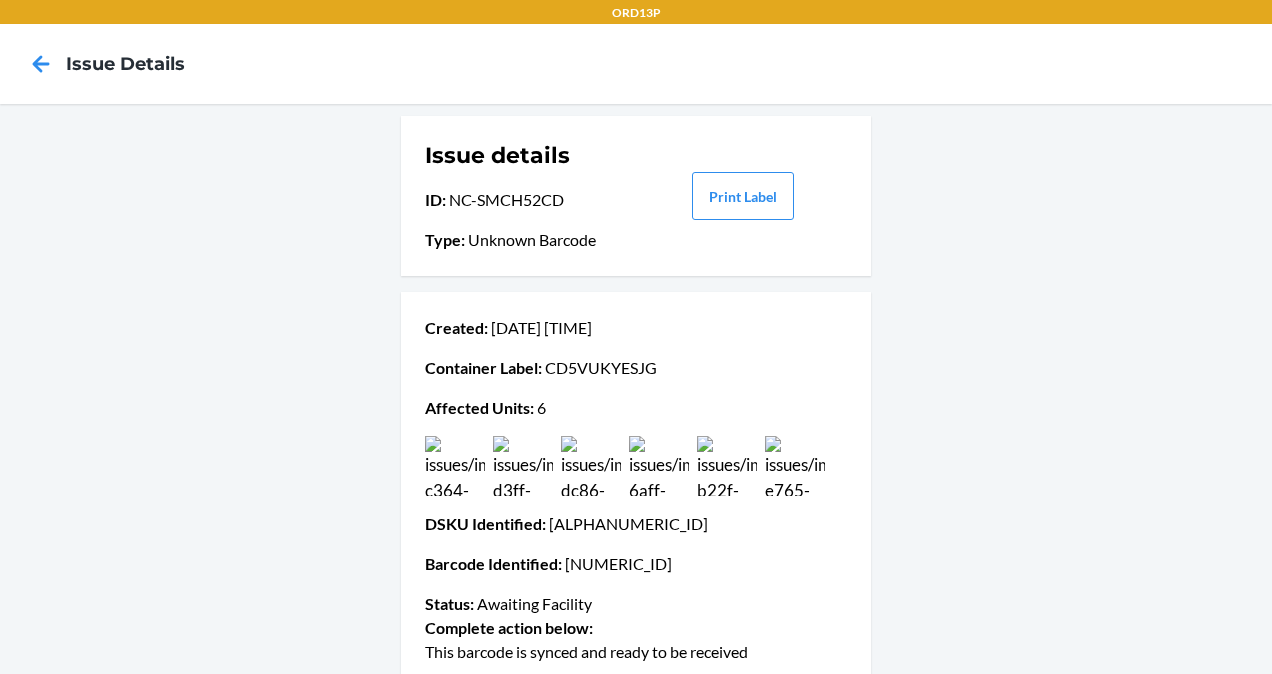 scroll, scrollTop: 98, scrollLeft: 0, axis: vertical 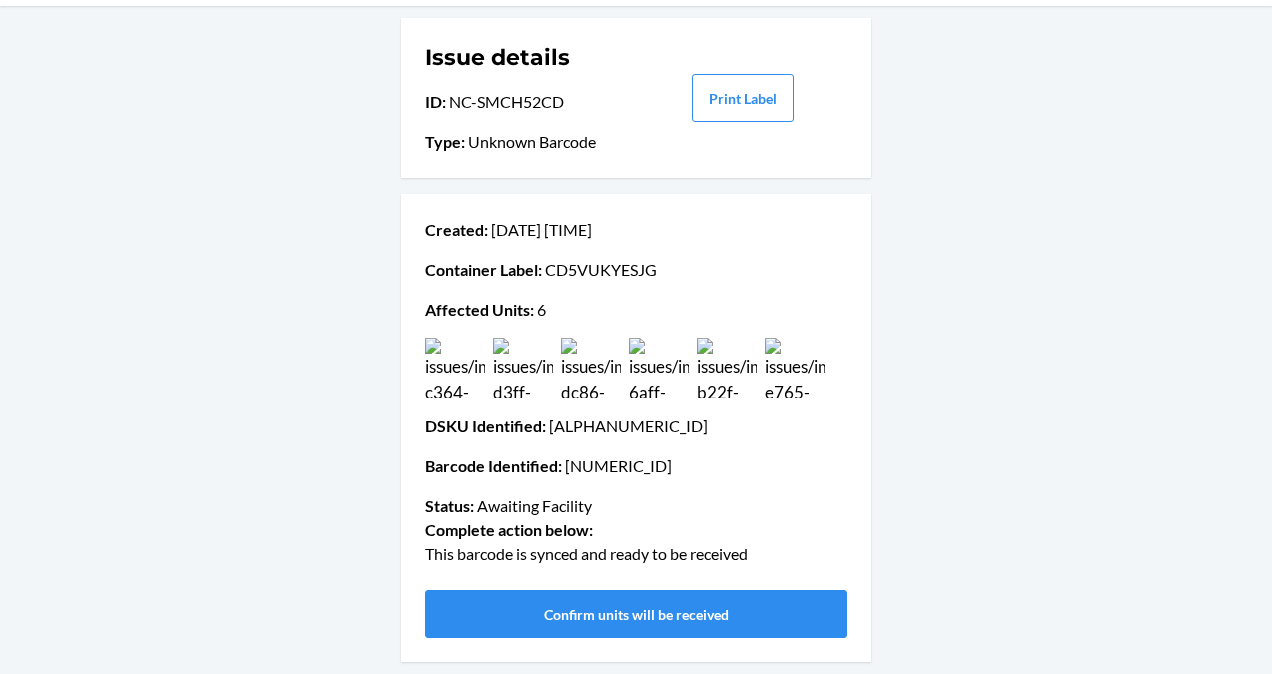 click on "Created :   Jul 22 09:46 AM Container Label :   CD5VUKYESJG Affected Units :   6 DSKU Identified :   D9R5BR38MCE Barcode Identified :   8810083474724 Status :   Awaiting Facility" at bounding box center [636, 368] 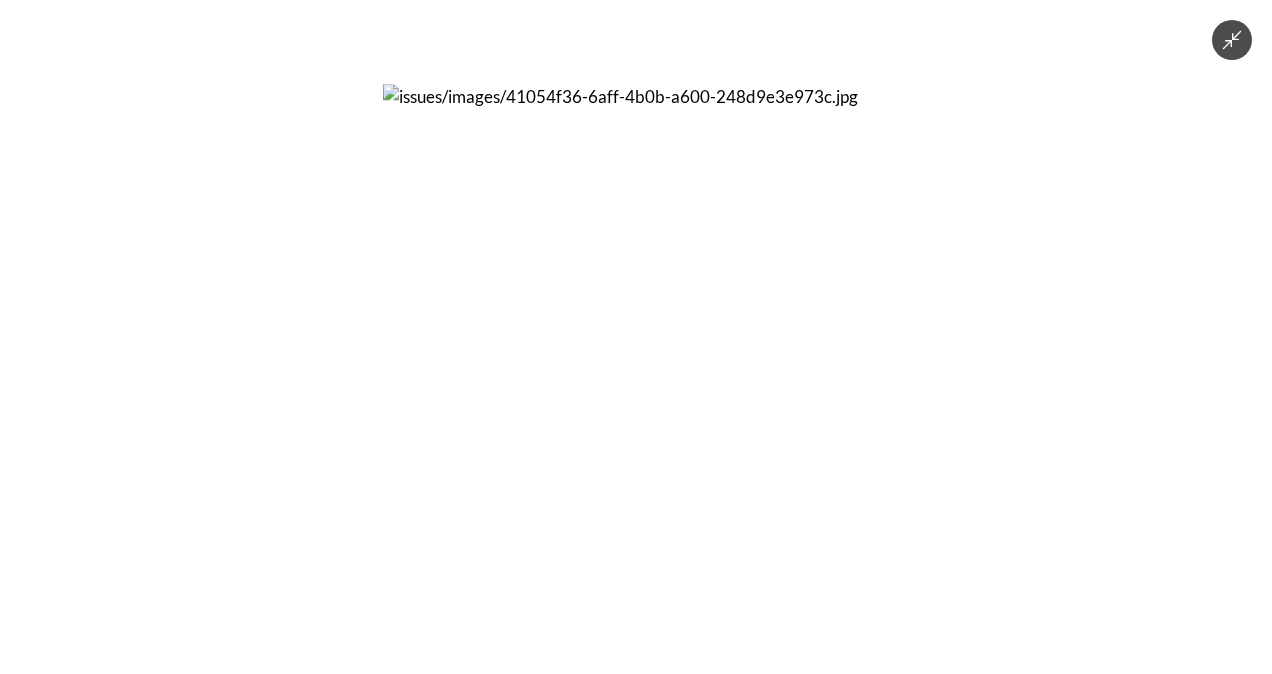click at bounding box center [636, 337] 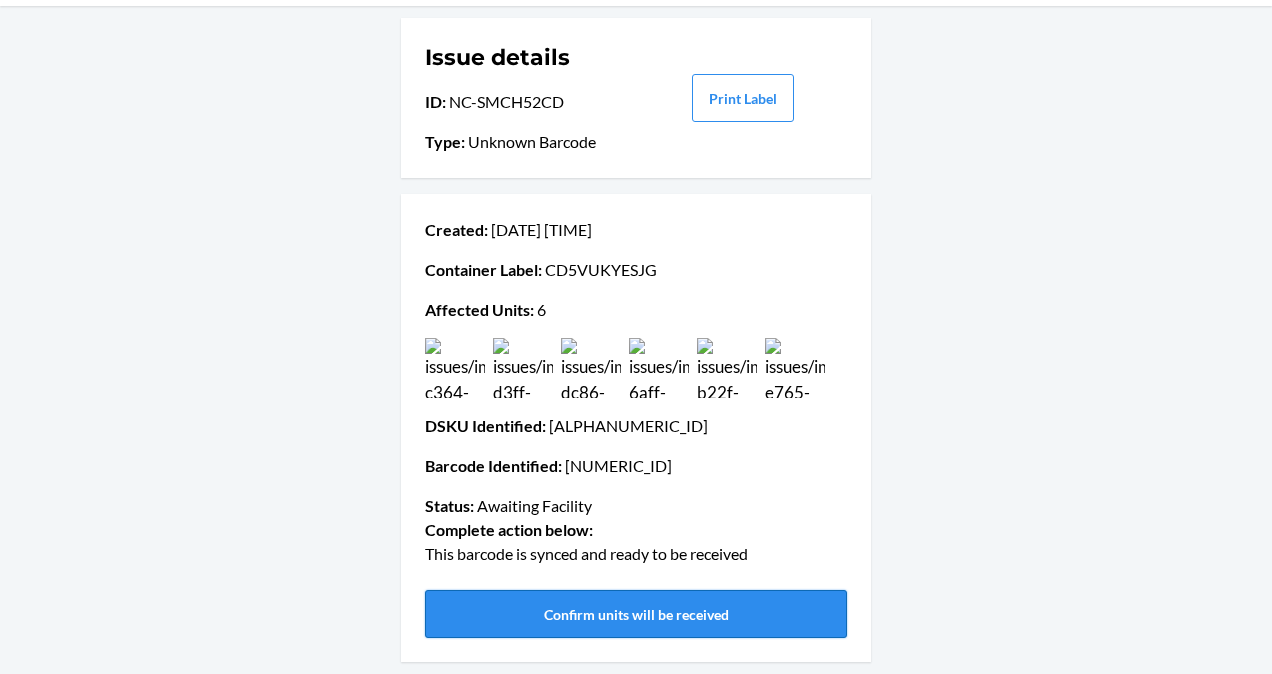 click on "Confirm units will be received" at bounding box center (636, 614) 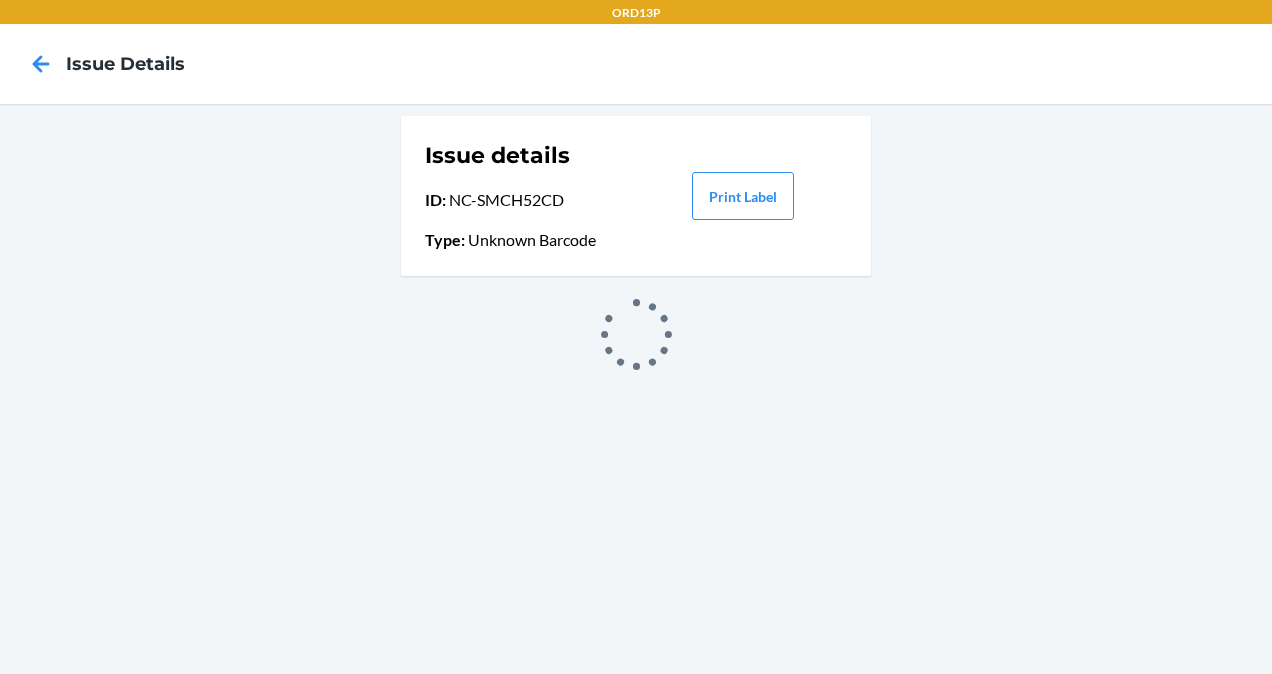 scroll, scrollTop: 0, scrollLeft: 0, axis: both 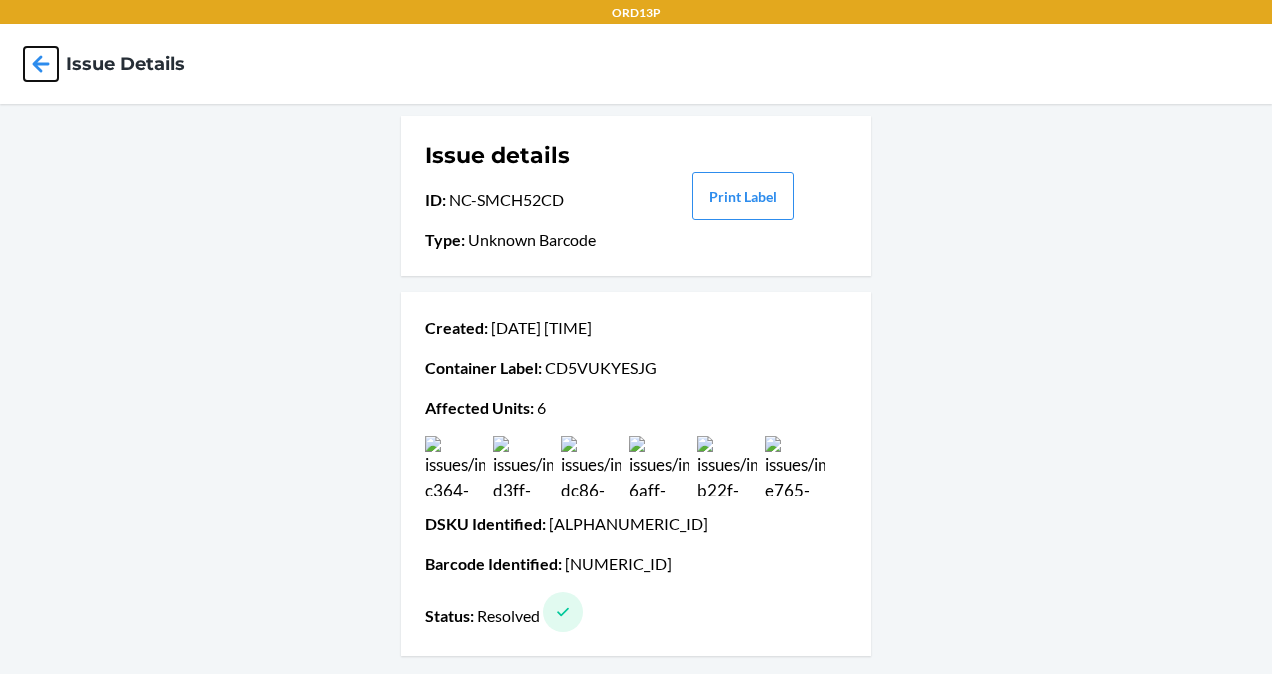 click 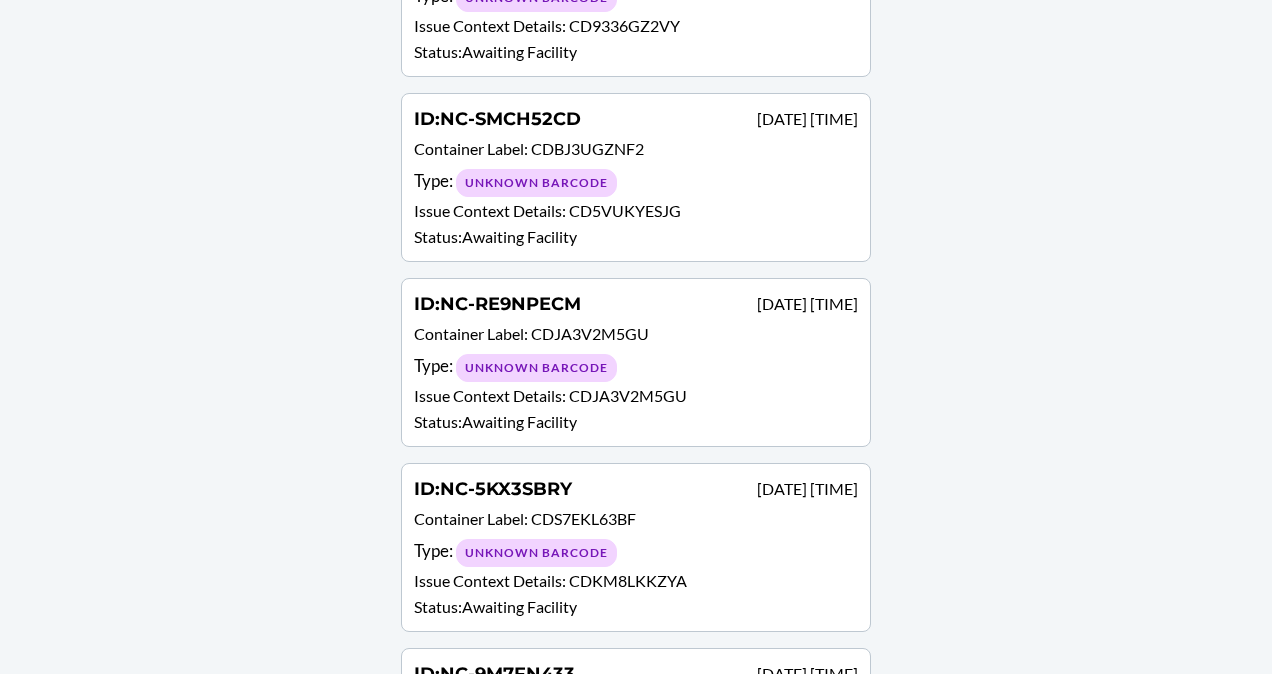 scroll, scrollTop: 2566, scrollLeft: 0, axis: vertical 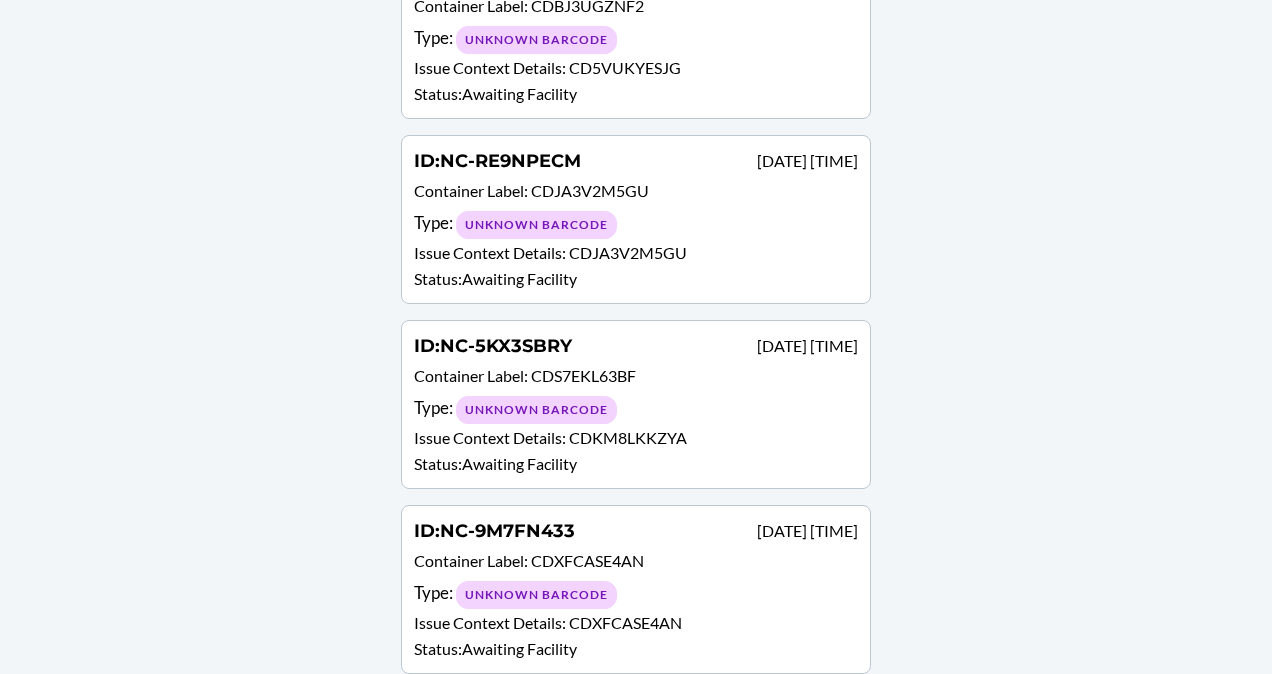 click on "CDXFCASE4AN" at bounding box center [587, 560] 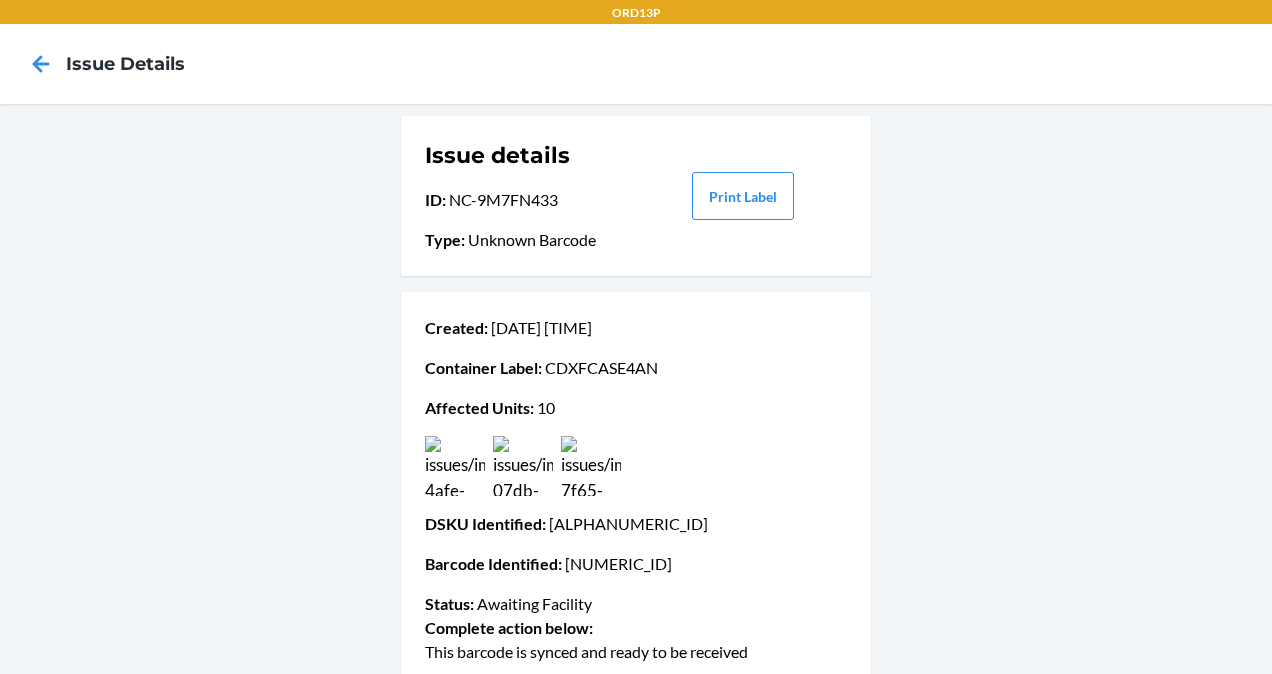 scroll, scrollTop: 98, scrollLeft: 0, axis: vertical 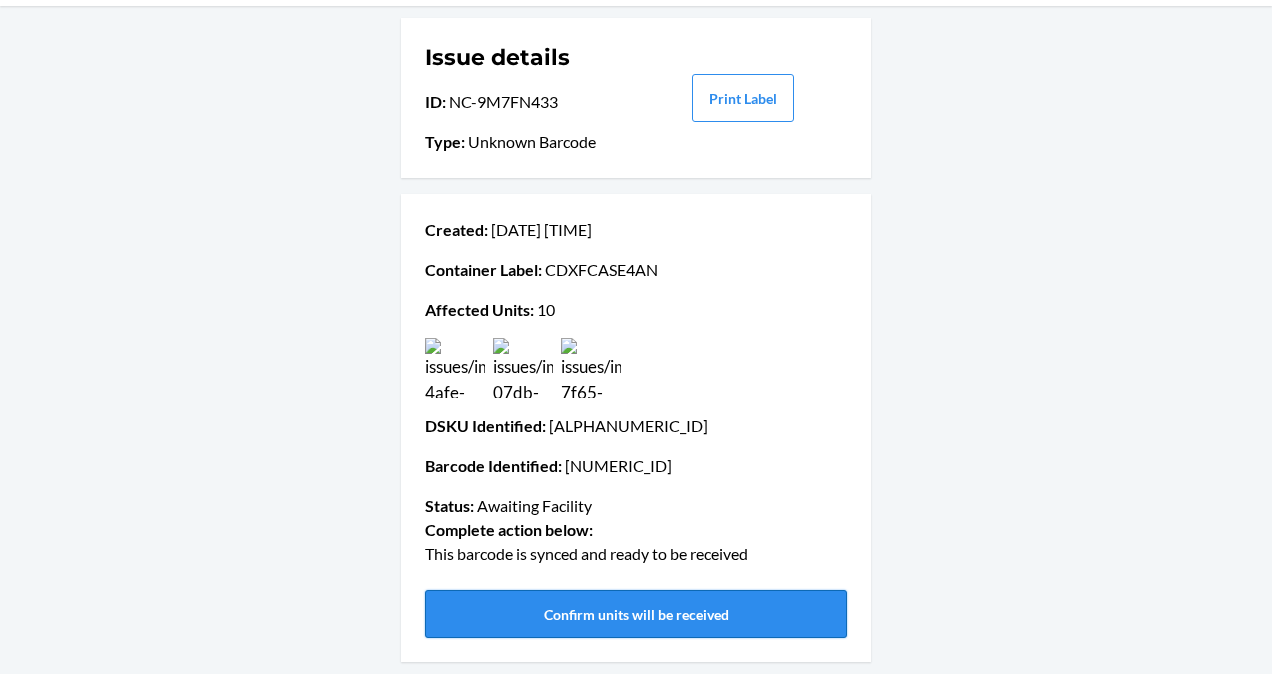 click on "Confirm units will be received" at bounding box center (636, 614) 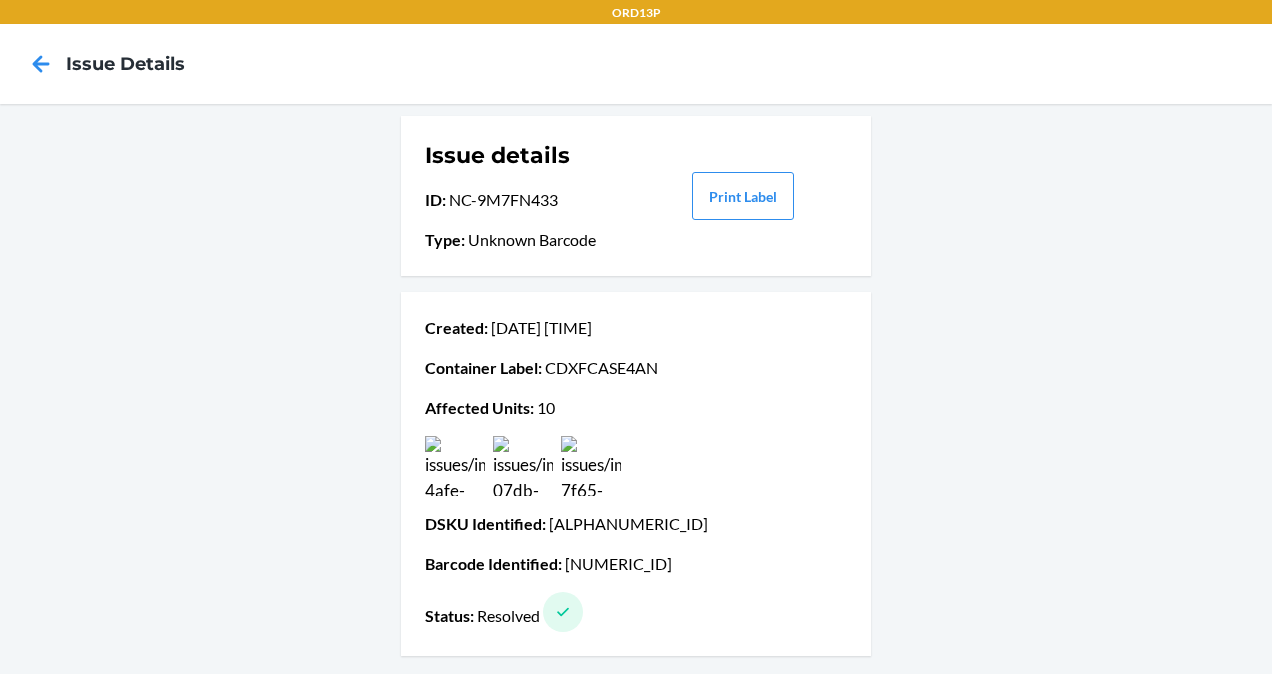 scroll, scrollTop: 0, scrollLeft: 0, axis: both 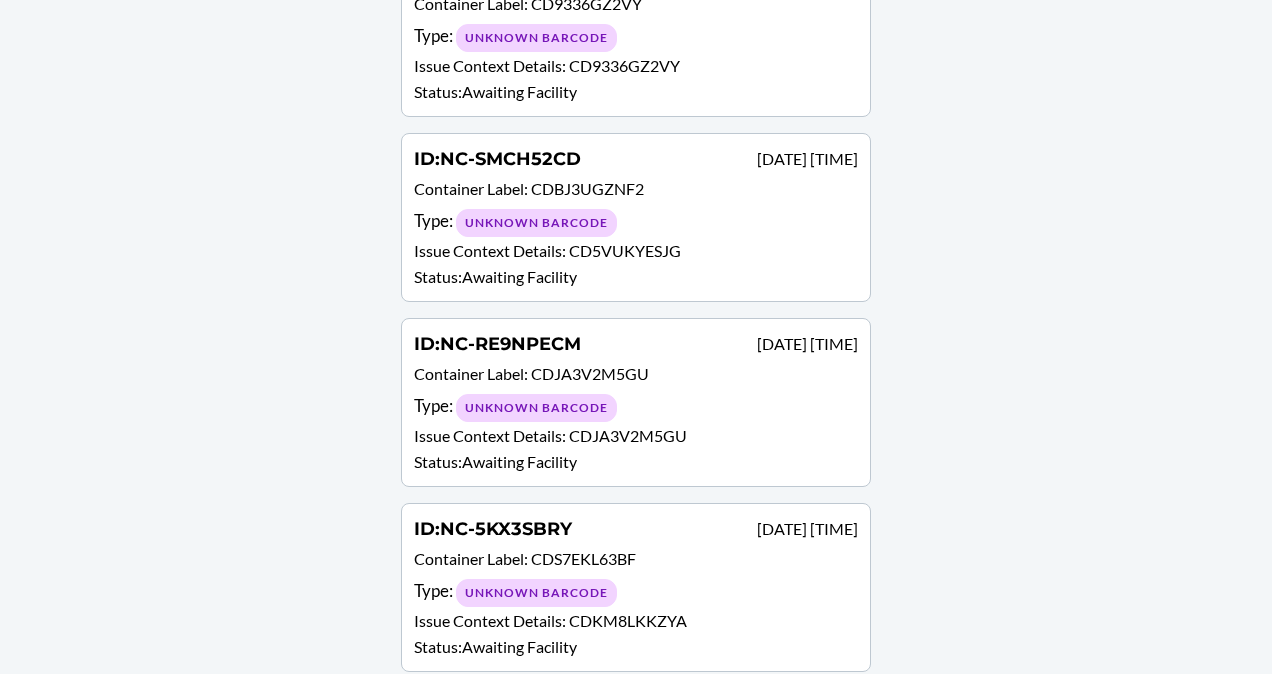 click on "CDS7EKL63BF" at bounding box center [583, 558] 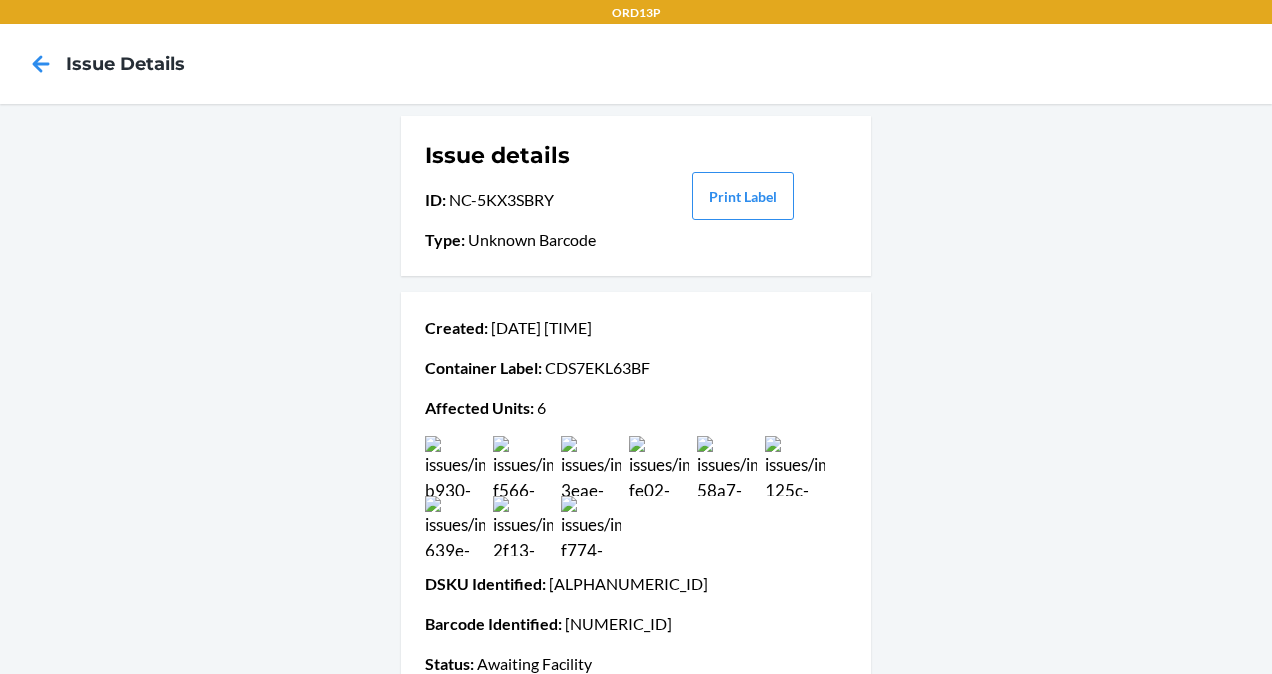 scroll, scrollTop: 158, scrollLeft: 0, axis: vertical 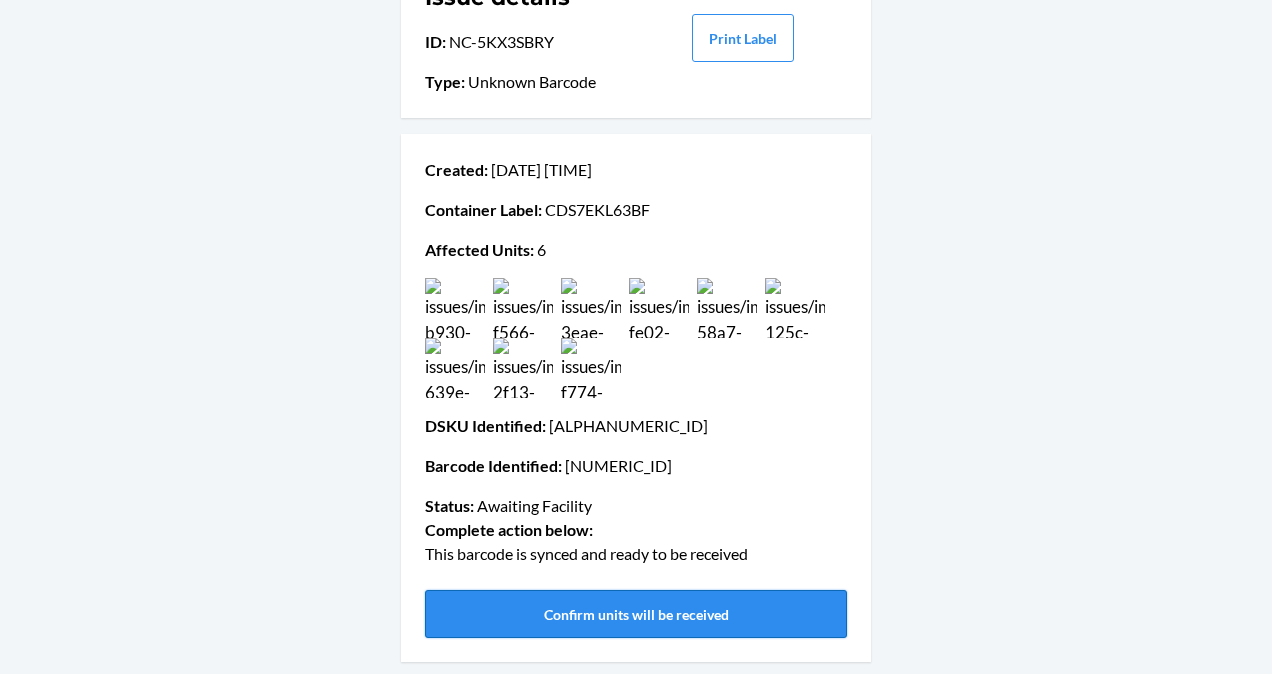 click on "Confirm units will be received" at bounding box center (636, 614) 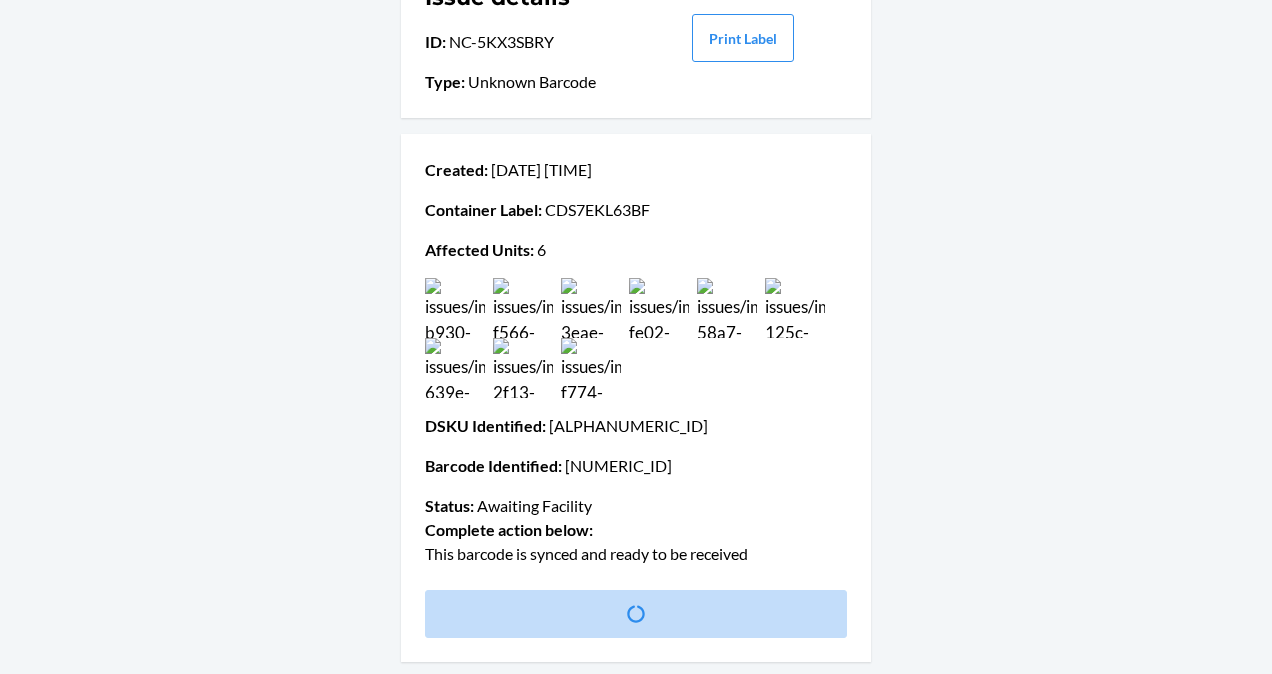 scroll, scrollTop: 0, scrollLeft: 0, axis: both 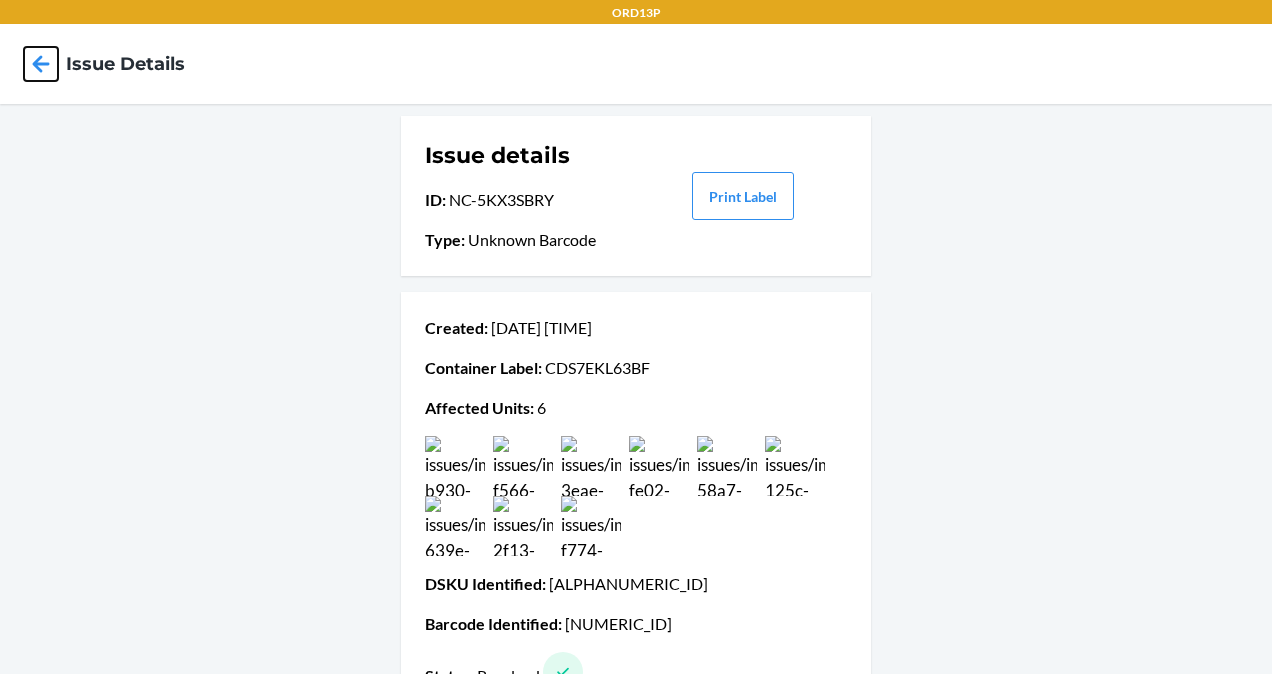 click 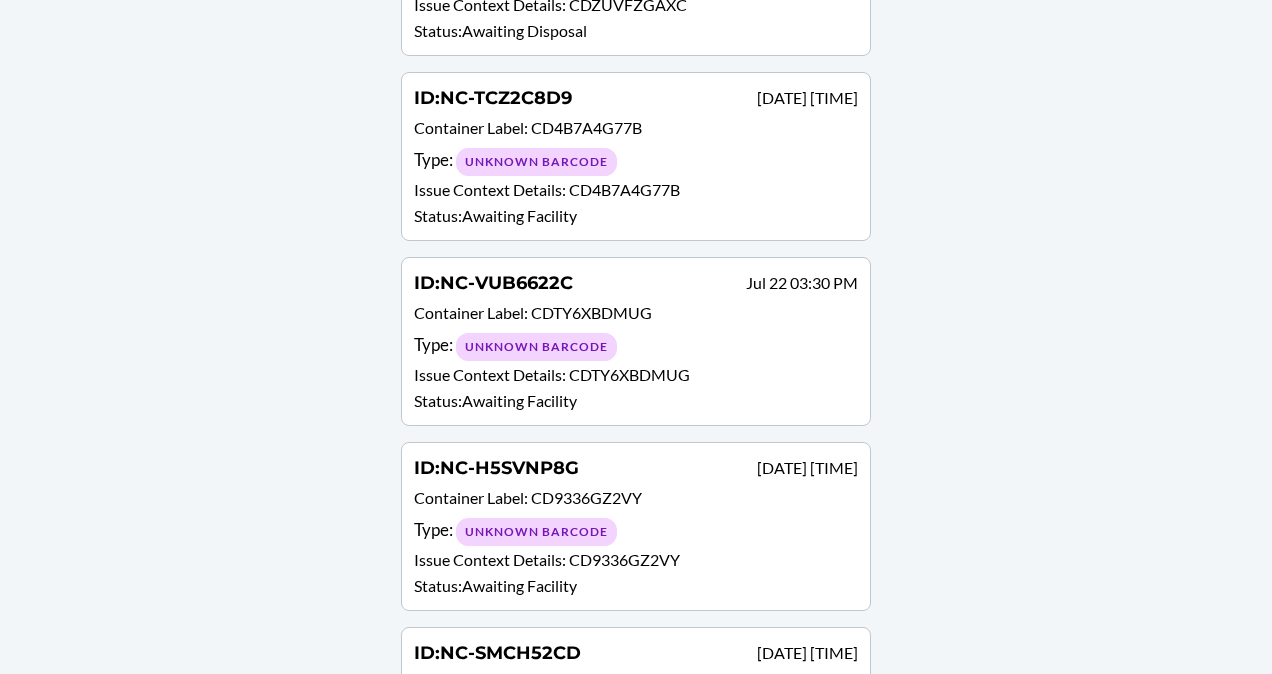 scroll, scrollTop: 2200, scrollLeft: 0, axis: vertical 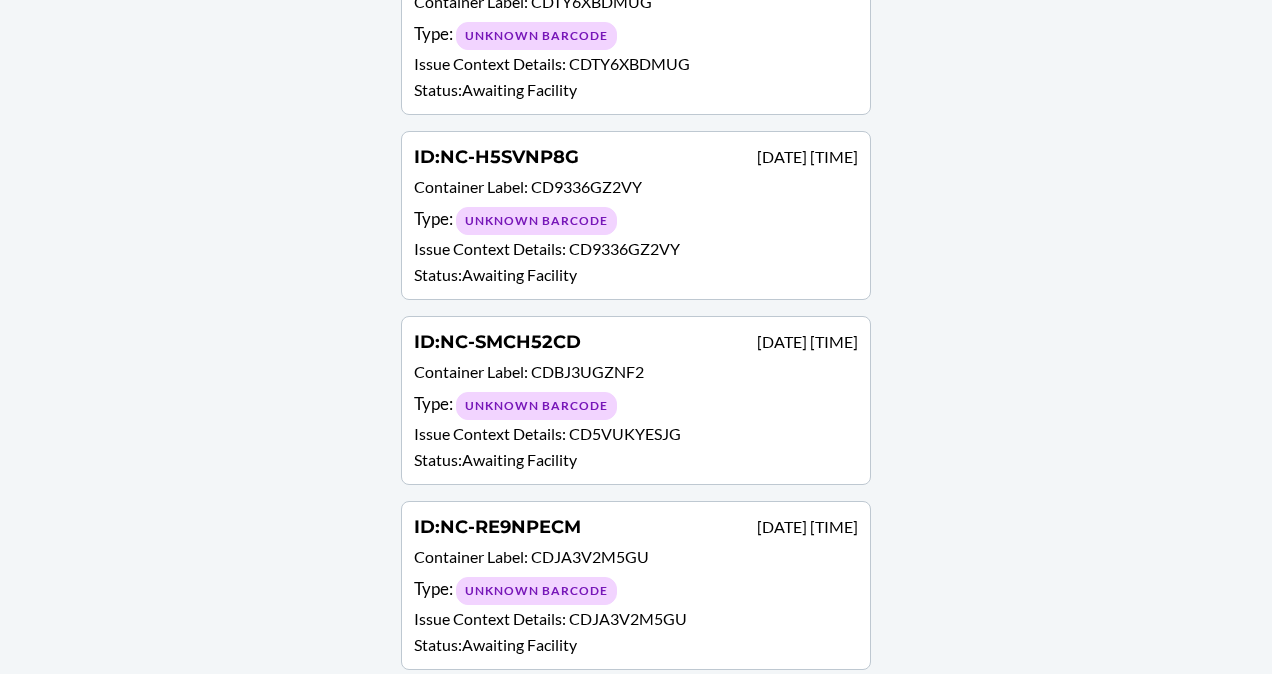 click on "ID :  NC-RE9NPECM Jul 22 11:53 AM" at bounding box center (636, 528) 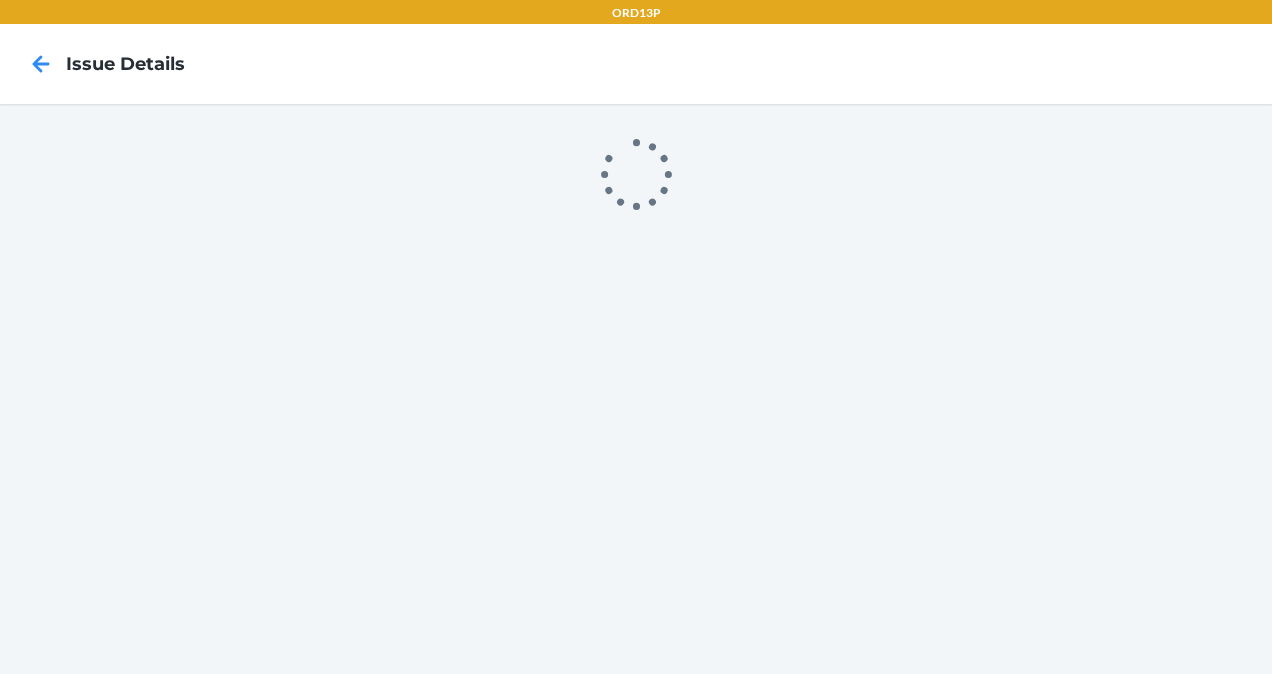 scroll, scrollTop: 0, scrollLeft: 0, axis: both 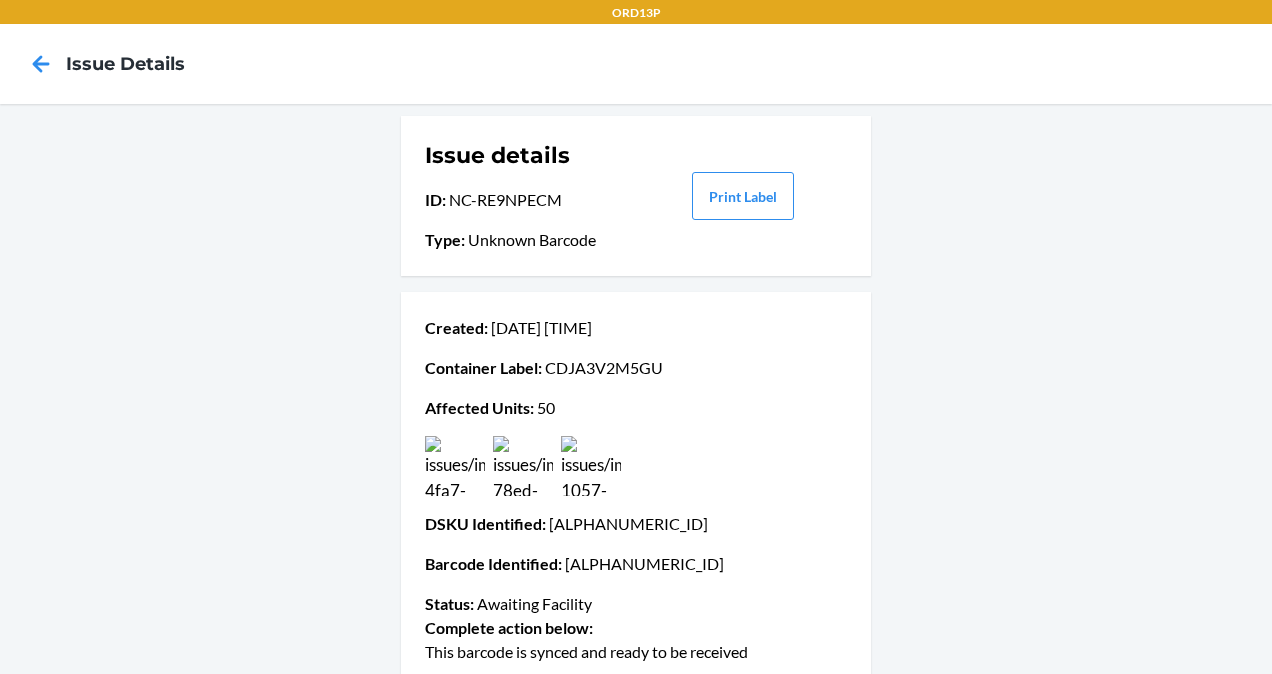 click at bounding box center (591, 466) 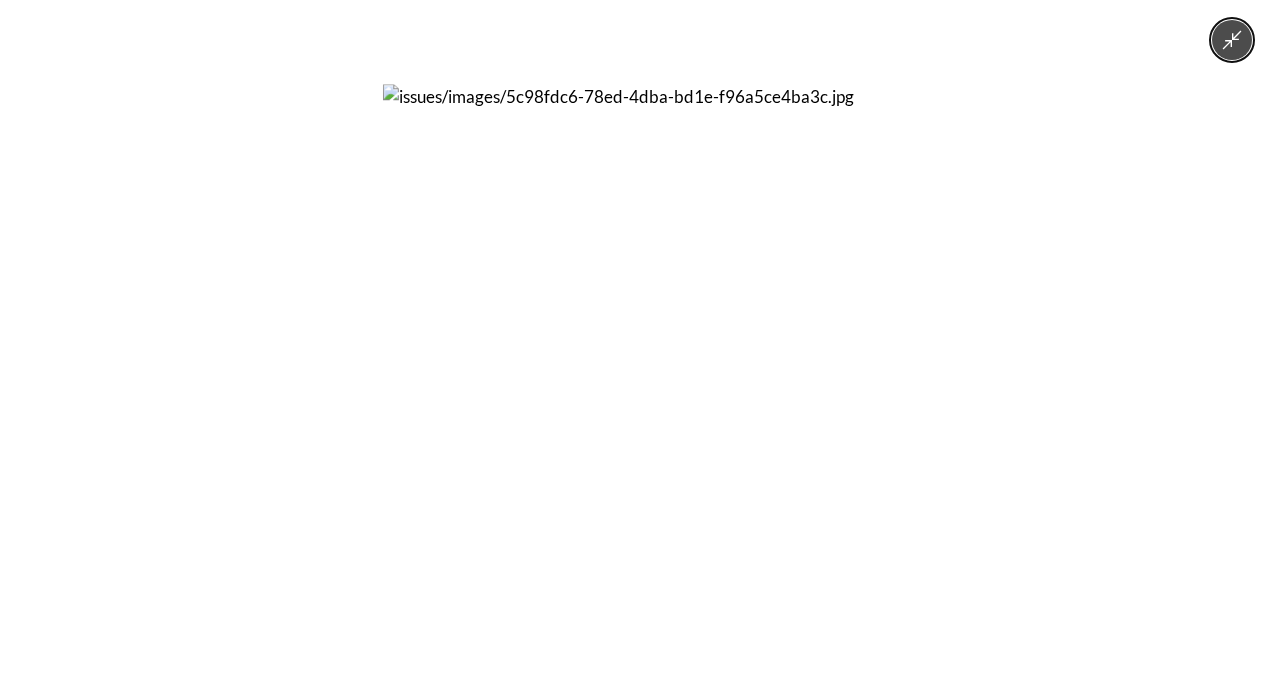 click at bounding box center [636, 337] 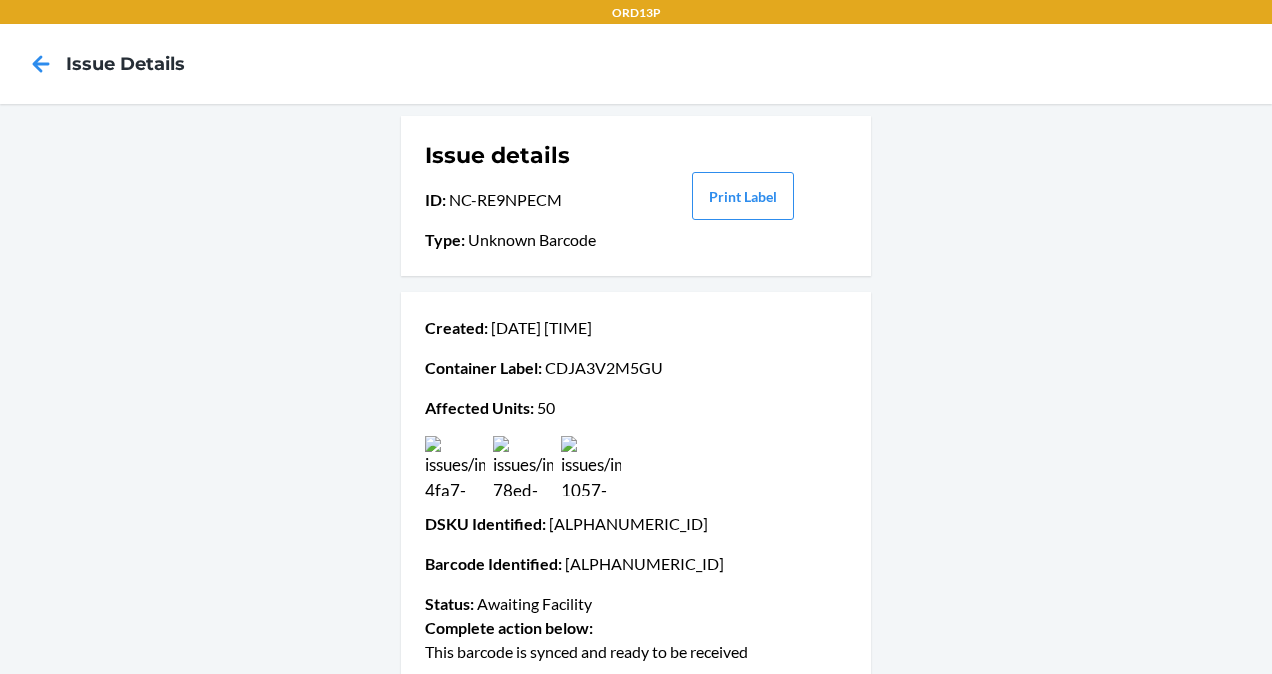 click at bounding box center [455, 466] 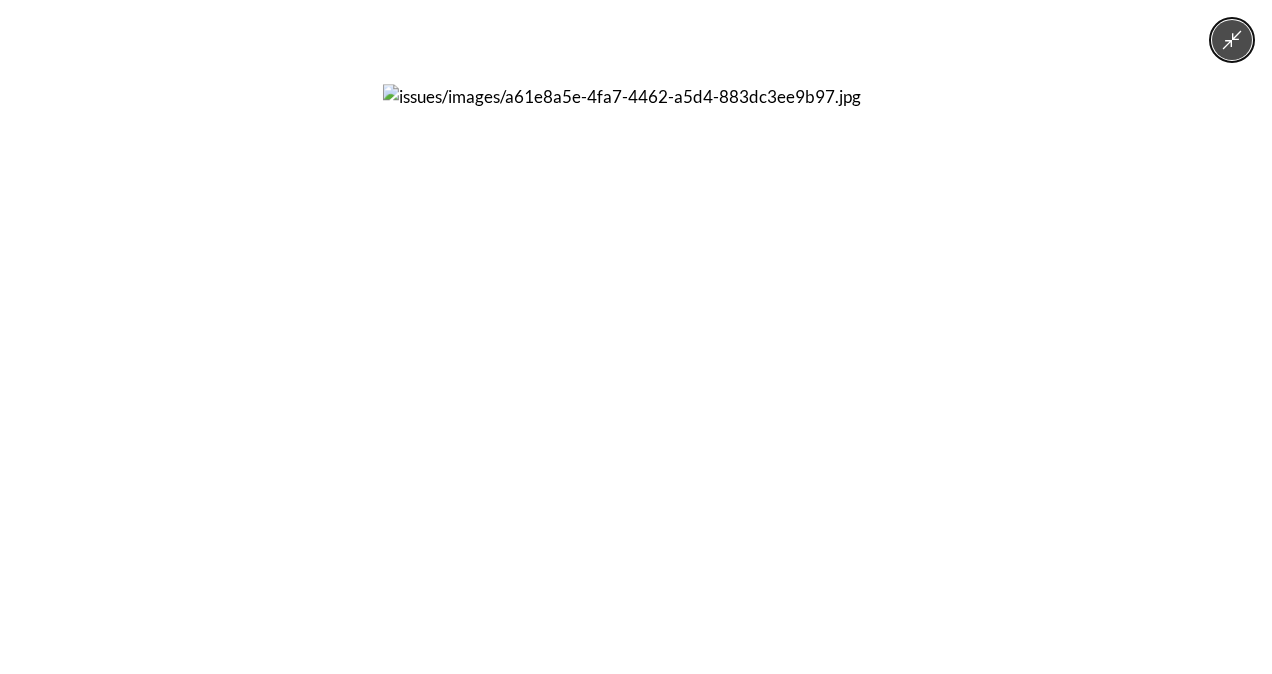 click at bounding box center (636, 337) 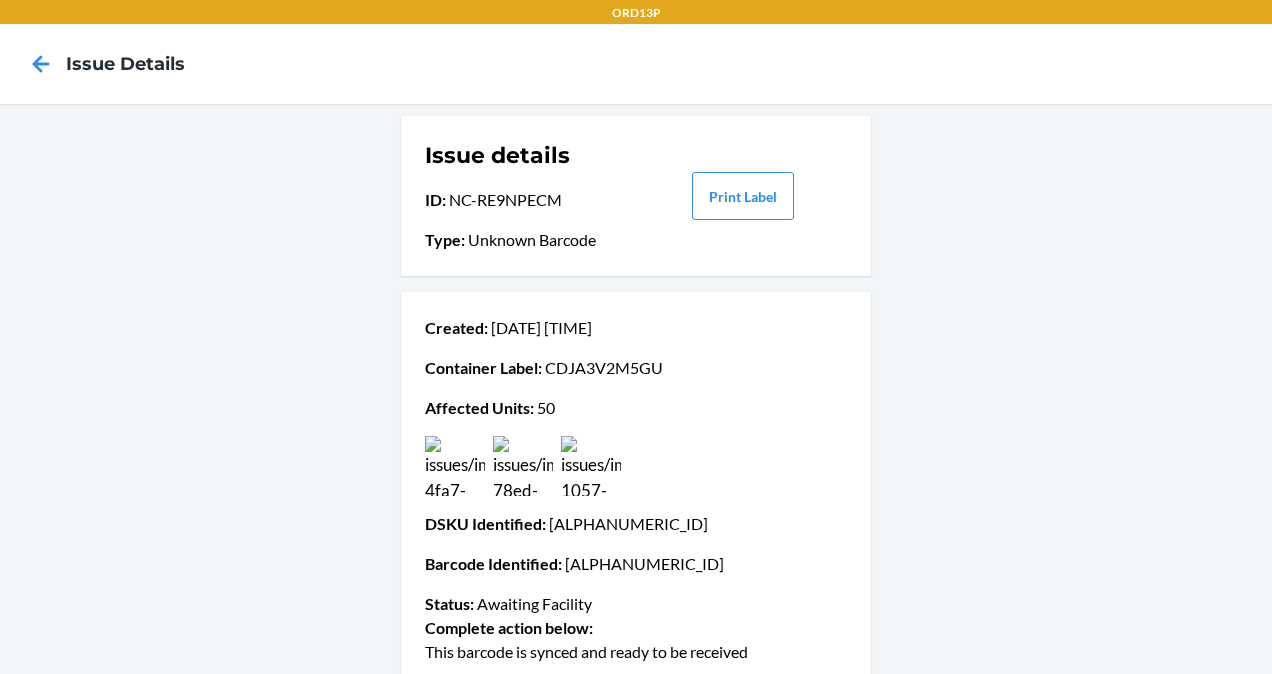 click at bounding box center (591, 466) 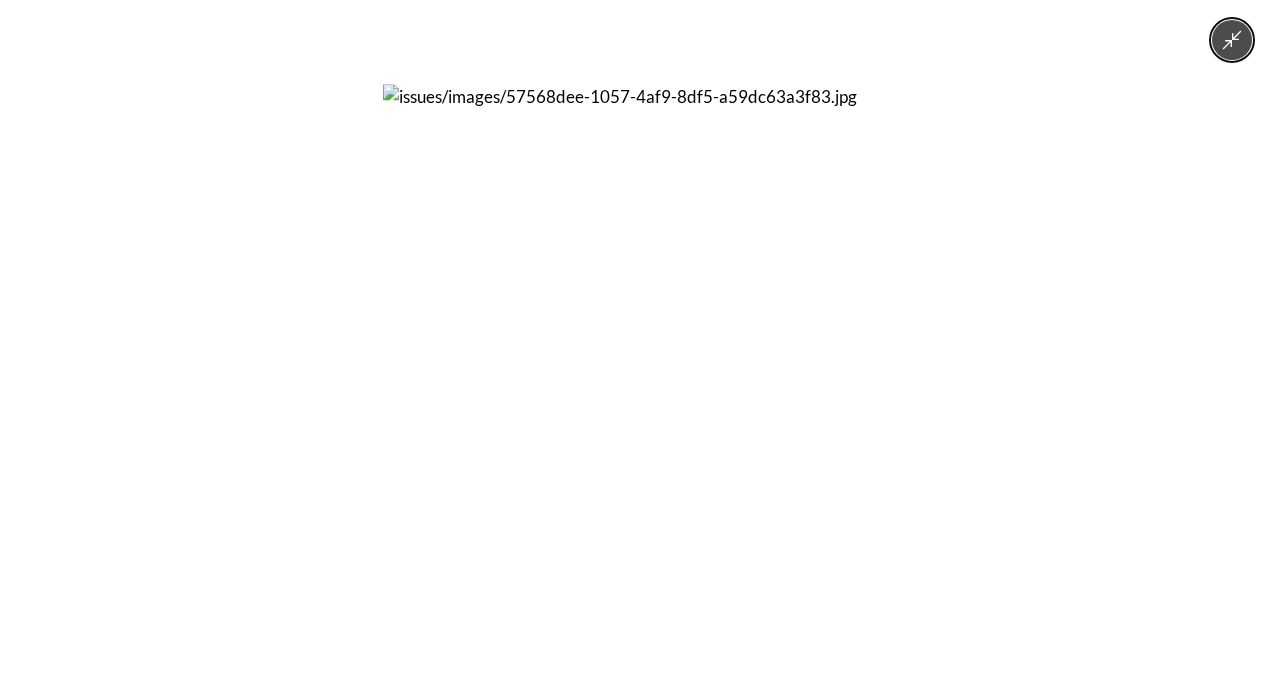 click at bounding box center (636, 337) 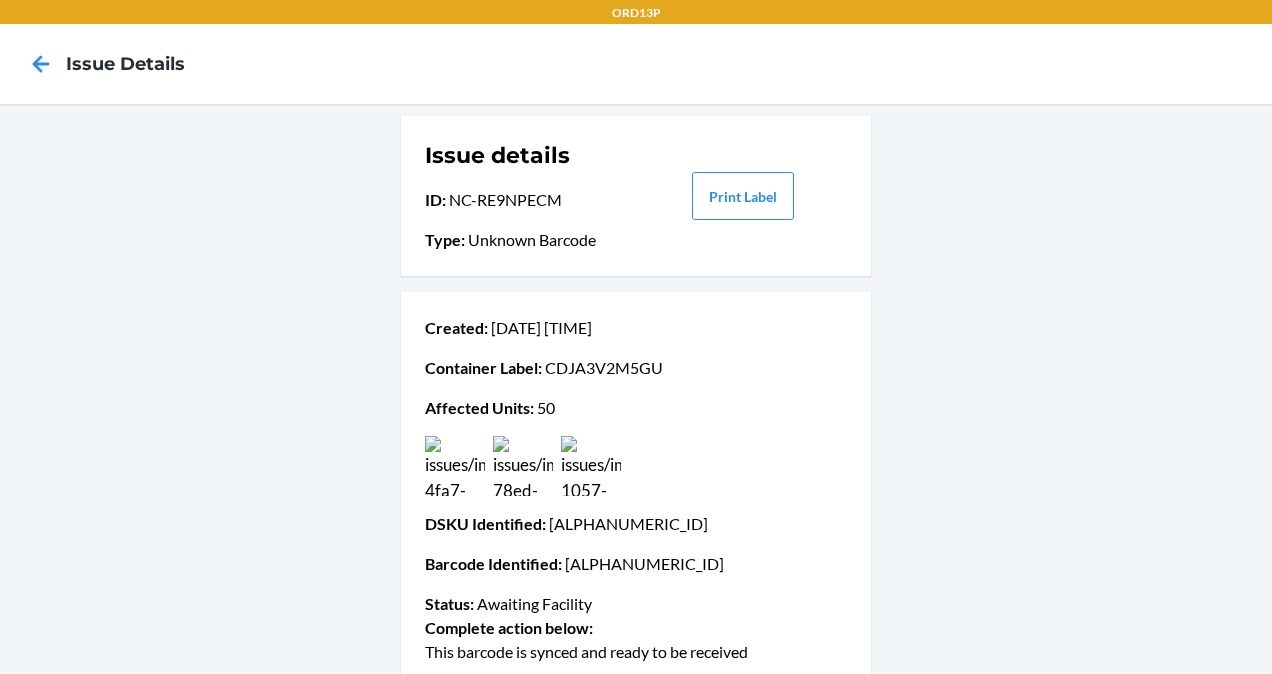 click at bounding box center (523, 466) 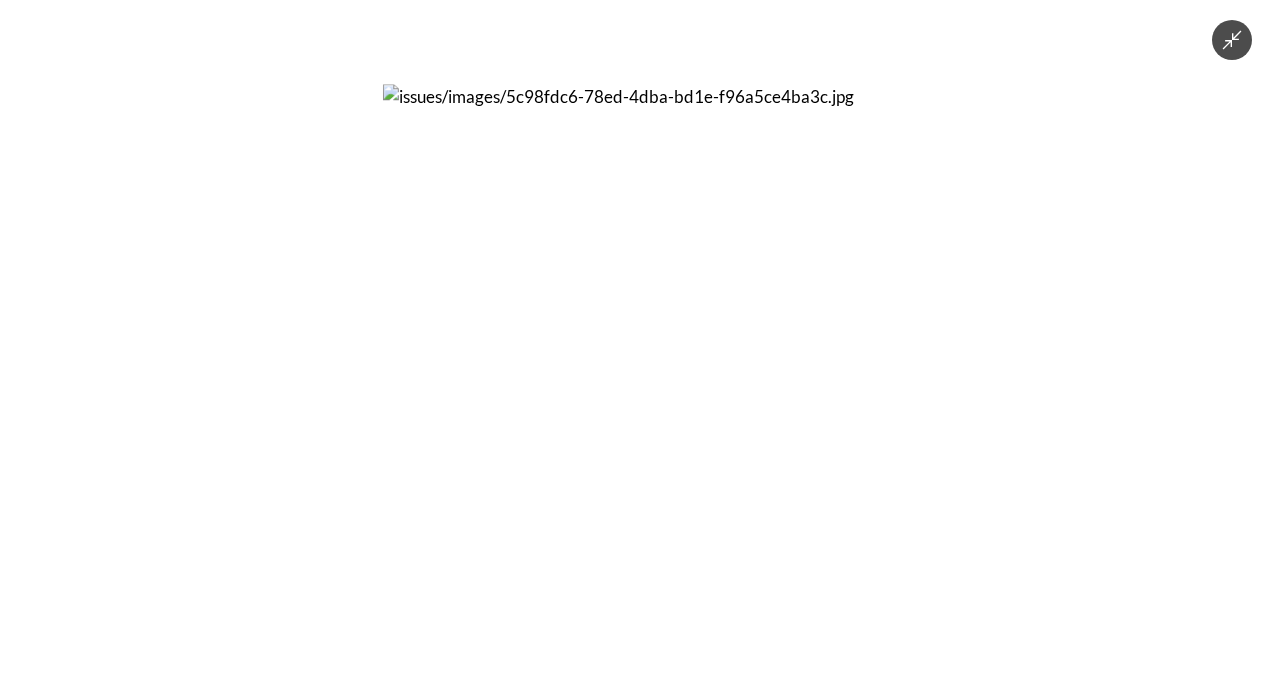 click at bounding box center [636, 337] 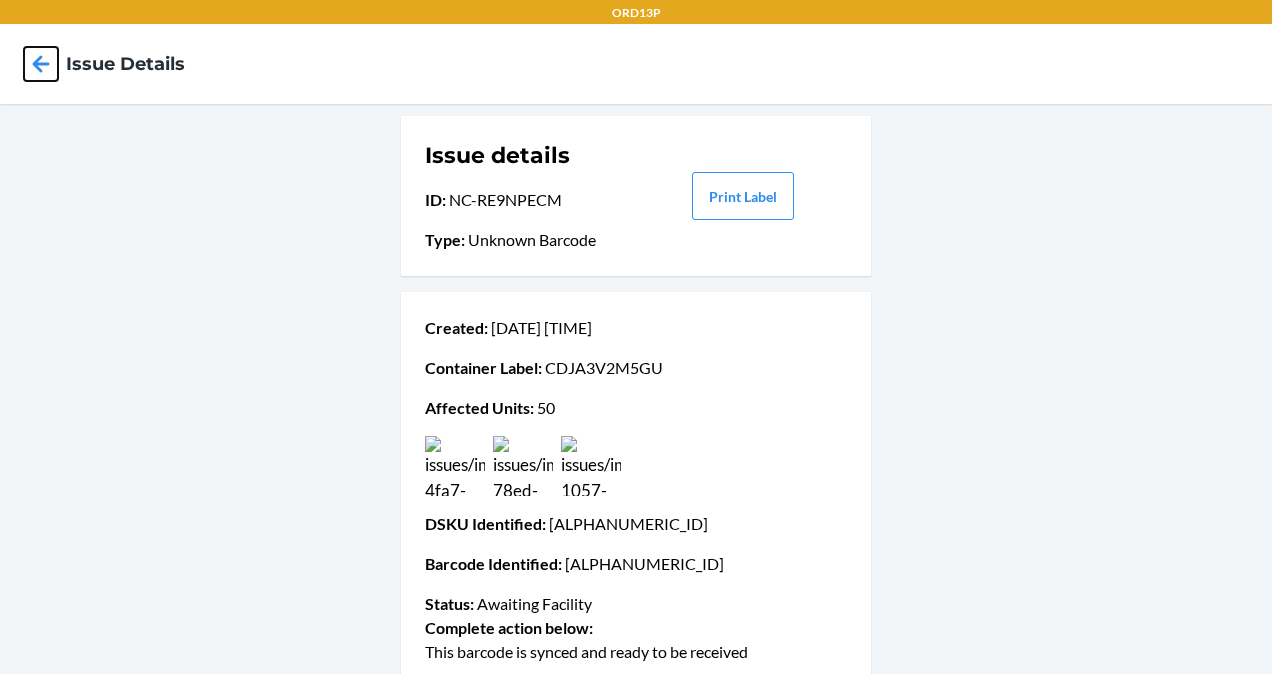click 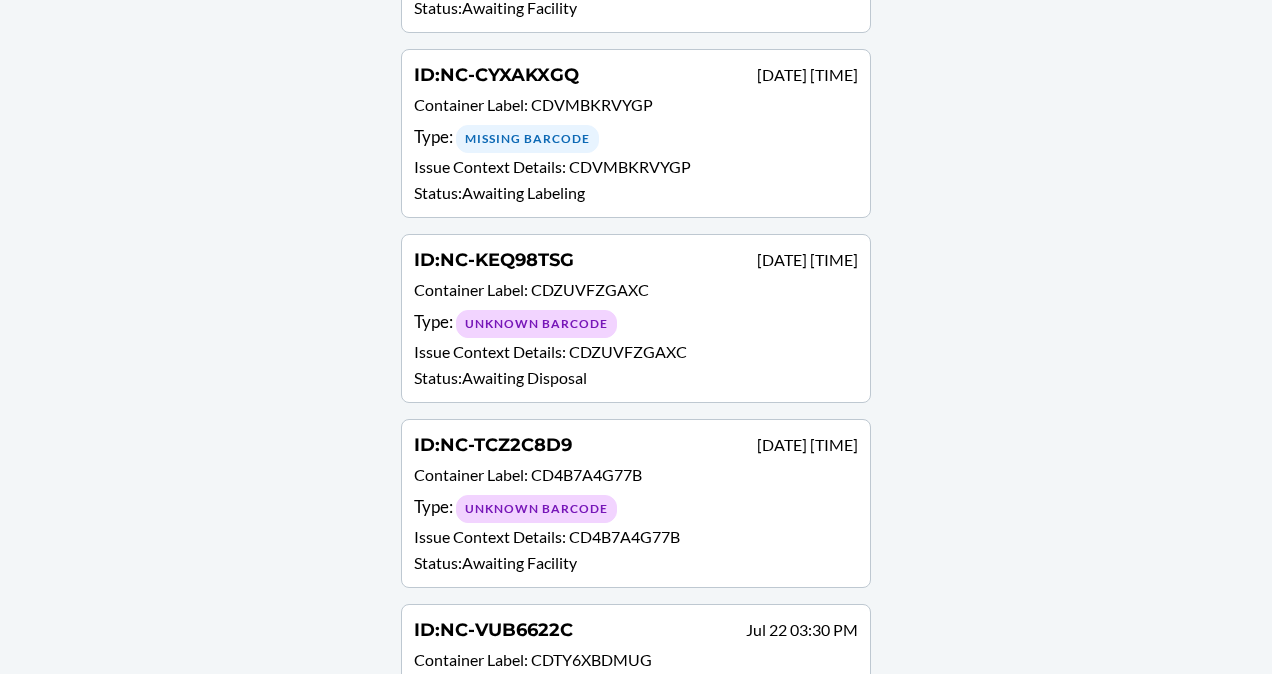 scroll, scrollTop: 2200, scrollLeft: 0, axis: vertical 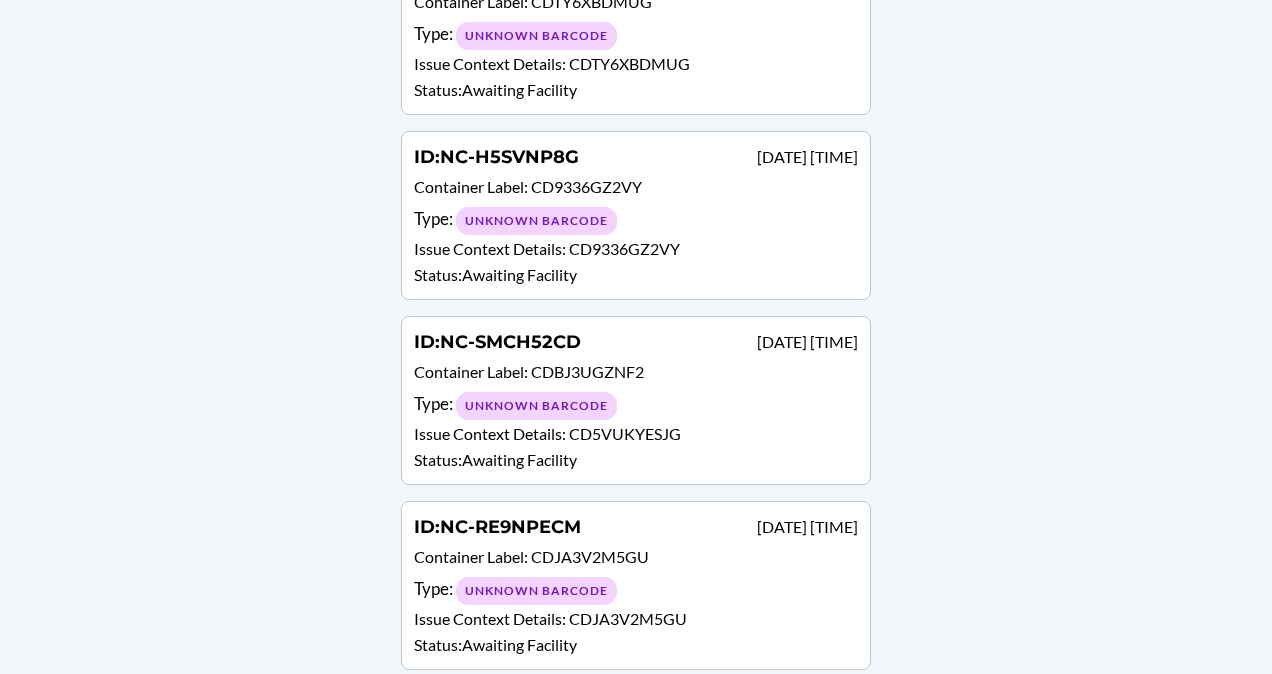 click on "Issue Context Details :   CD5VUKYESJG" at bounding box center [636, 434] 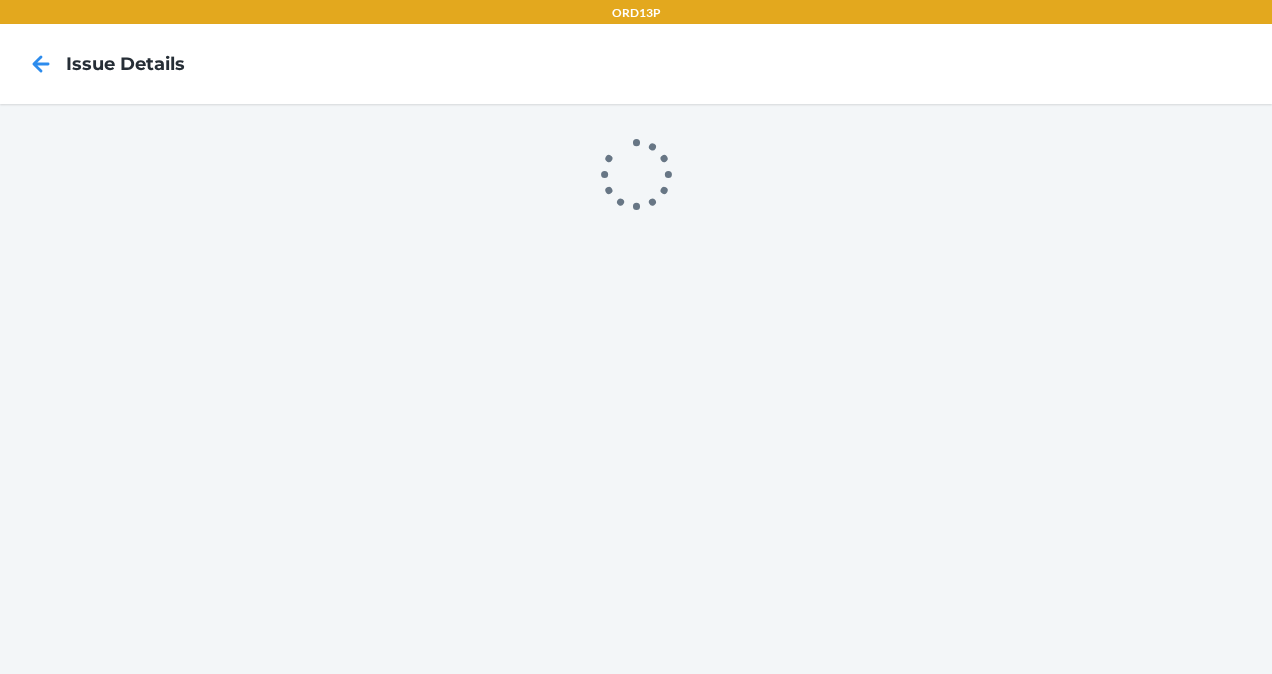scroll, scrollTop: 0, scrollLeft: 0, axis: both 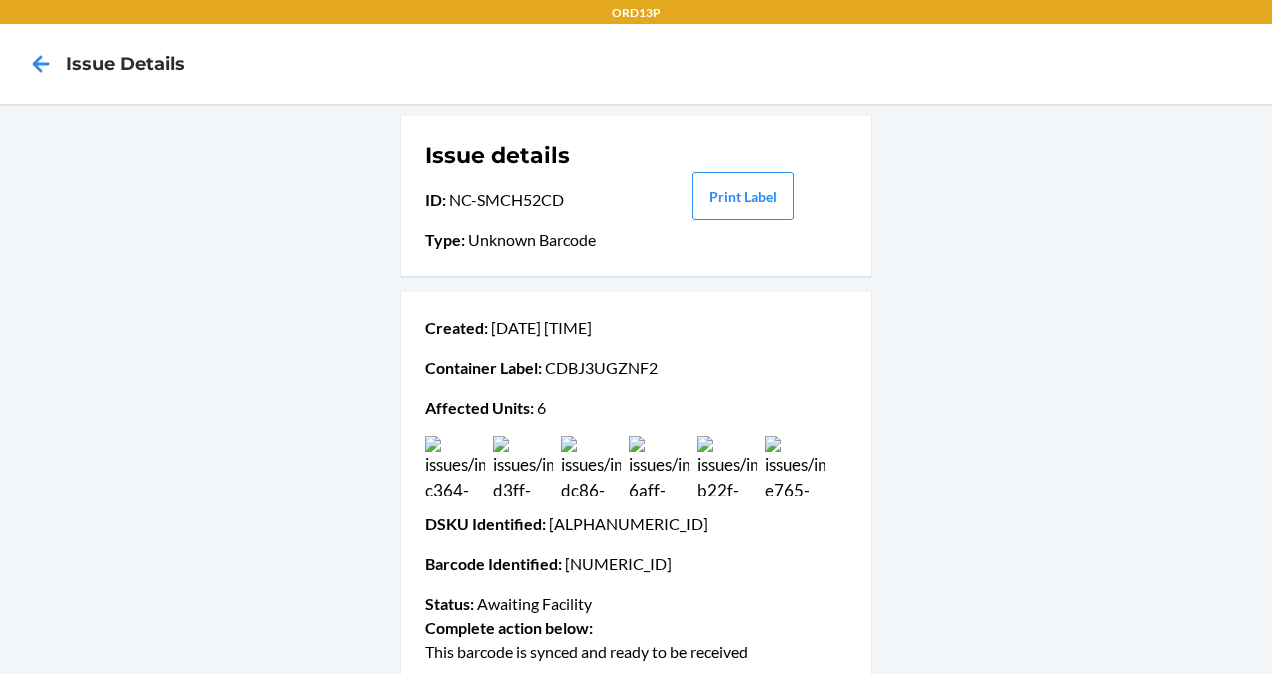 click at bounding box center (523, 466) 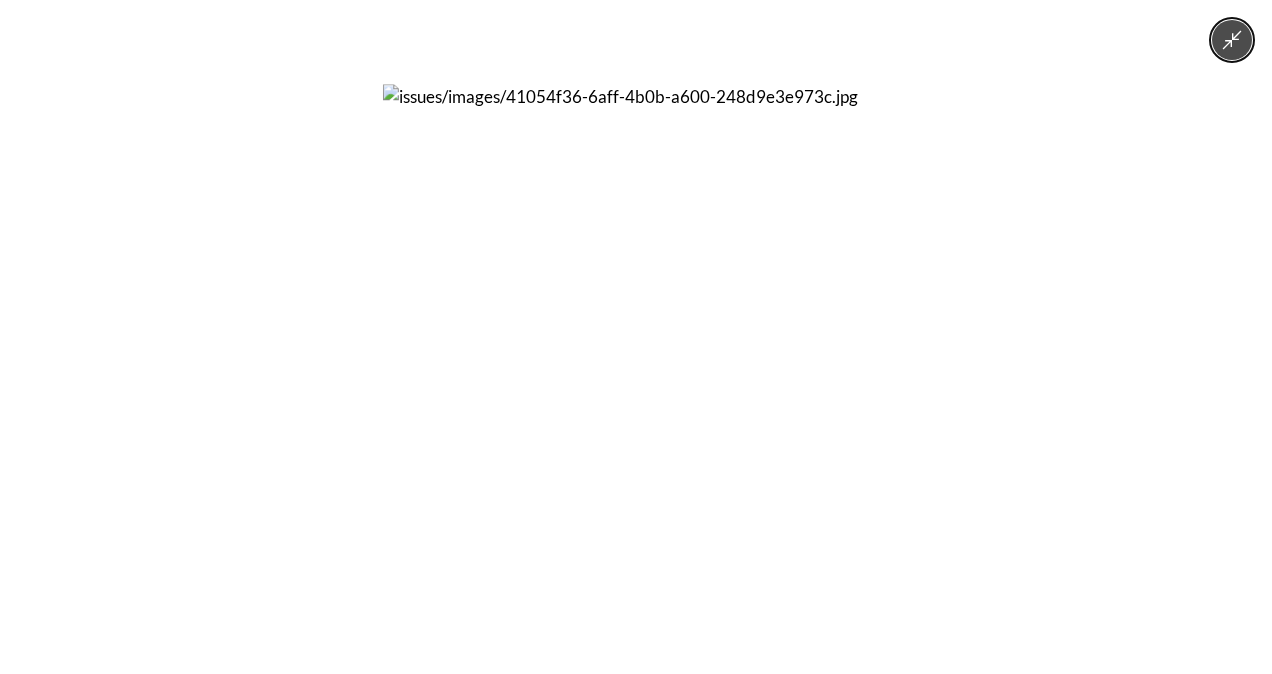 click at bounding box center (636, 337) 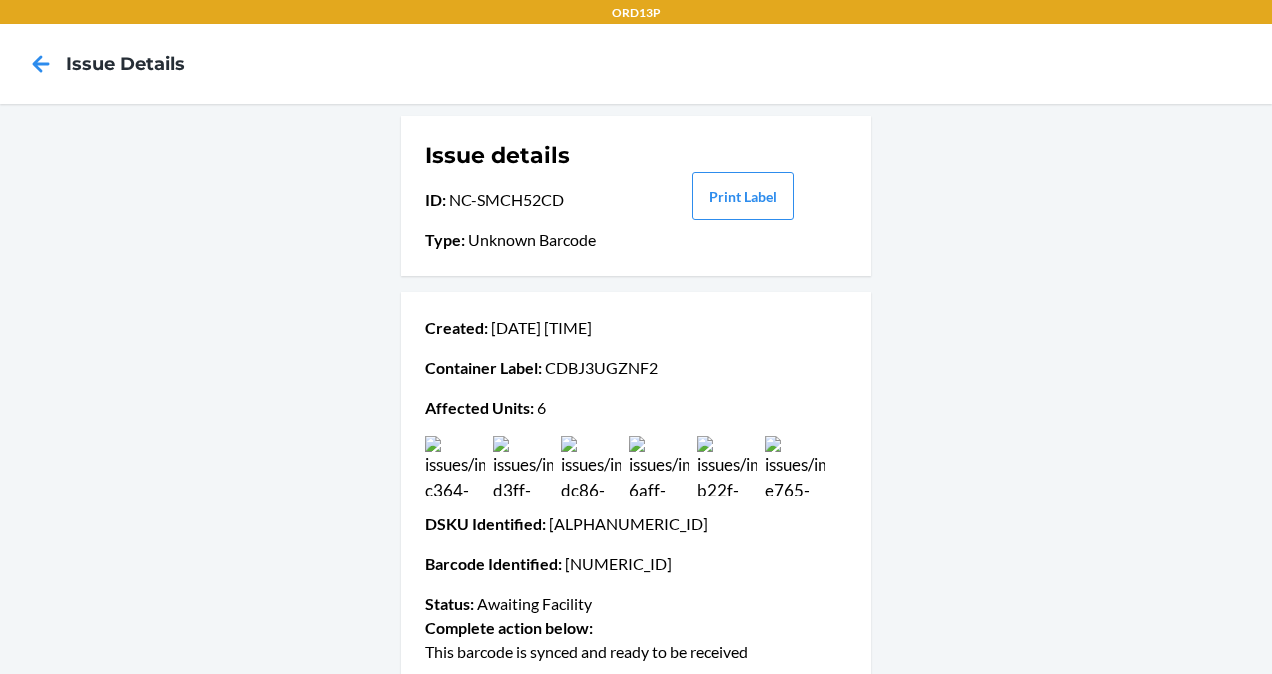 scroll, scrollTop: 98, scrollLeft: 0, axis: vertical 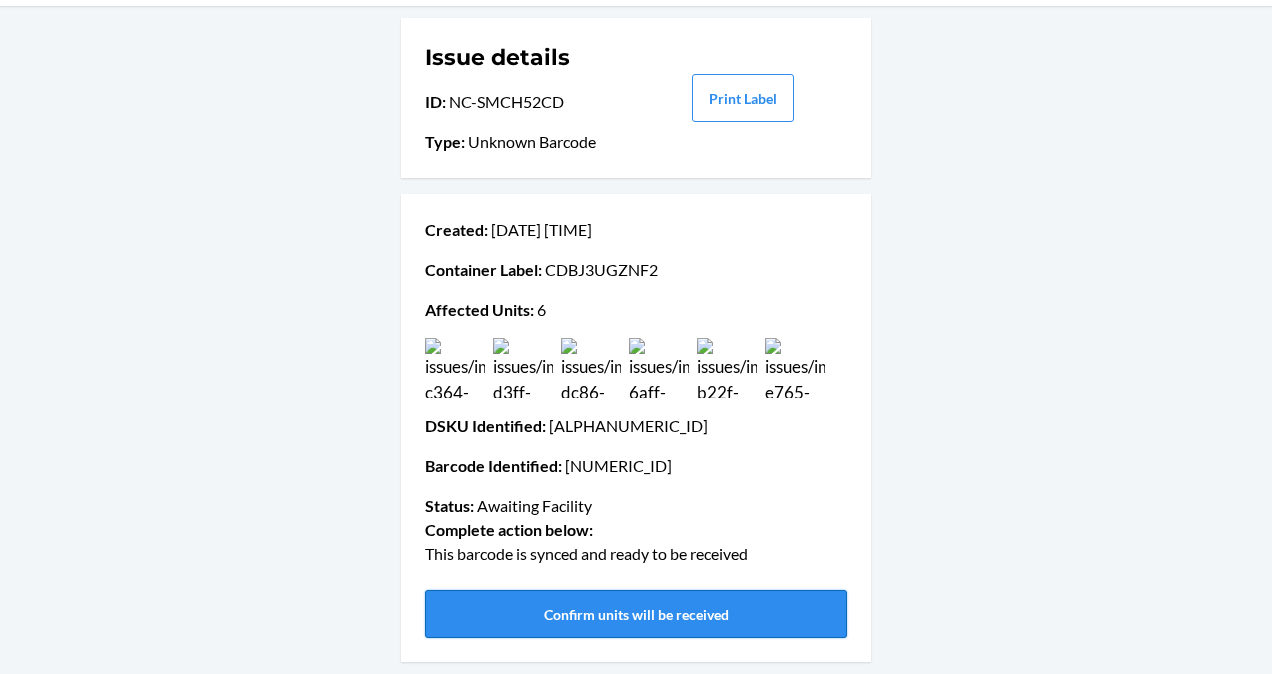 click on "Confirm units will be received" at bounding box center [636, 614] 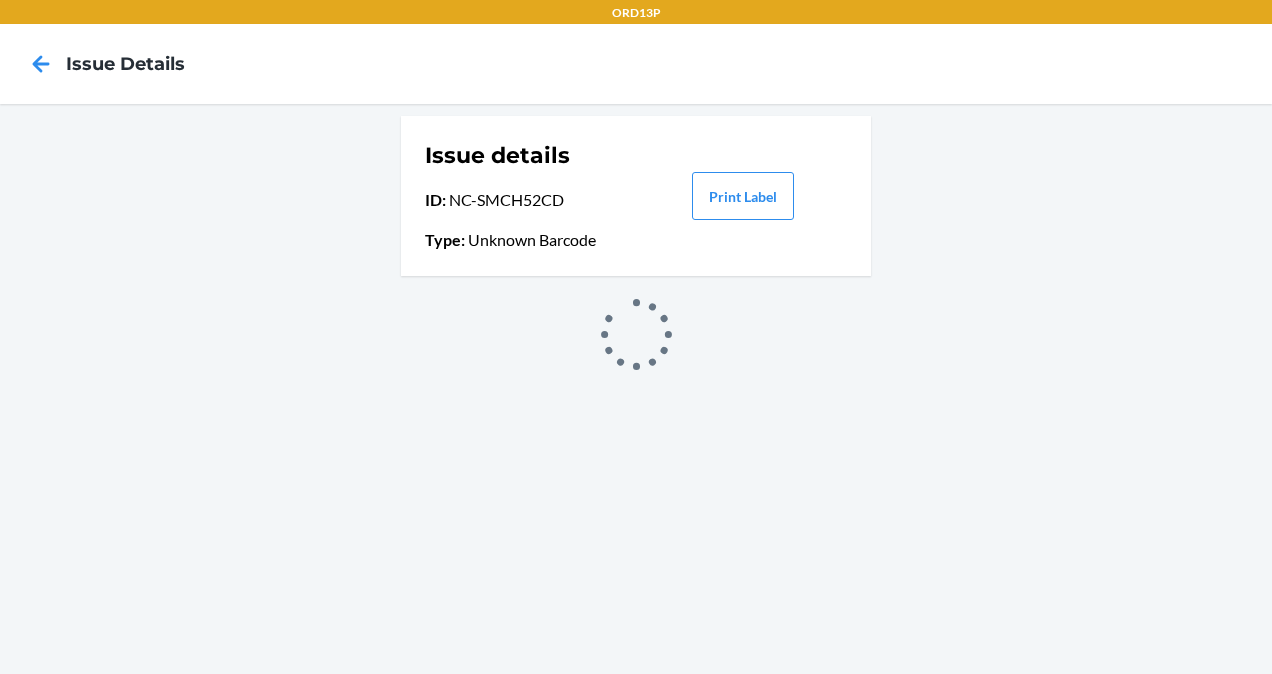 scroll, scrollTop: 0, scrollLeft: 0, axis: both 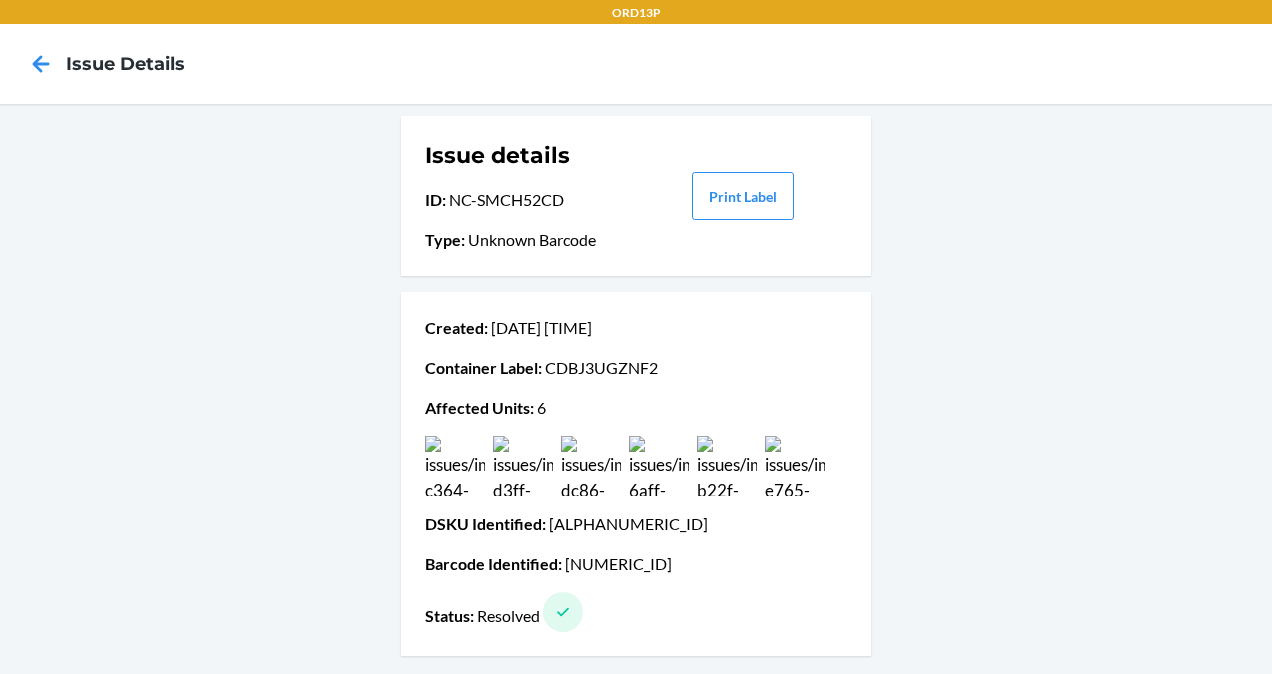 click at bounding box center (41, 64) 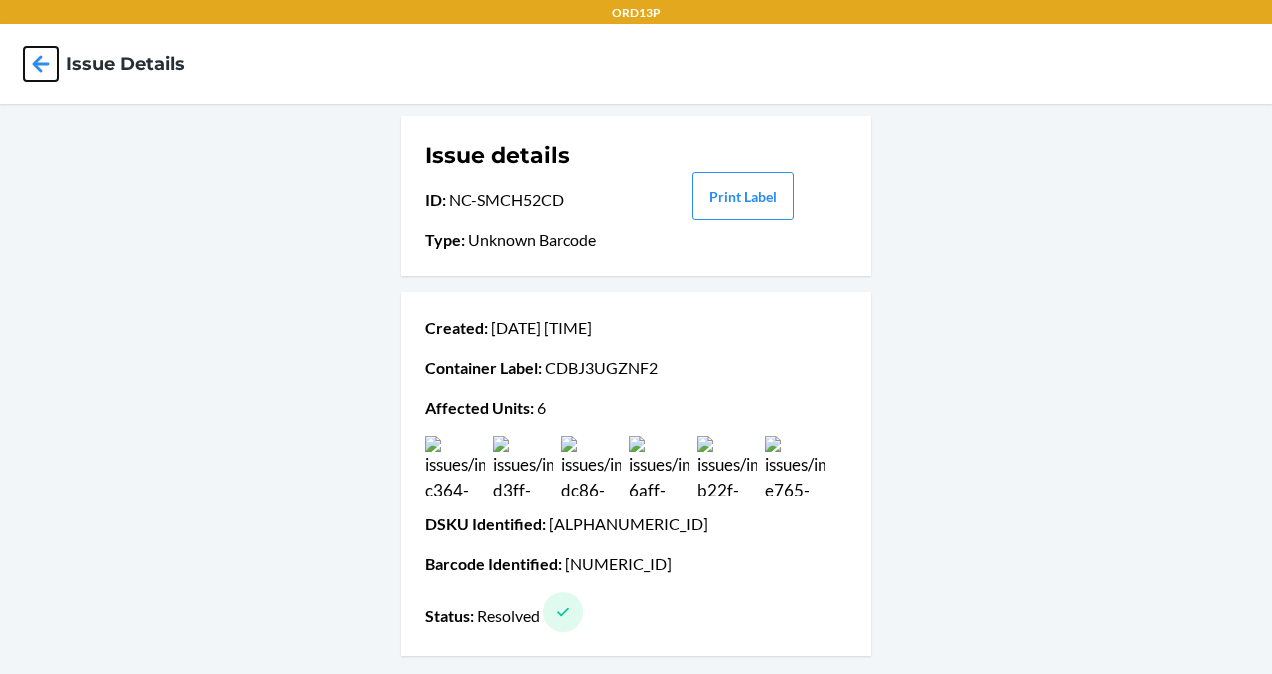 click 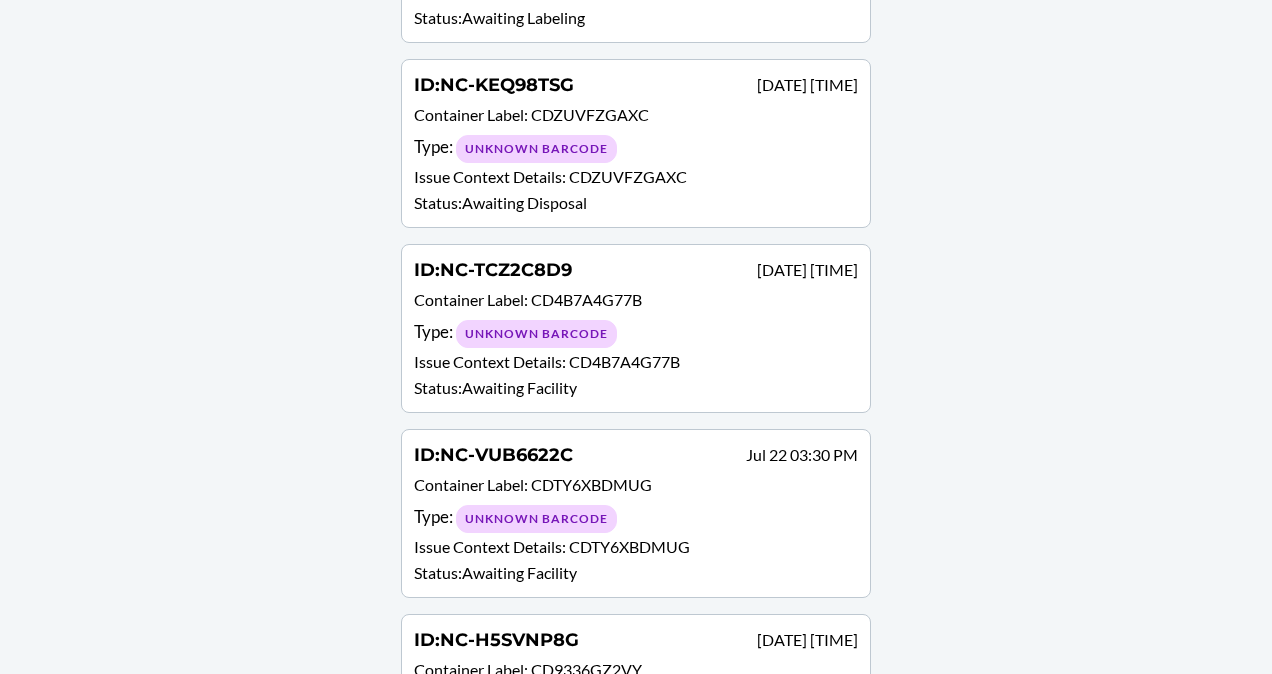 scroll, scrollTop: 2016, scrollLeft: 0, axis: vertical 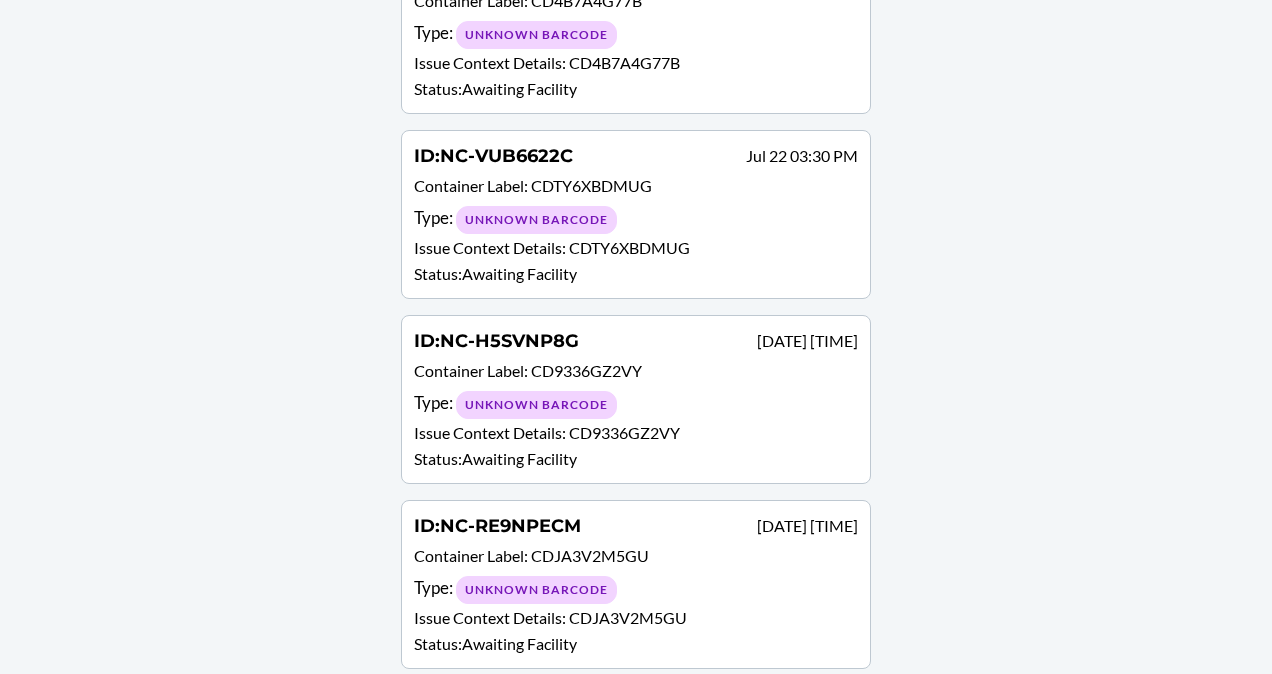 click on "Unknown Barcode" at bounding box center [536, 405] 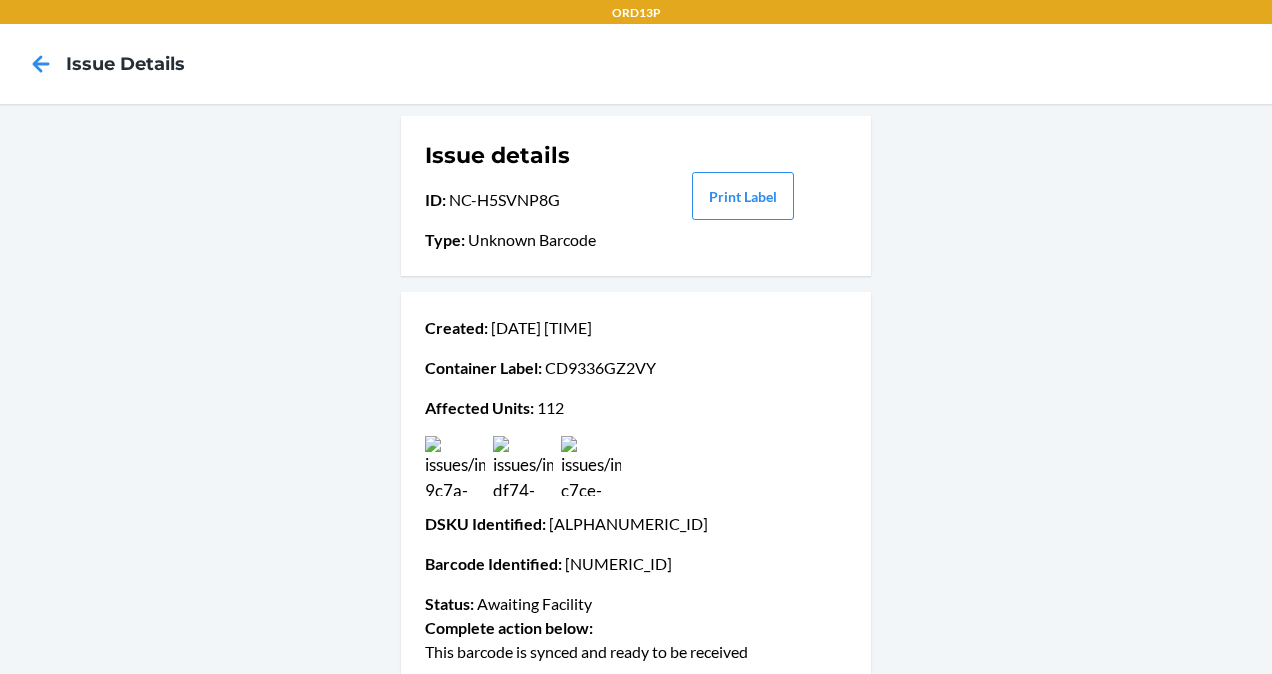 click at bounding box center [523, 466] 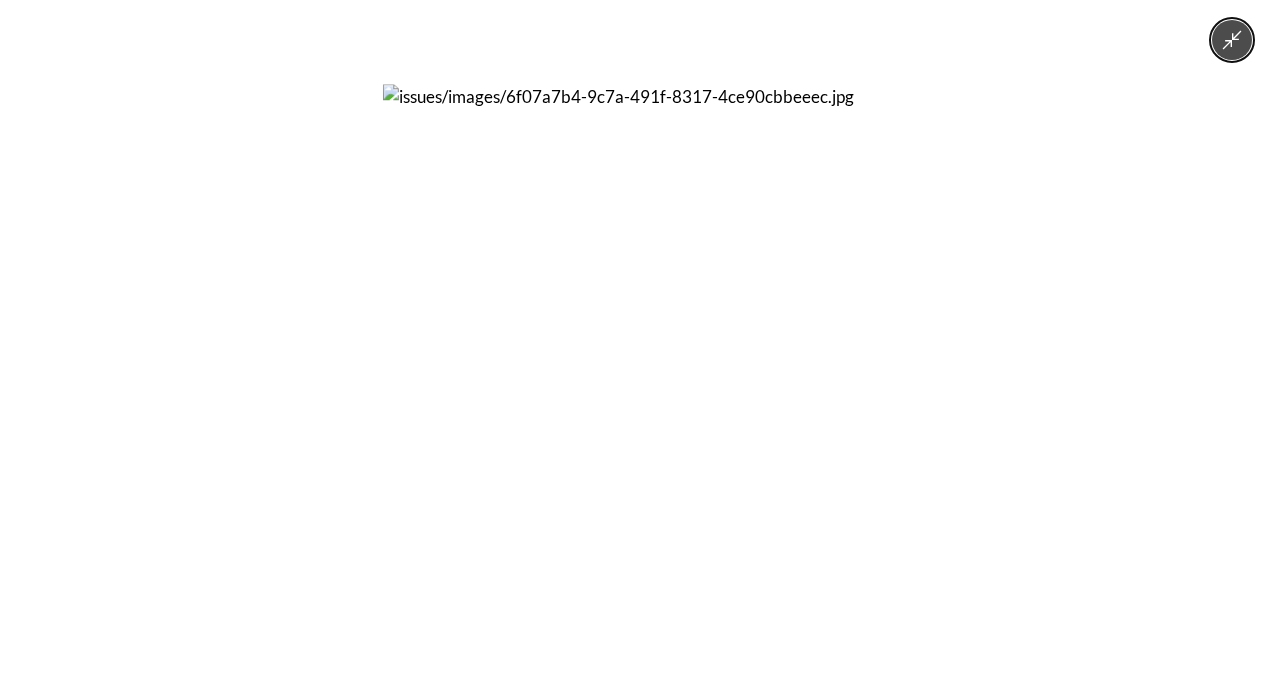 click at bounding box center [636, 337] 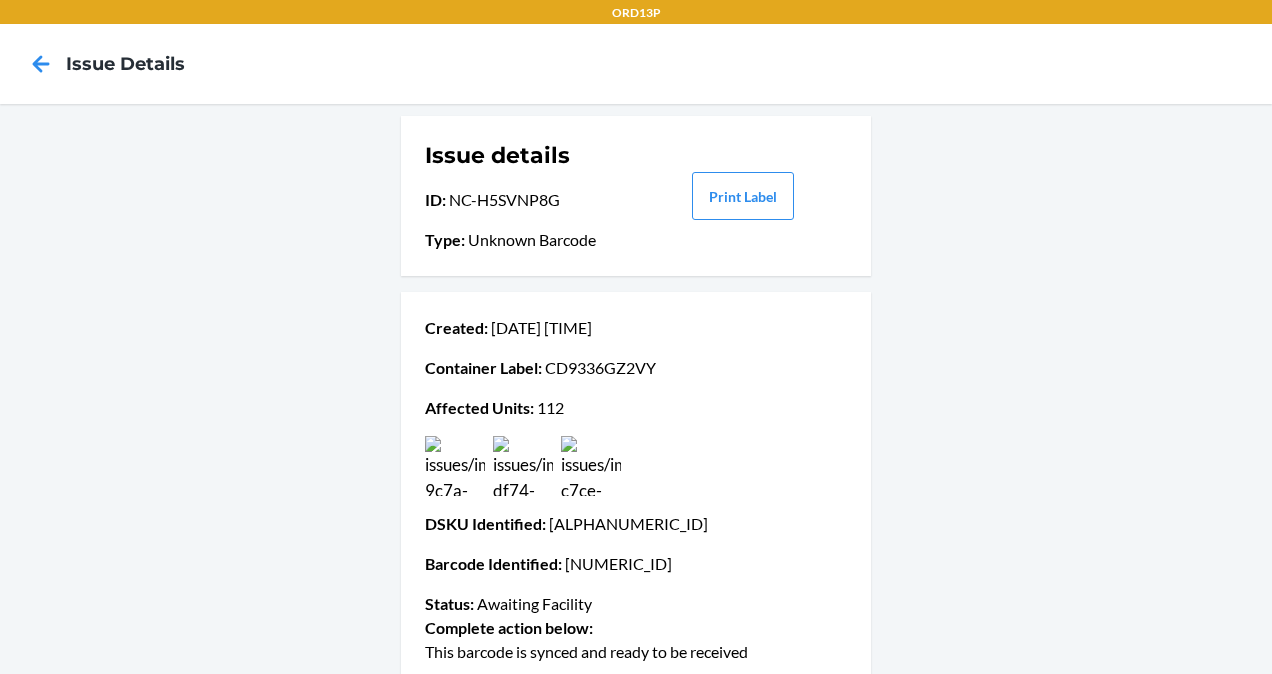 click at bounding box center [523, 466] 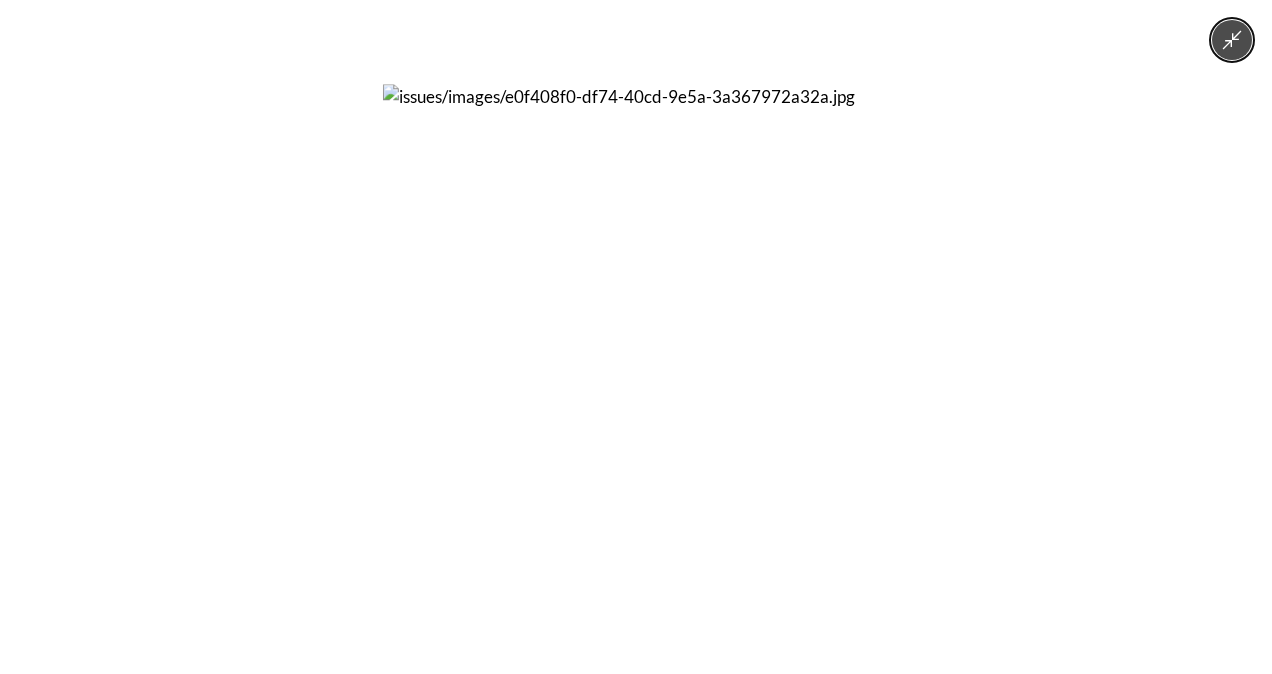 click at bounding box center (636, 337) 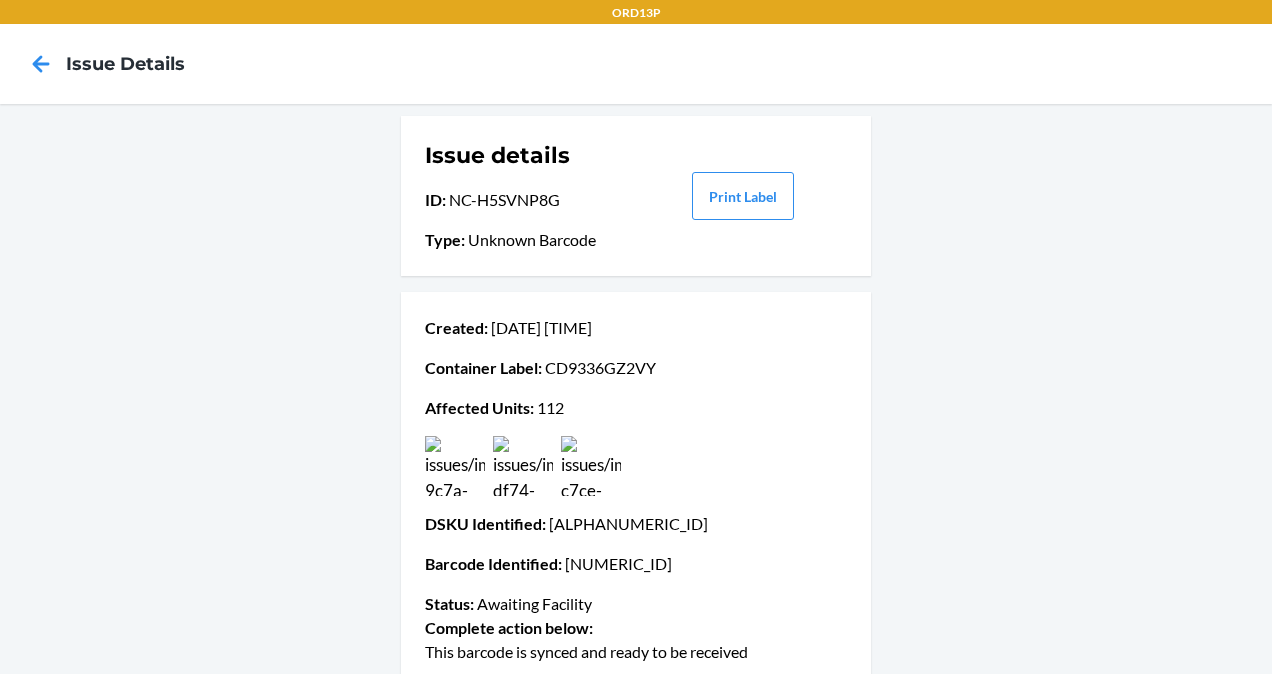 click on "Container Label :   CD9336GZ2VY" at bounding box center (636, 368) 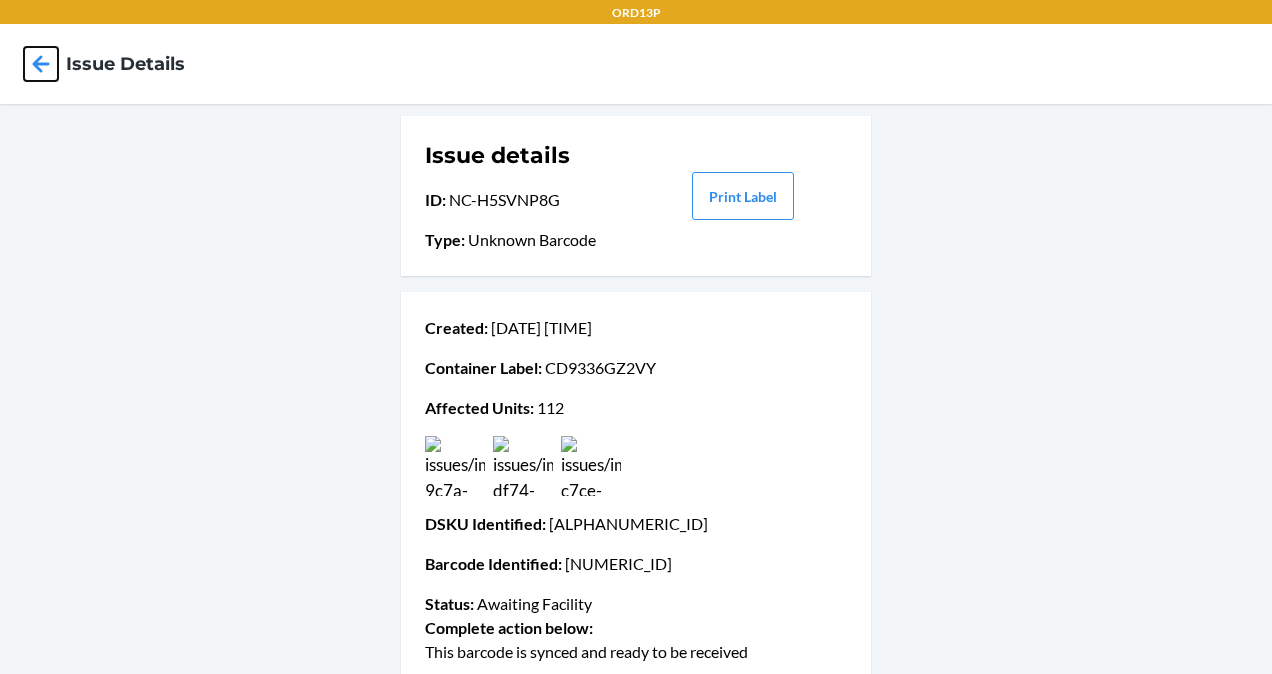 click 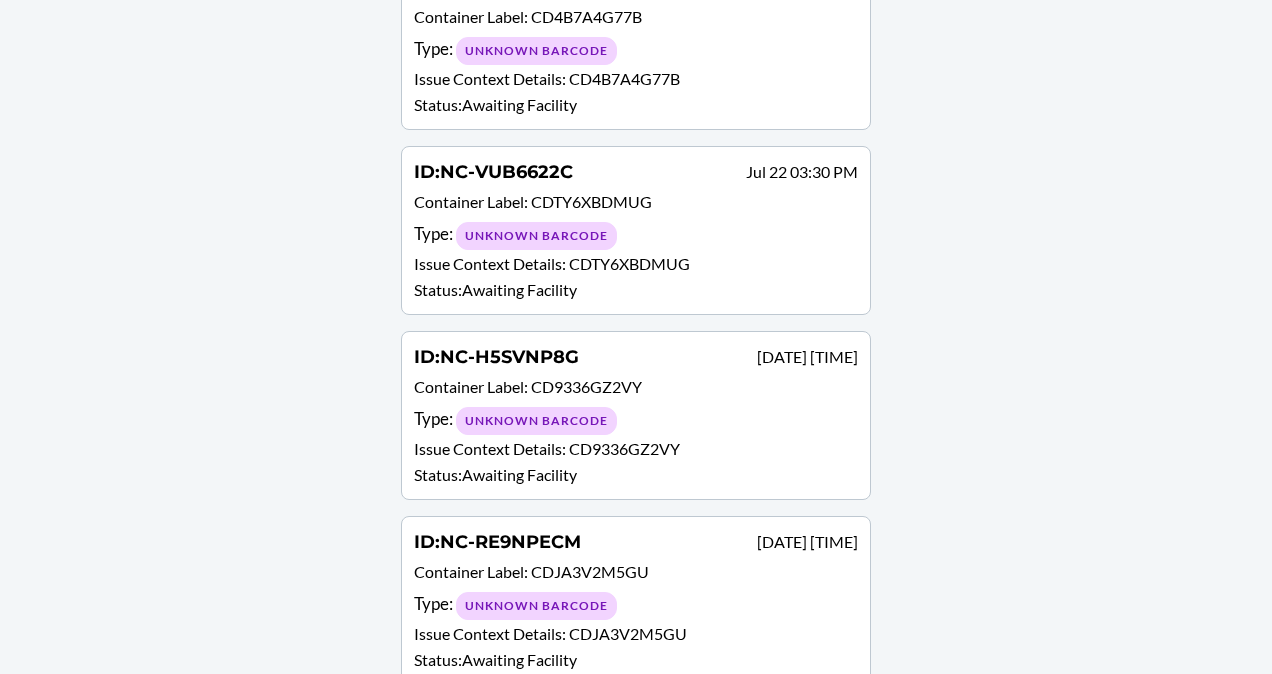 scroll, scrollTop: 2016, scrollLeft: 0, axis: vertical 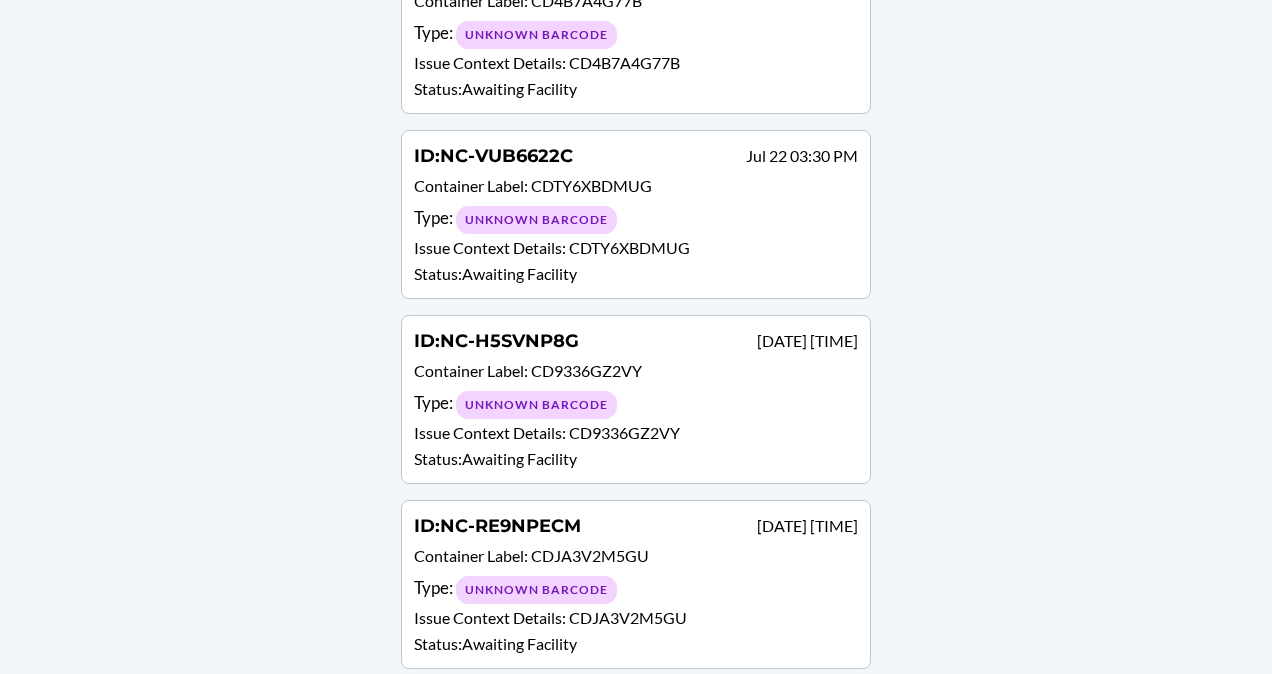 click on "CDTY6XBDMUG" at bounding box center [629, 247] 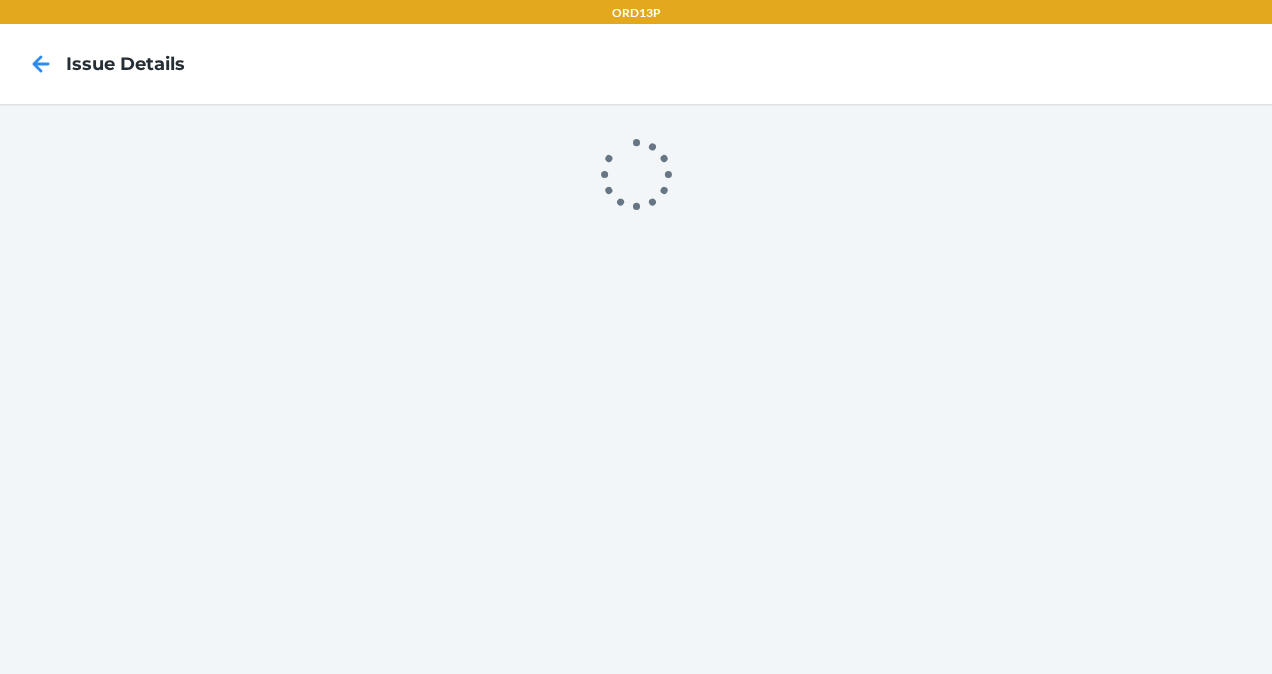 scroll, scrollTop: 0, scrollLeft: 0, axis: both 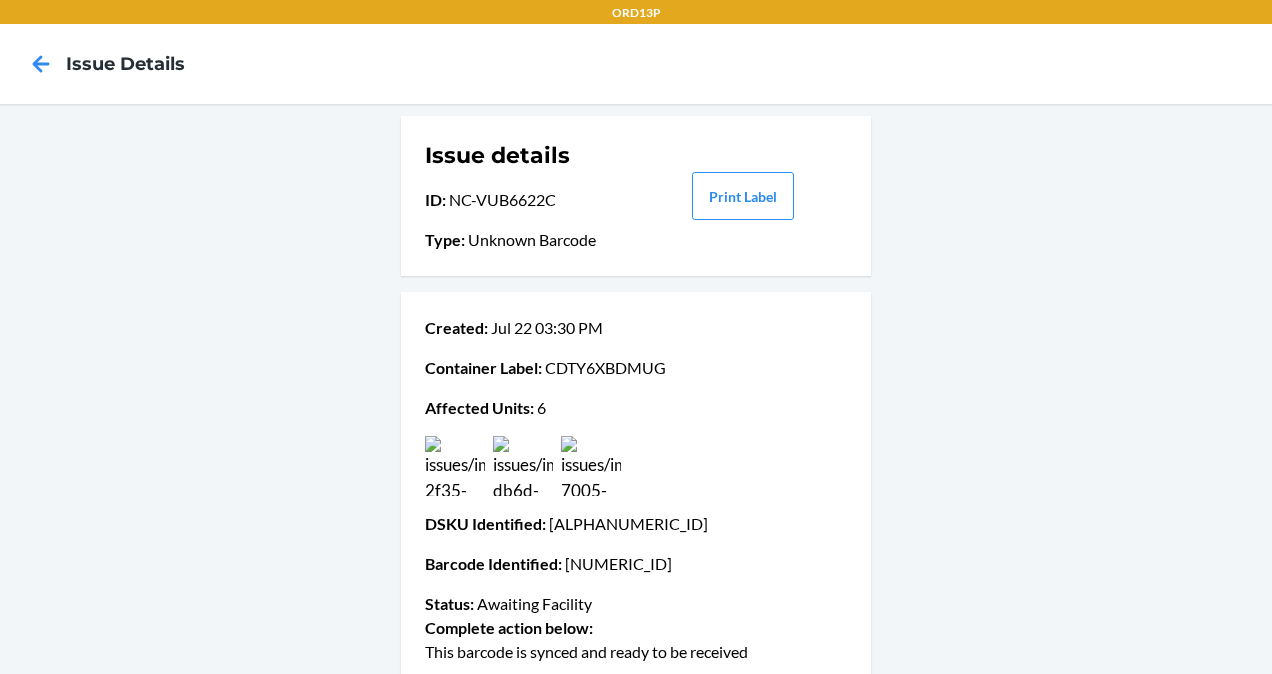 click at bounding box center [523, 466] 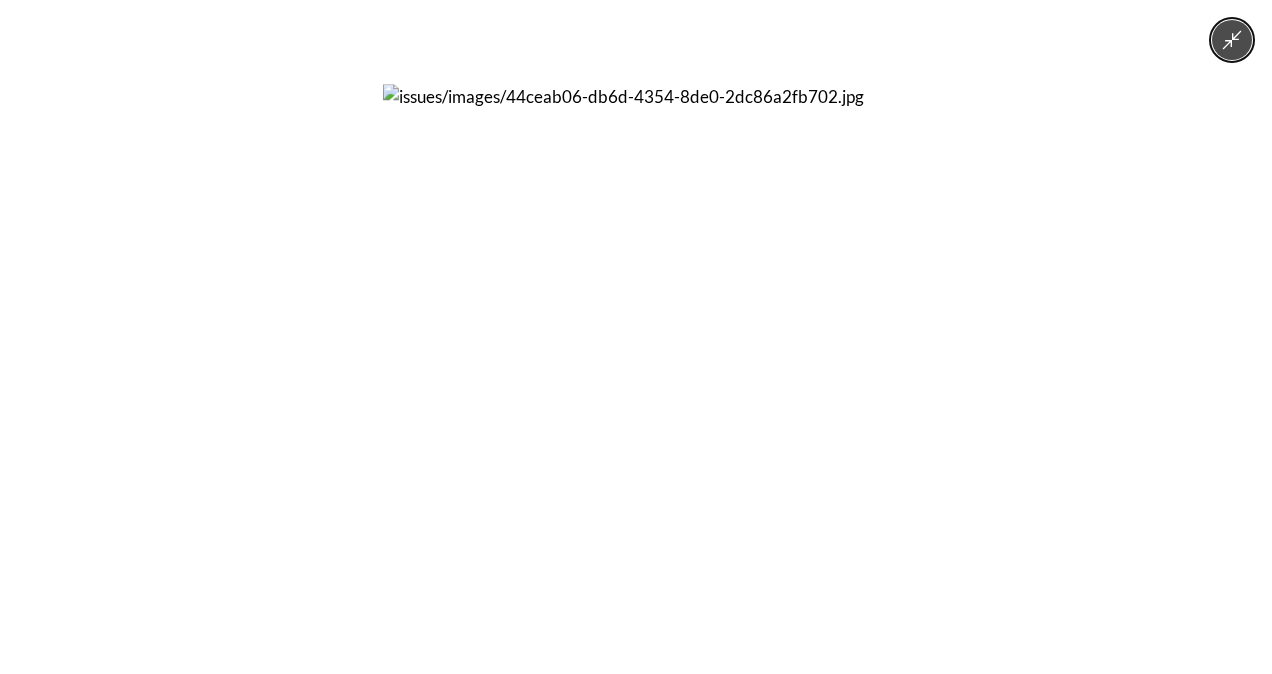 click at bounding box center (636, 337) 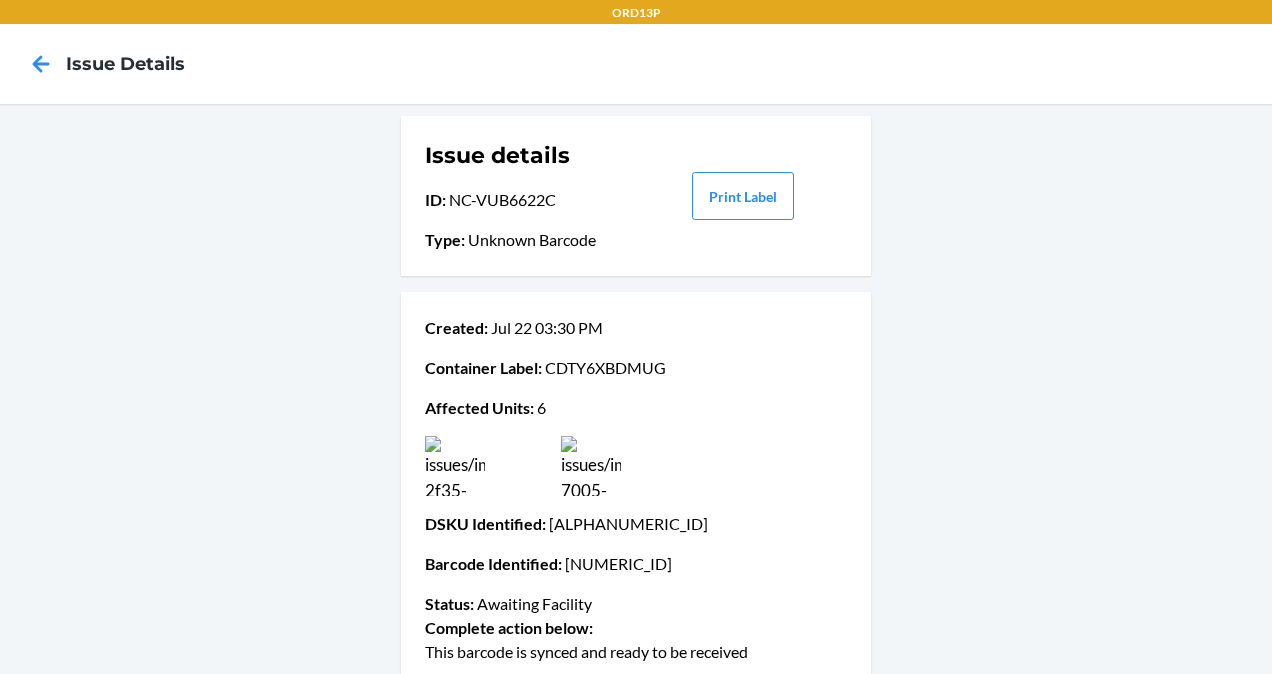click at bounding box center [455, 466] 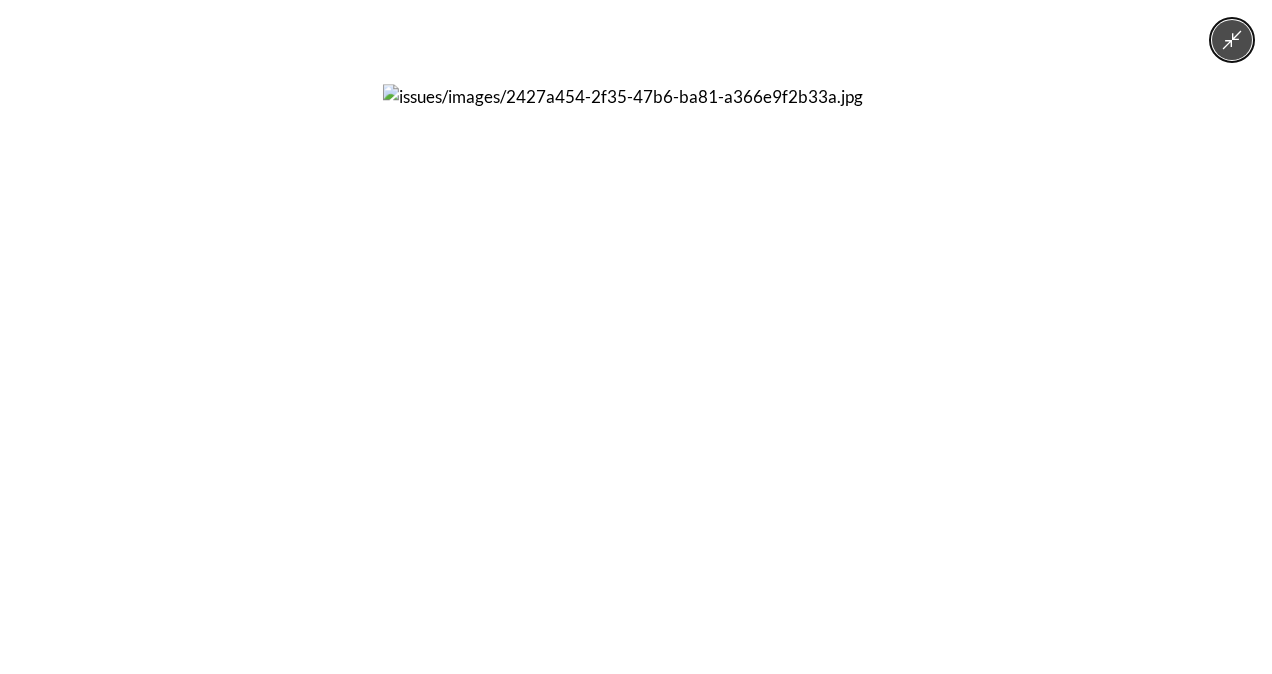 click at bounding box center [636, 337] 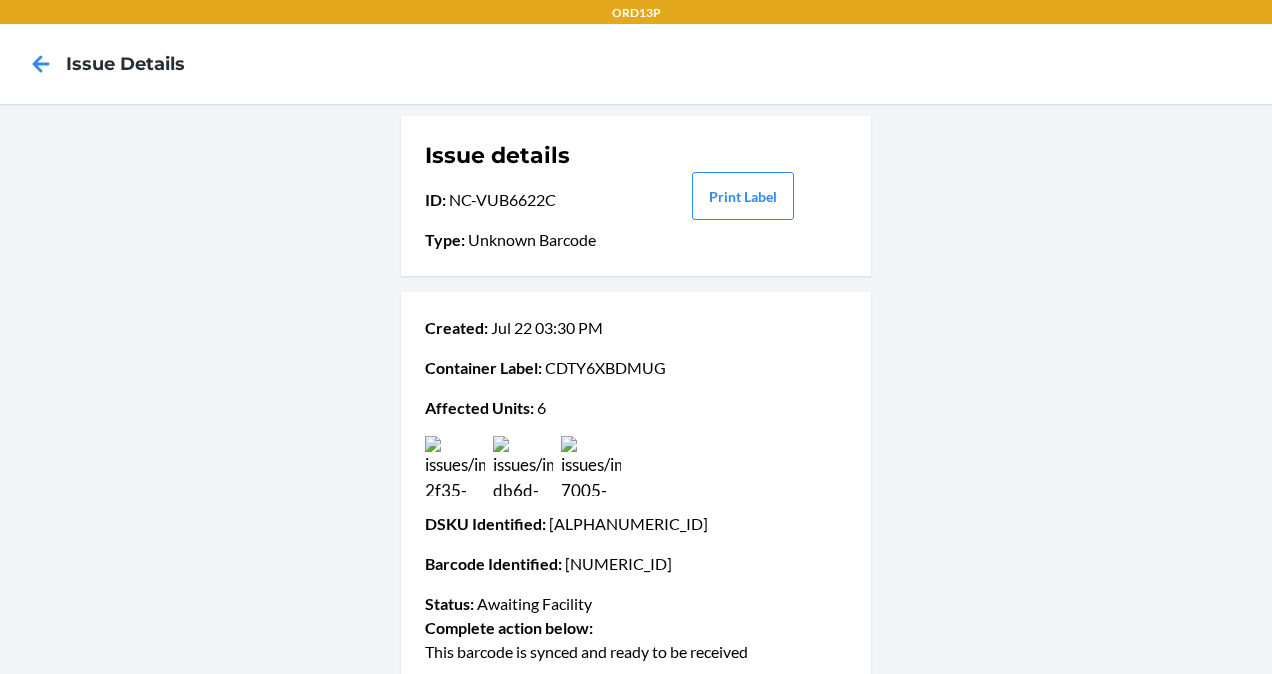click at bounding box center [636, 466] 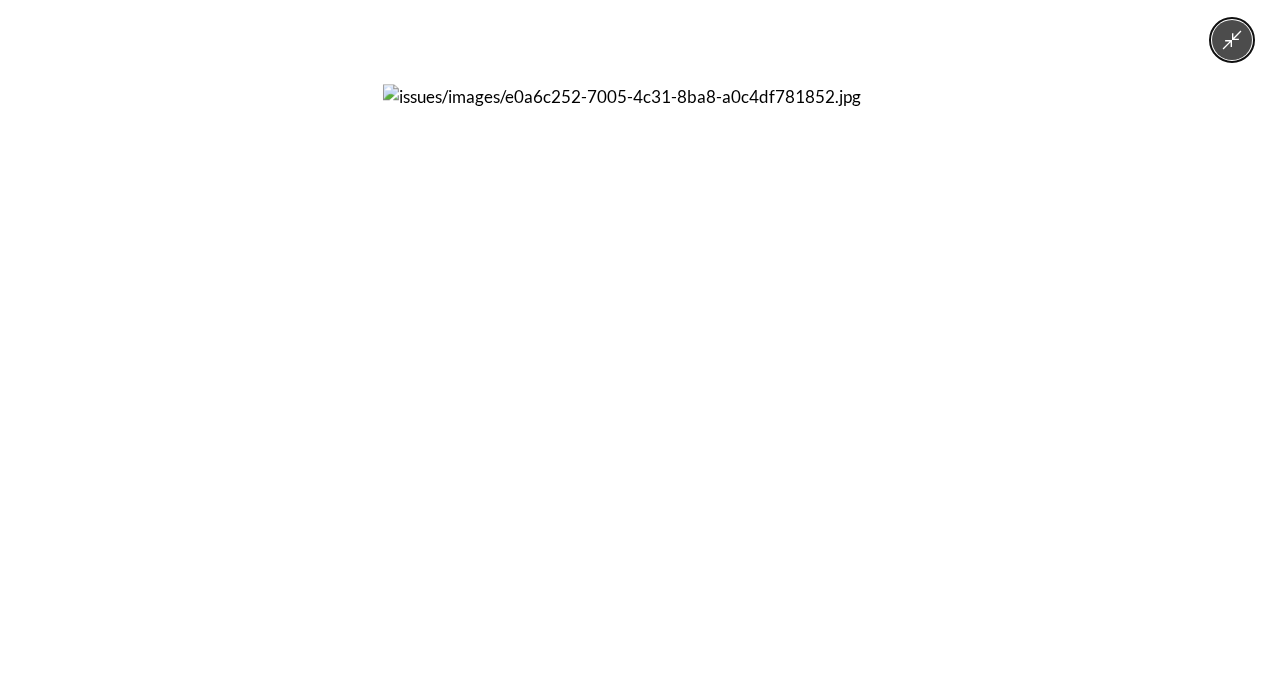 click at bounding box center [636, 337] 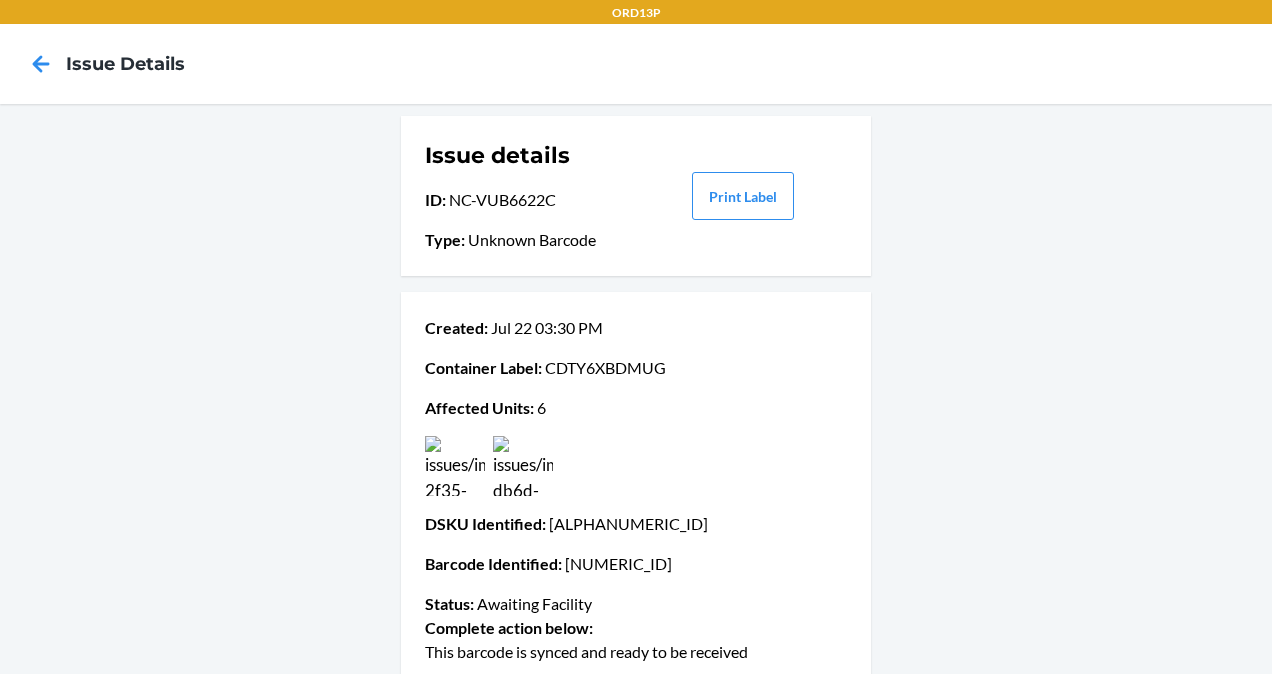 click at bounding box center (636, 466) 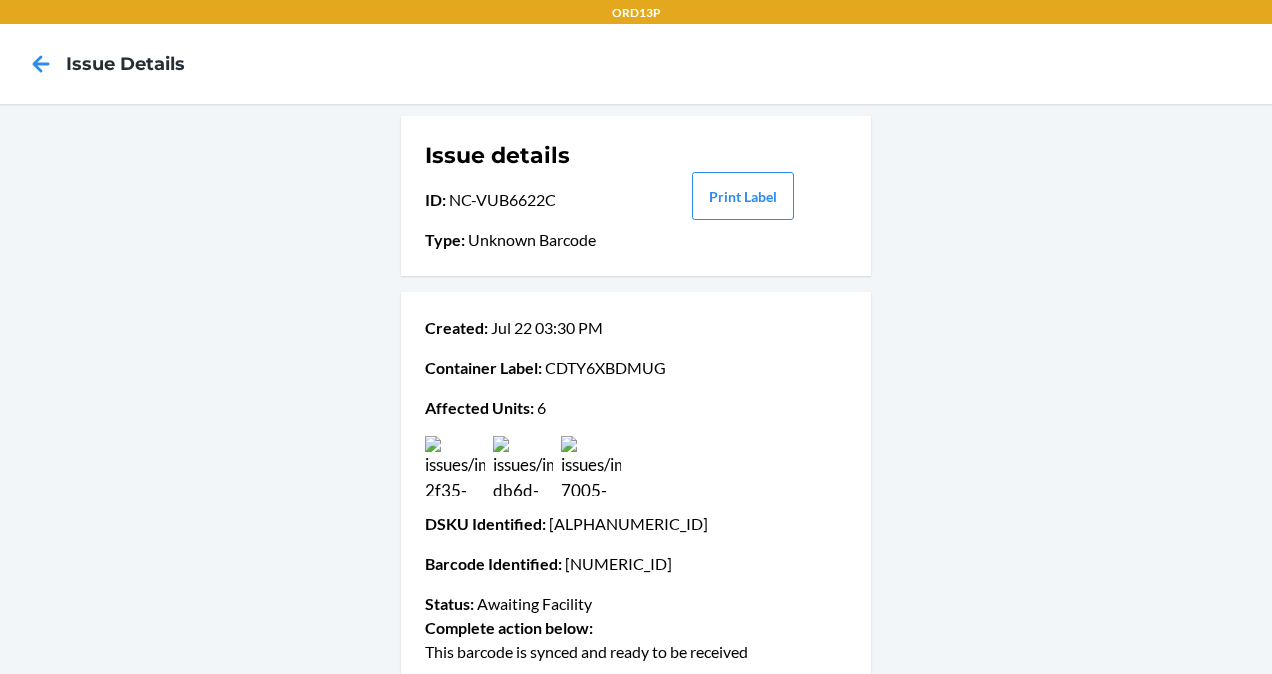 click at bounding box center [523, 466] 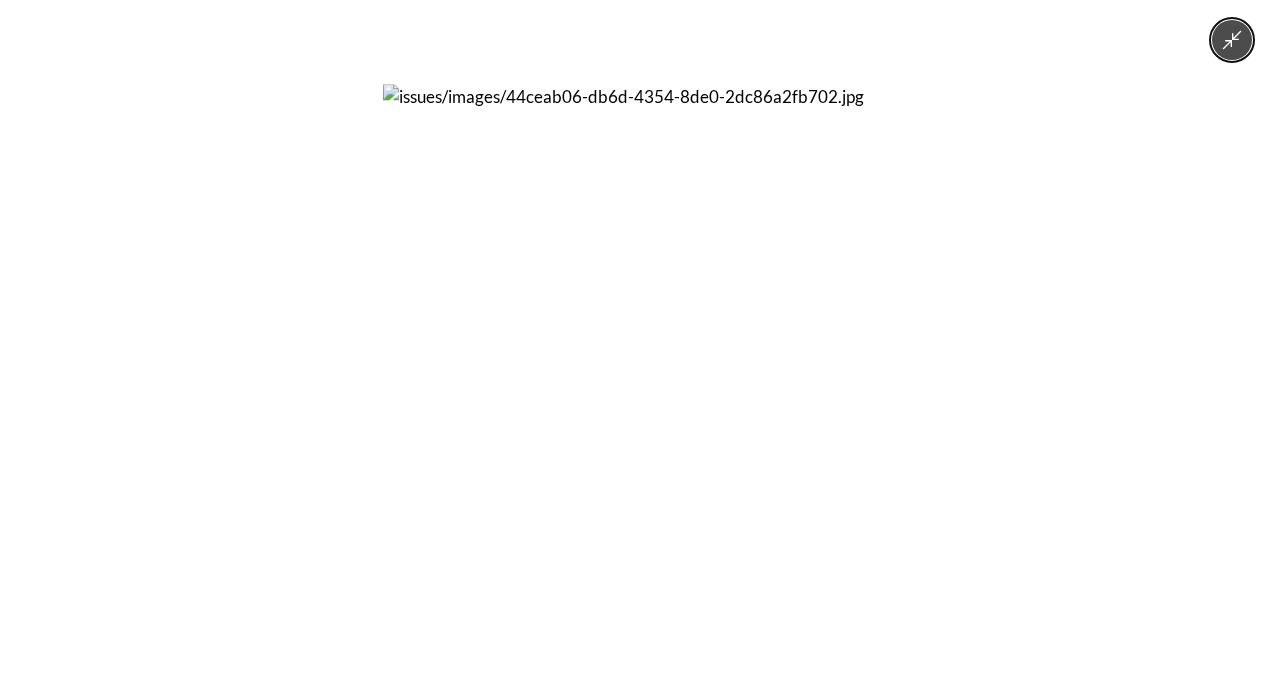 click at bounding box center [636, 337] 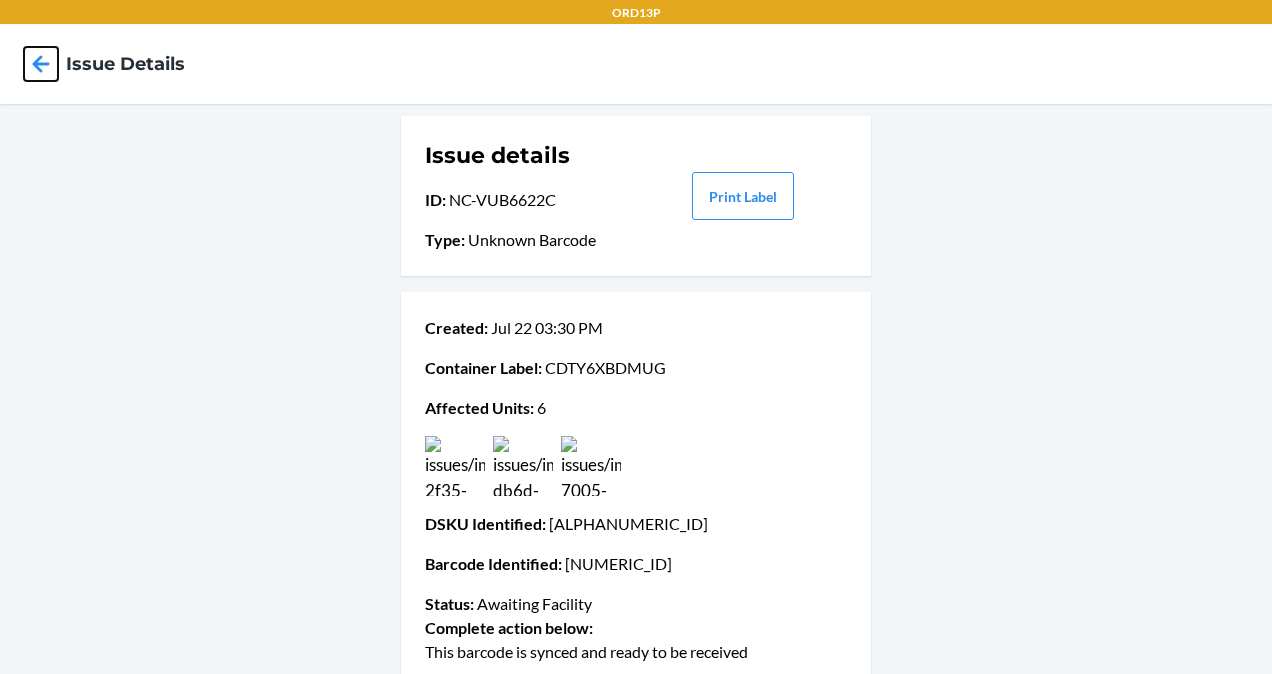 click 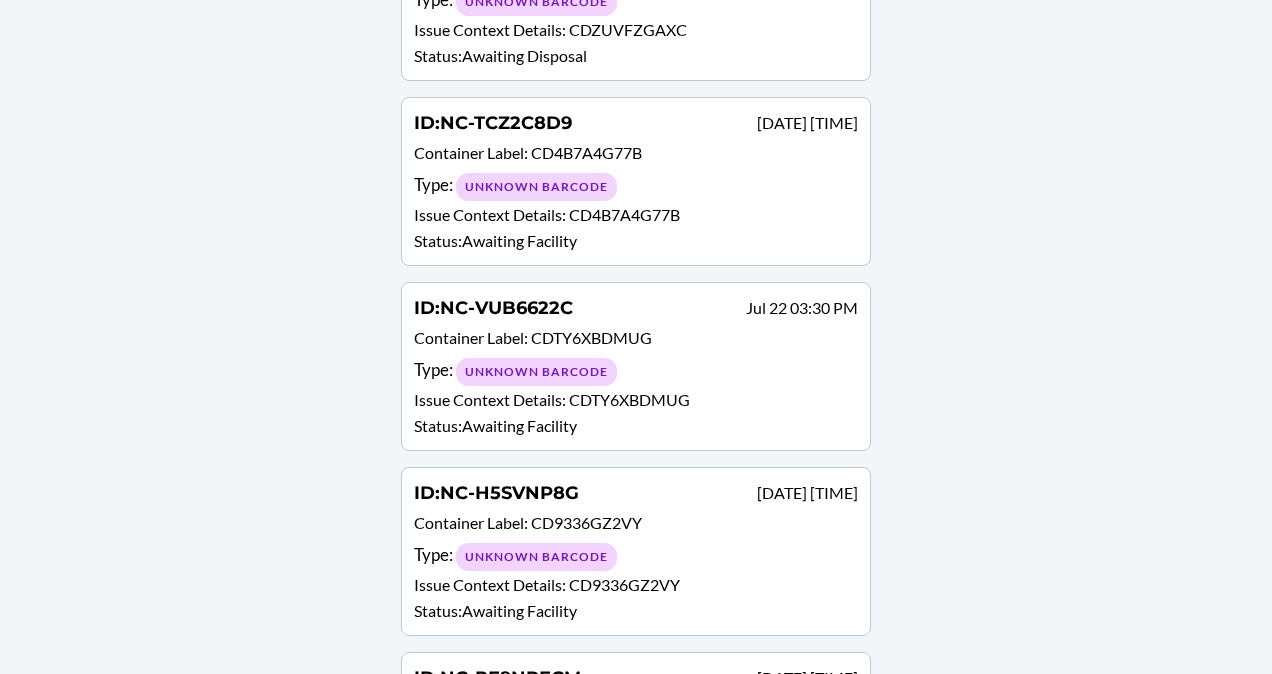 scroll, scrollTop: 1862, scrollLeft: 0, axis: vertical 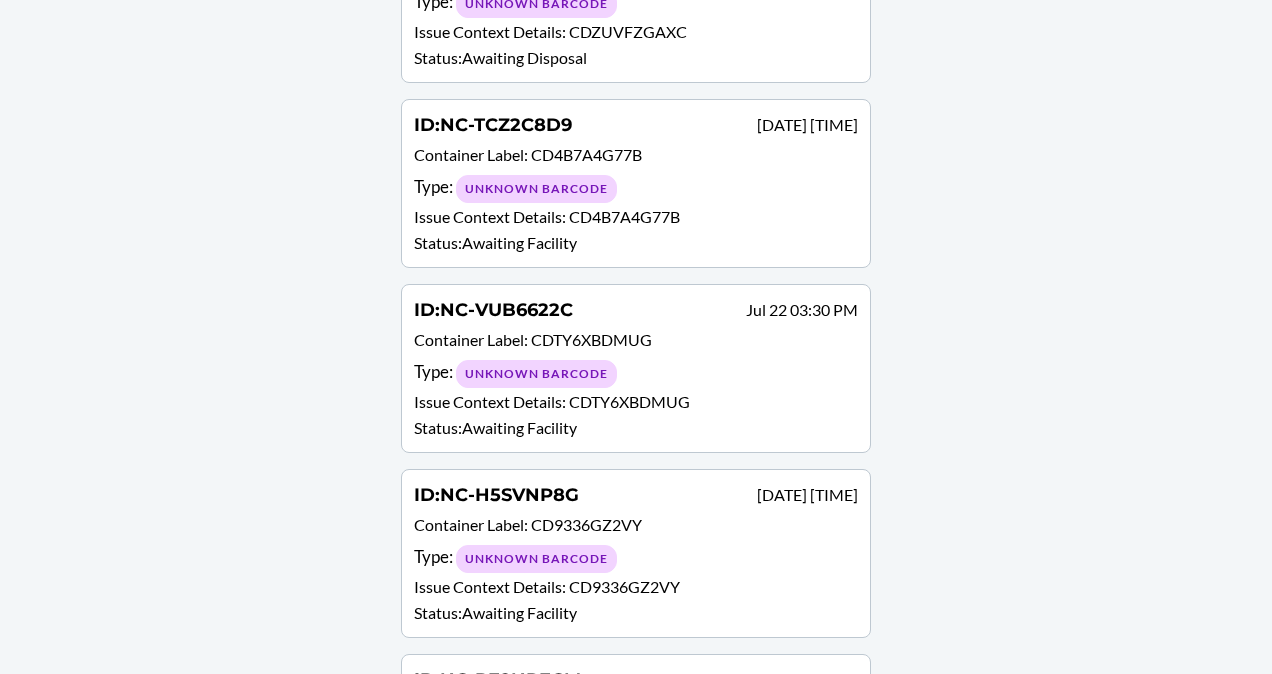 click on "Unknown Barcode" at bounding box center [536, 189] 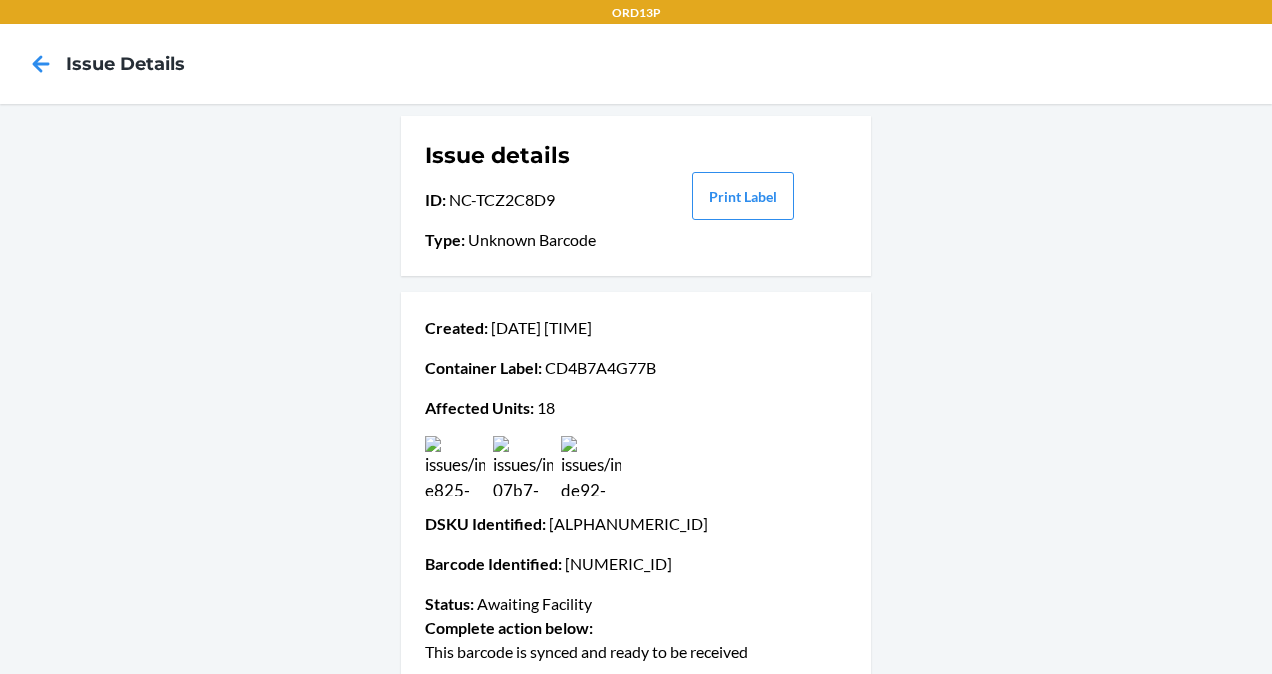click at bounding box center [523, 466] 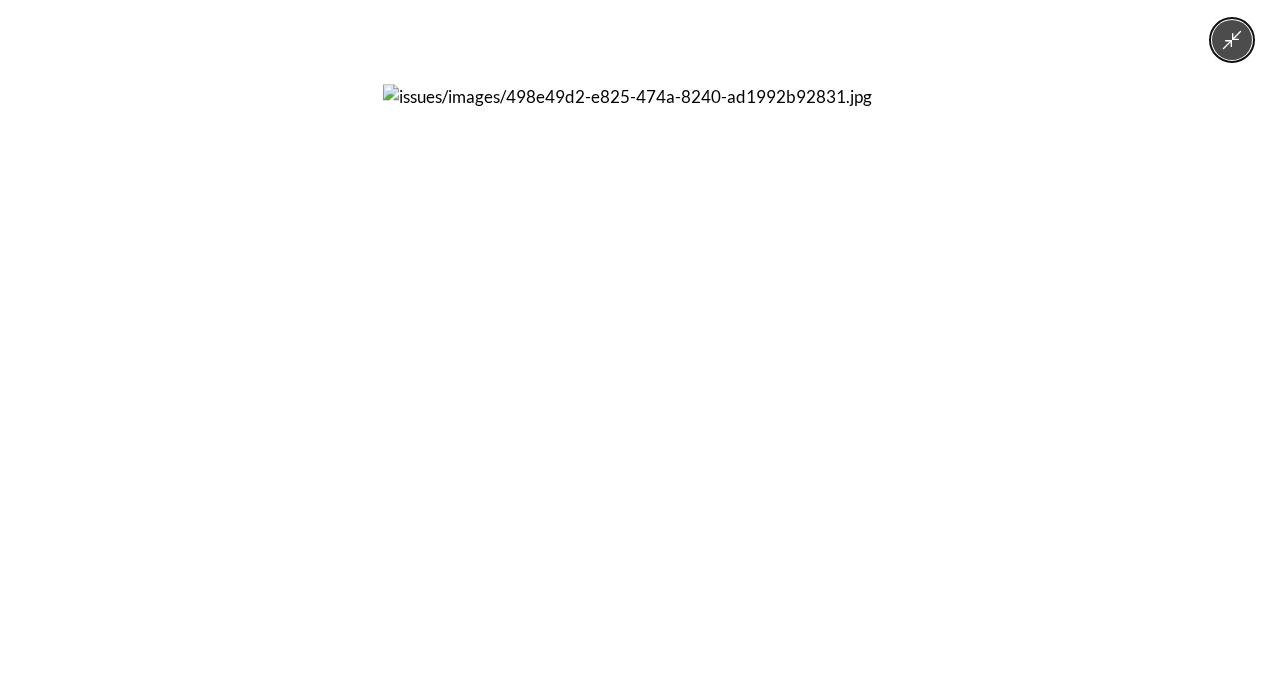 click at bounding box center [636, 337] 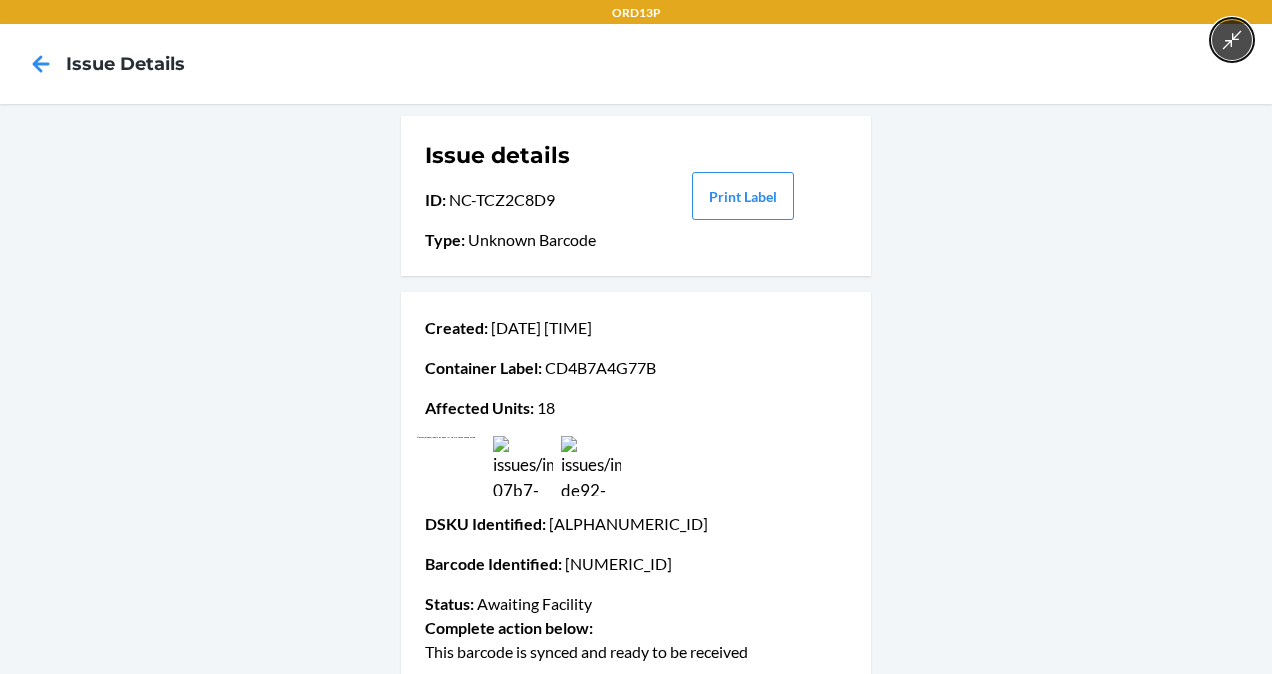 click at bounding box center [636, 337] 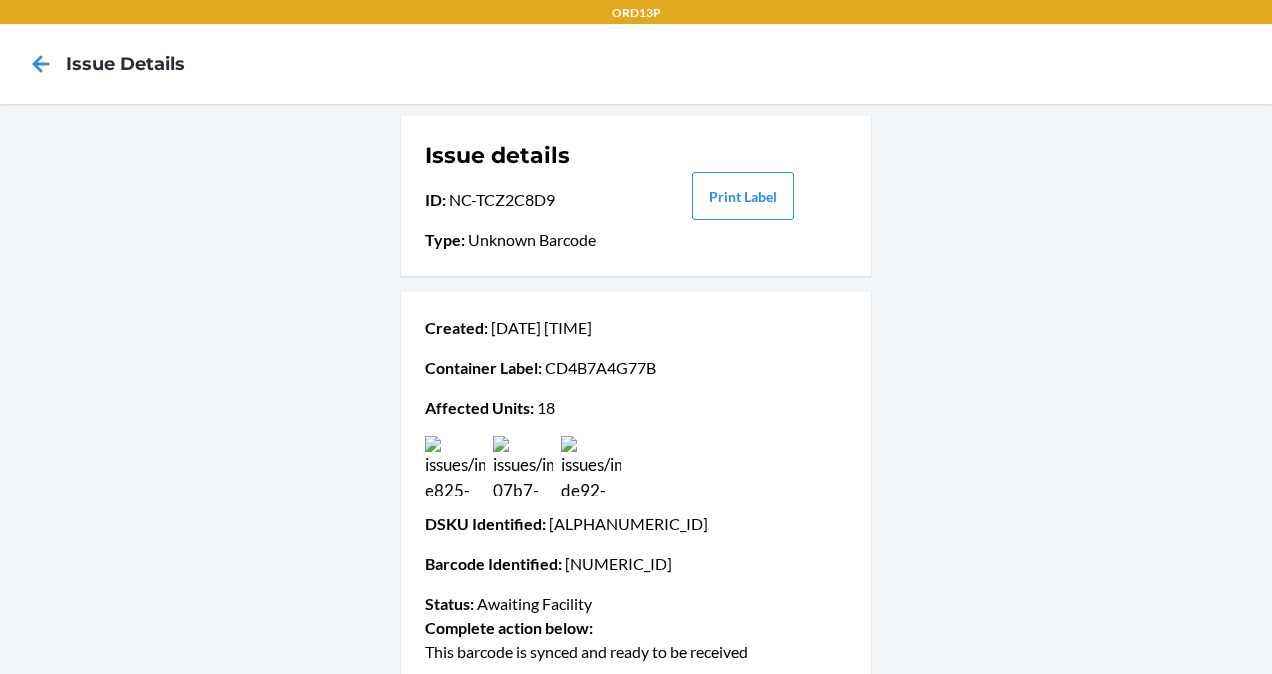 click at bounding box center (591, 466) 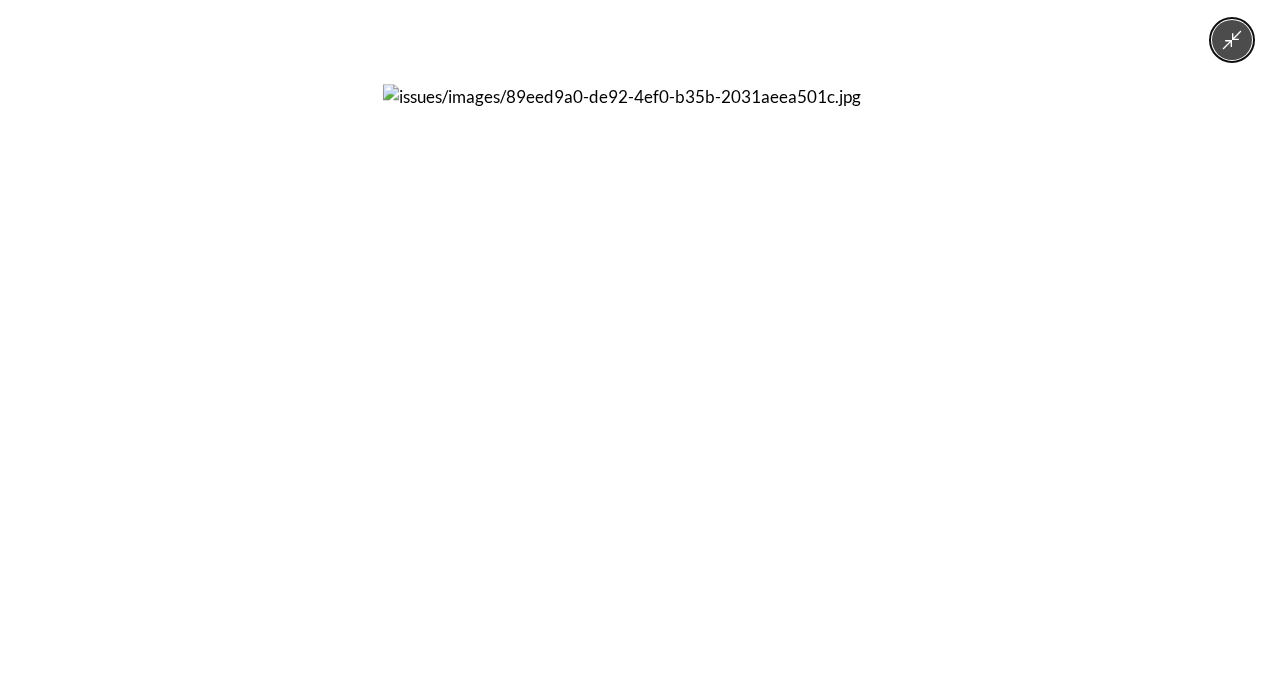 click at bounding box center [636, 337] 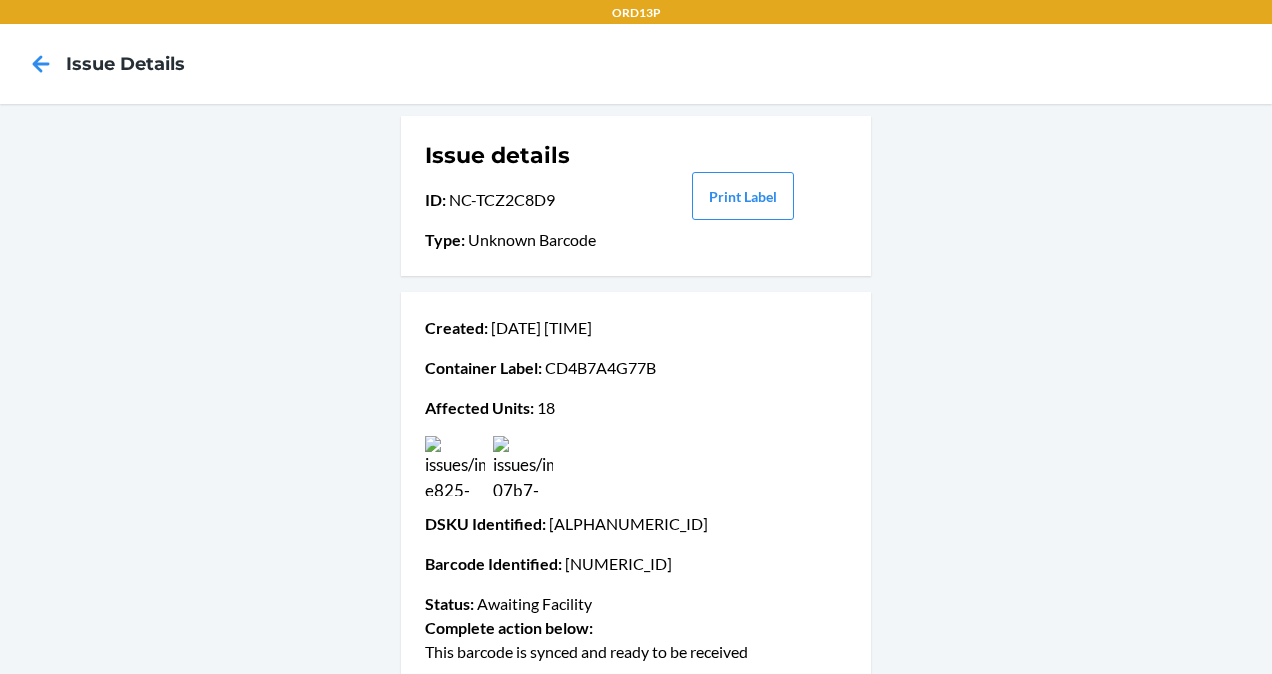 click at bounding box center (523, 466) 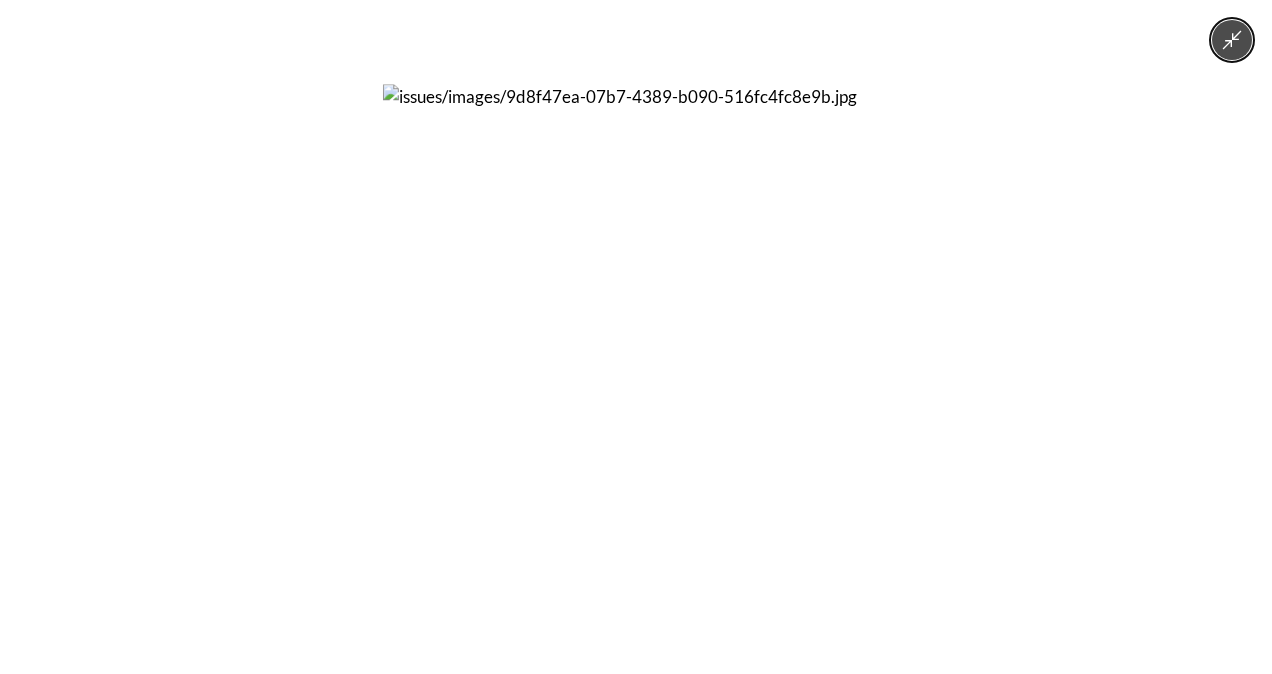 click at bounding box center [636, 337] 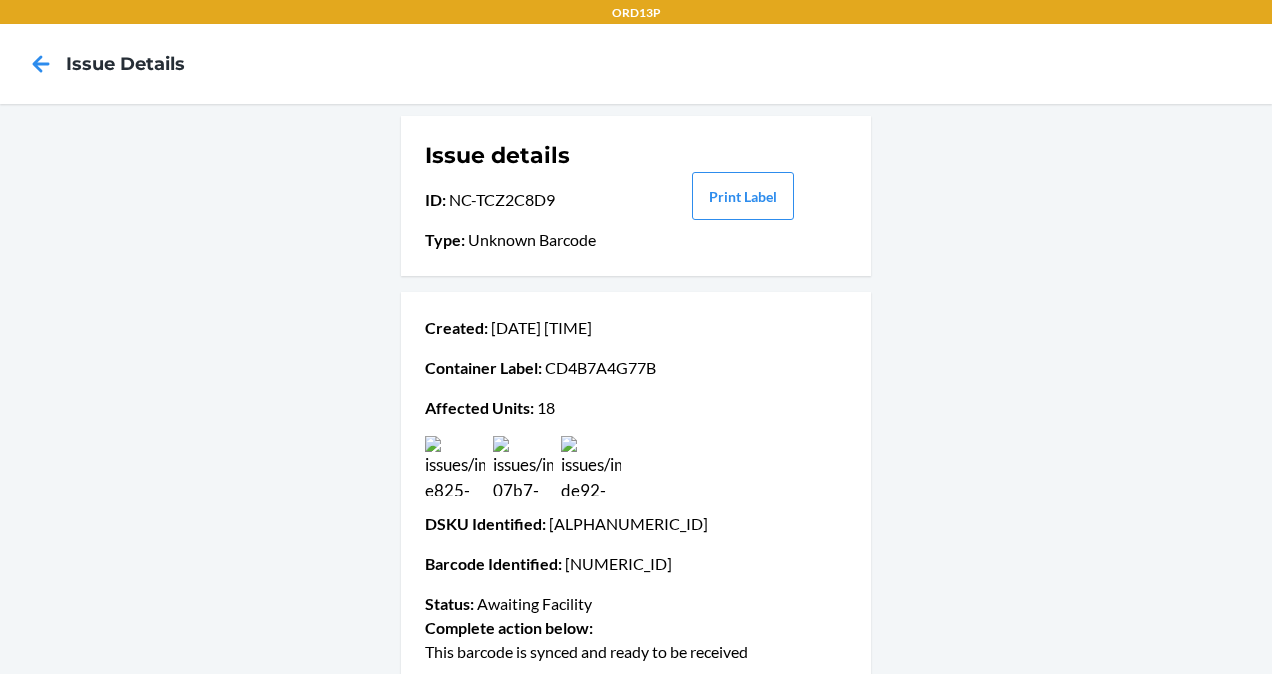 click at bounding box center (41, 64) 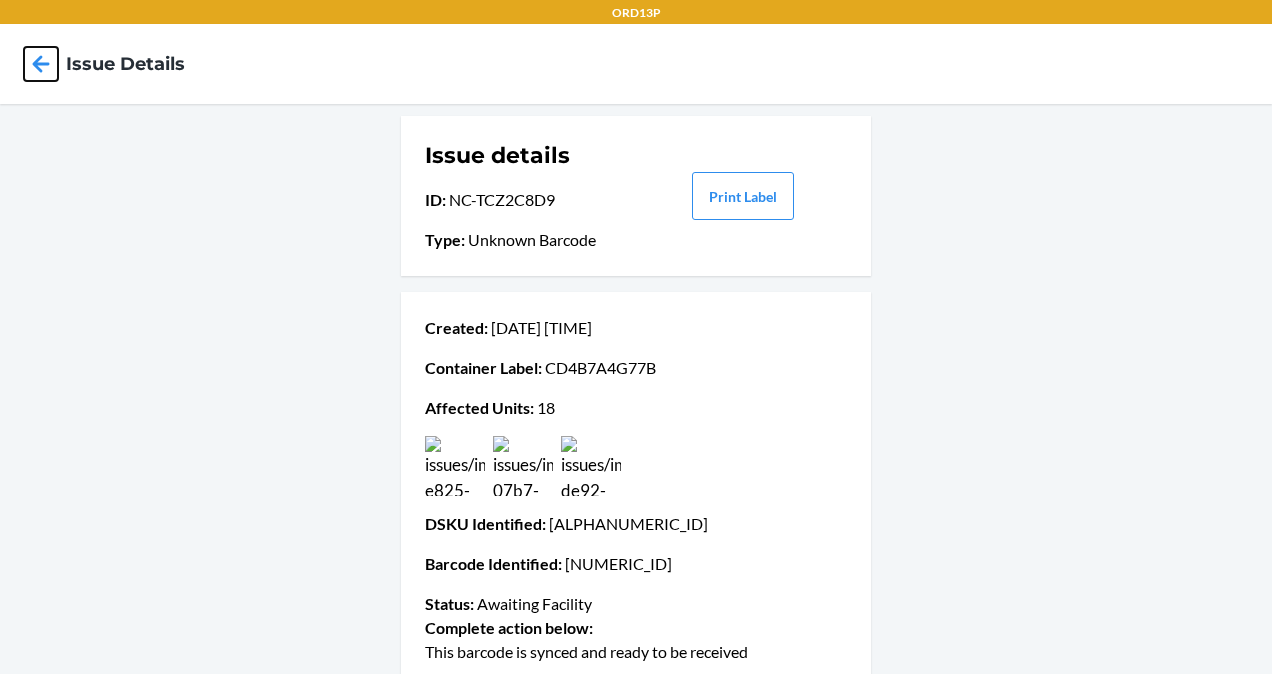 click 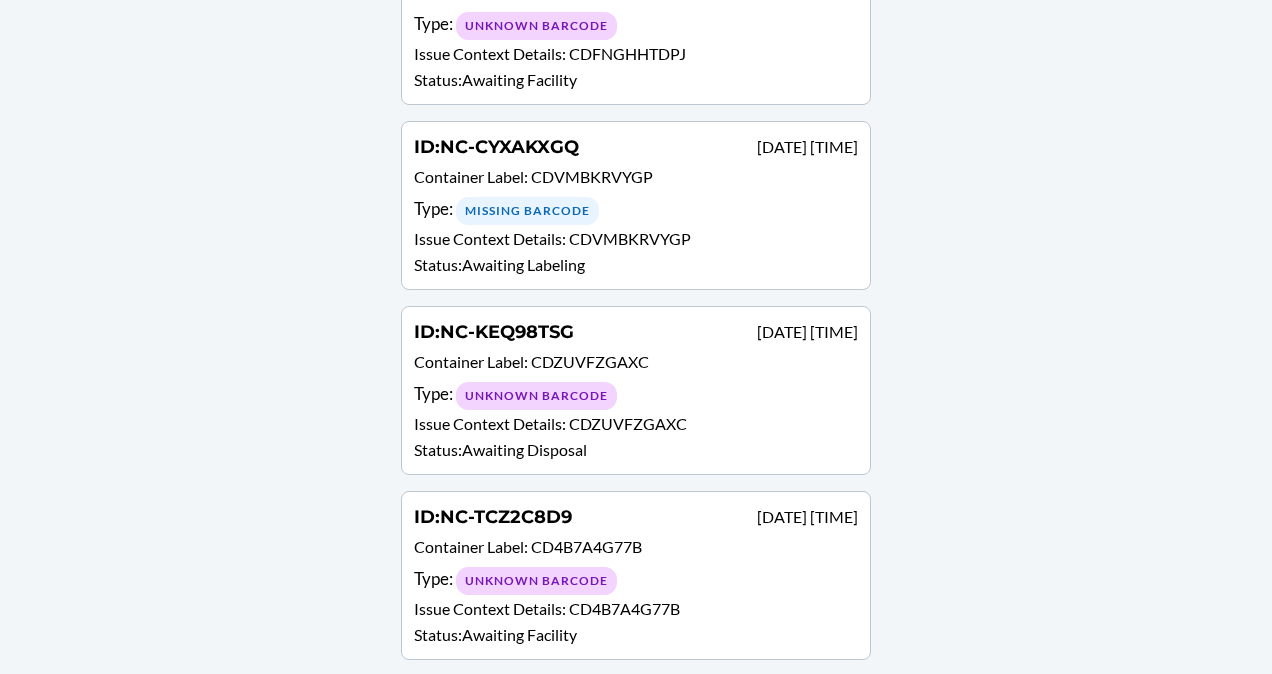 scroll, scrollTop: 1440, scrollLeft: 0, axis: vertical 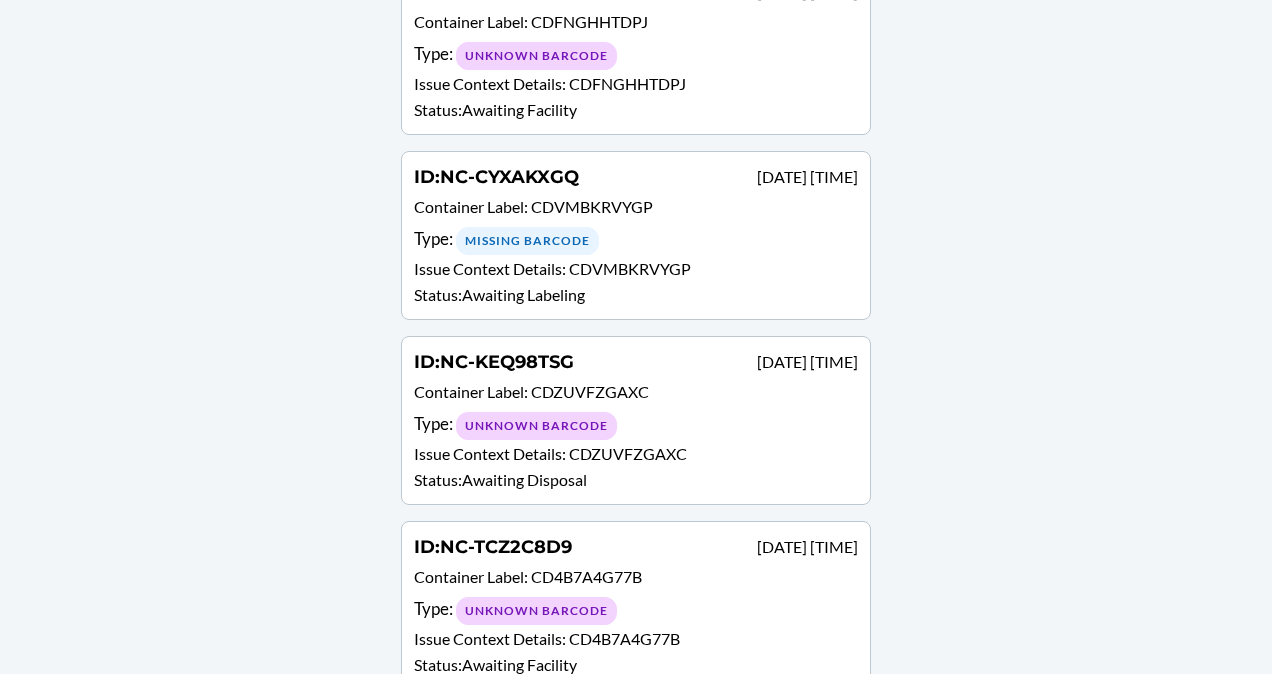 click on "Container Label :   CDZUVFZGAXC" at bounding box center (636, 394) 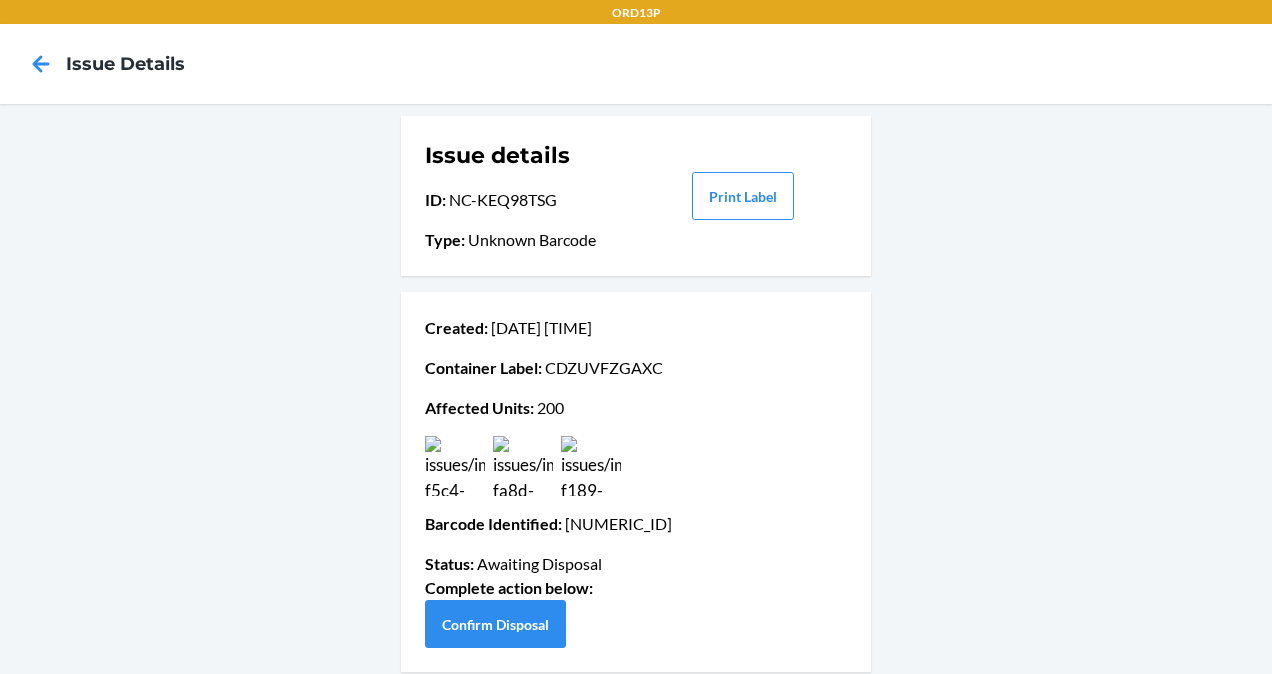 click at bounding box center (523, 466) 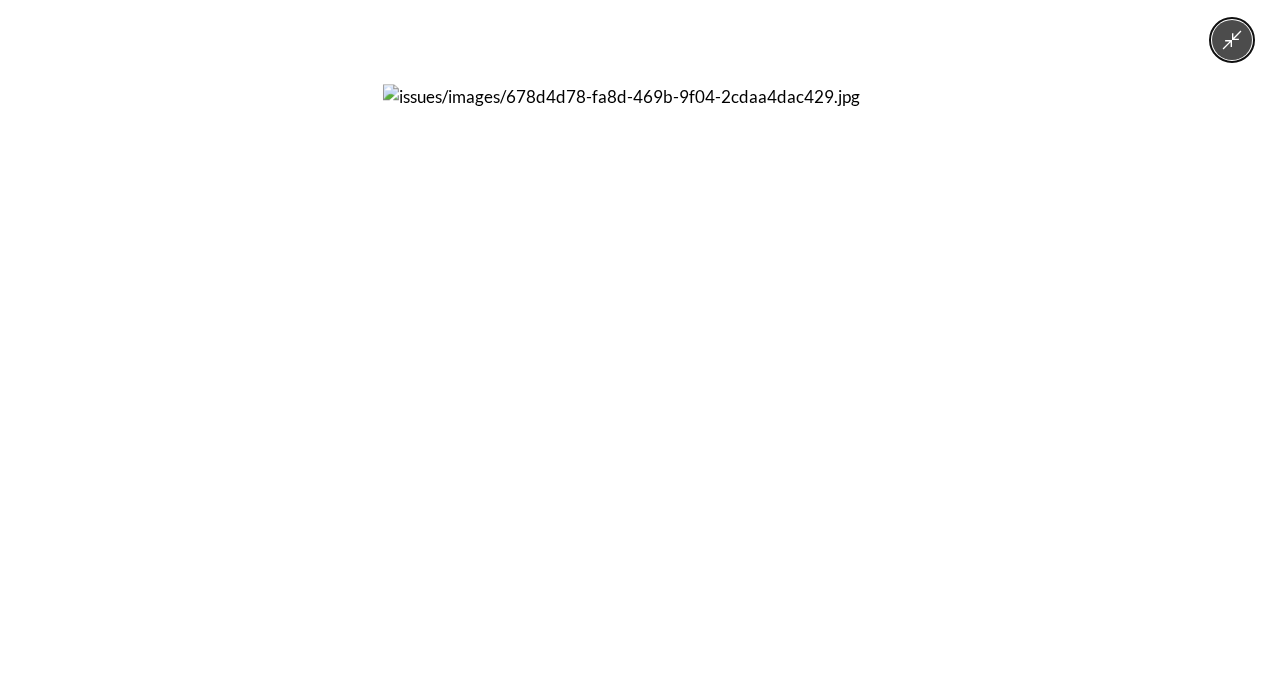 click at bounding box center (636, 337) 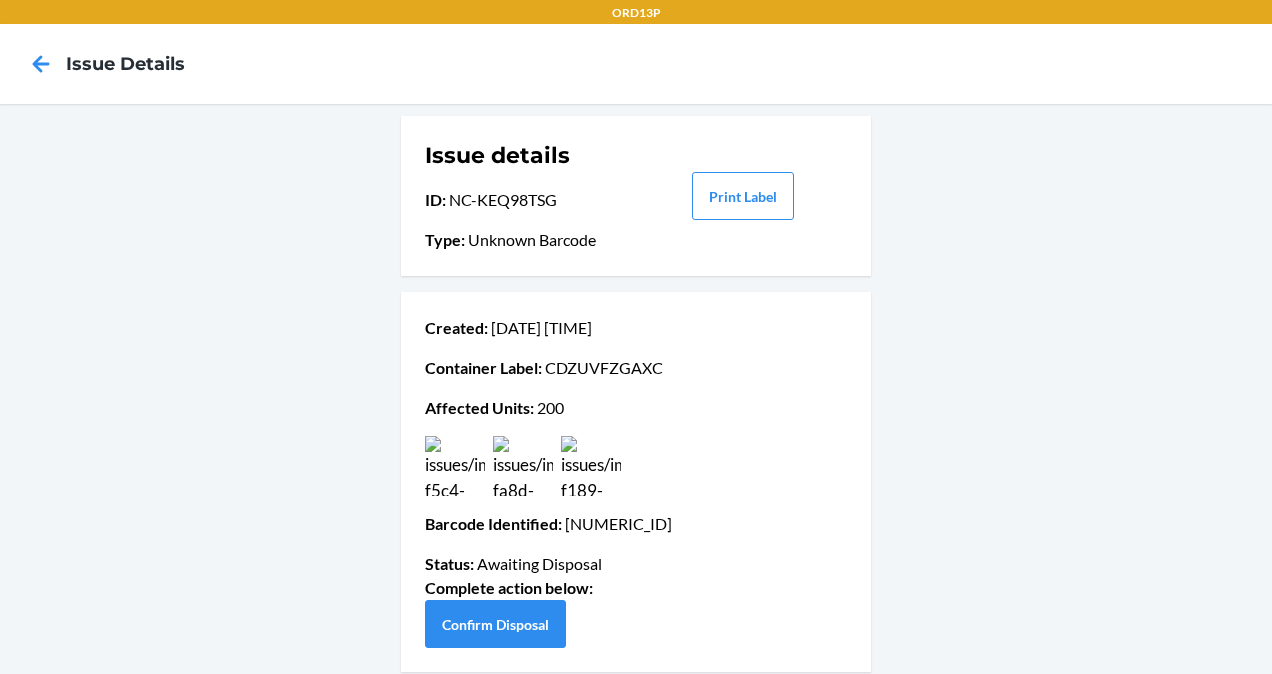 click at bounding box center (455, 466) 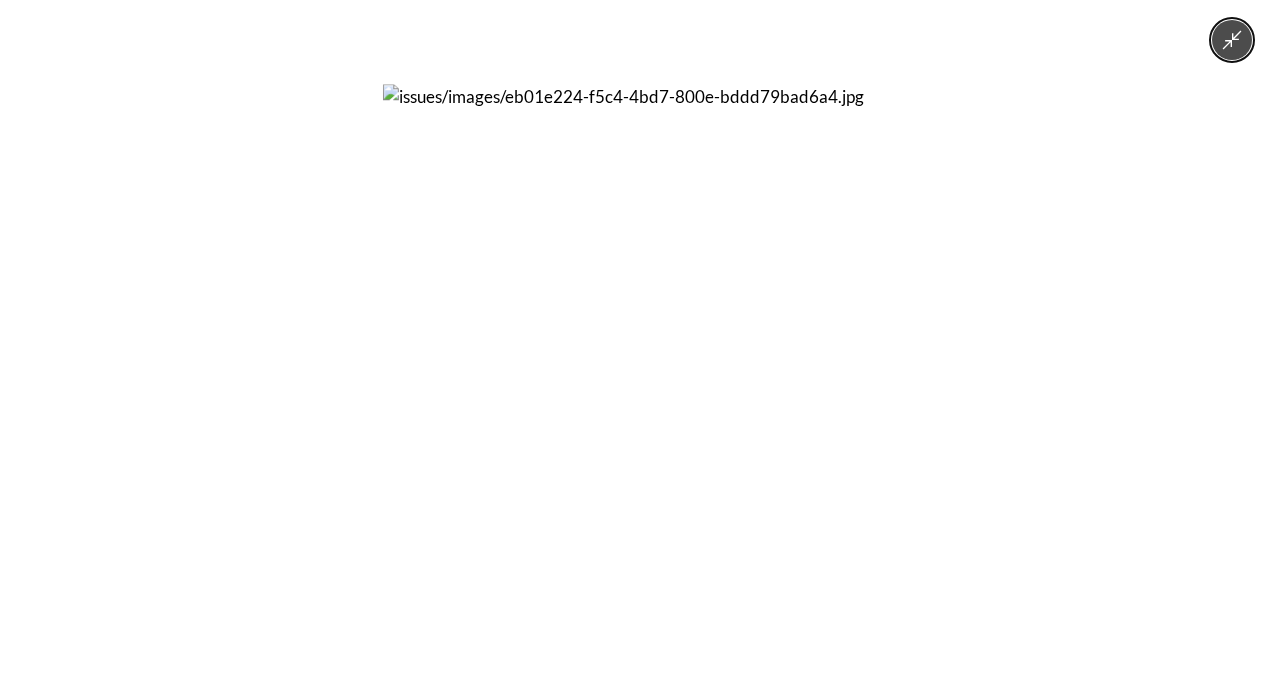 click at bounding box center (636, 337) 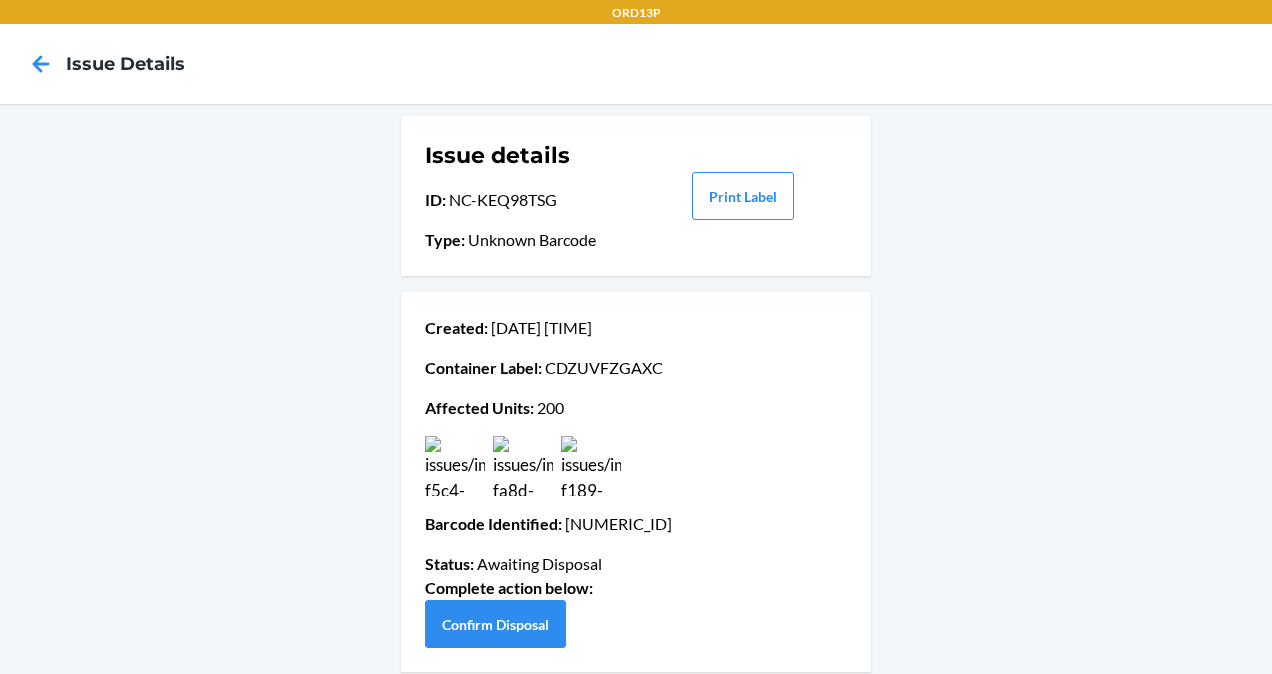 click at bounding box center [591, 466] 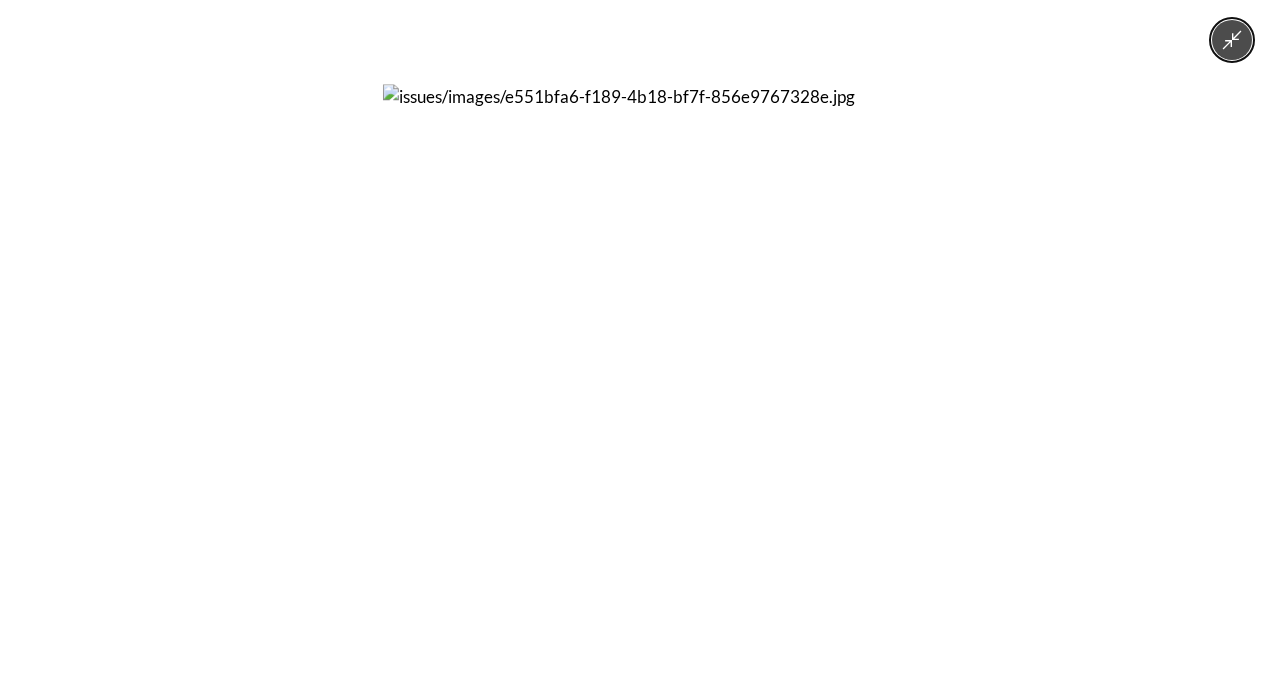 click at bounding box center (636, 337) 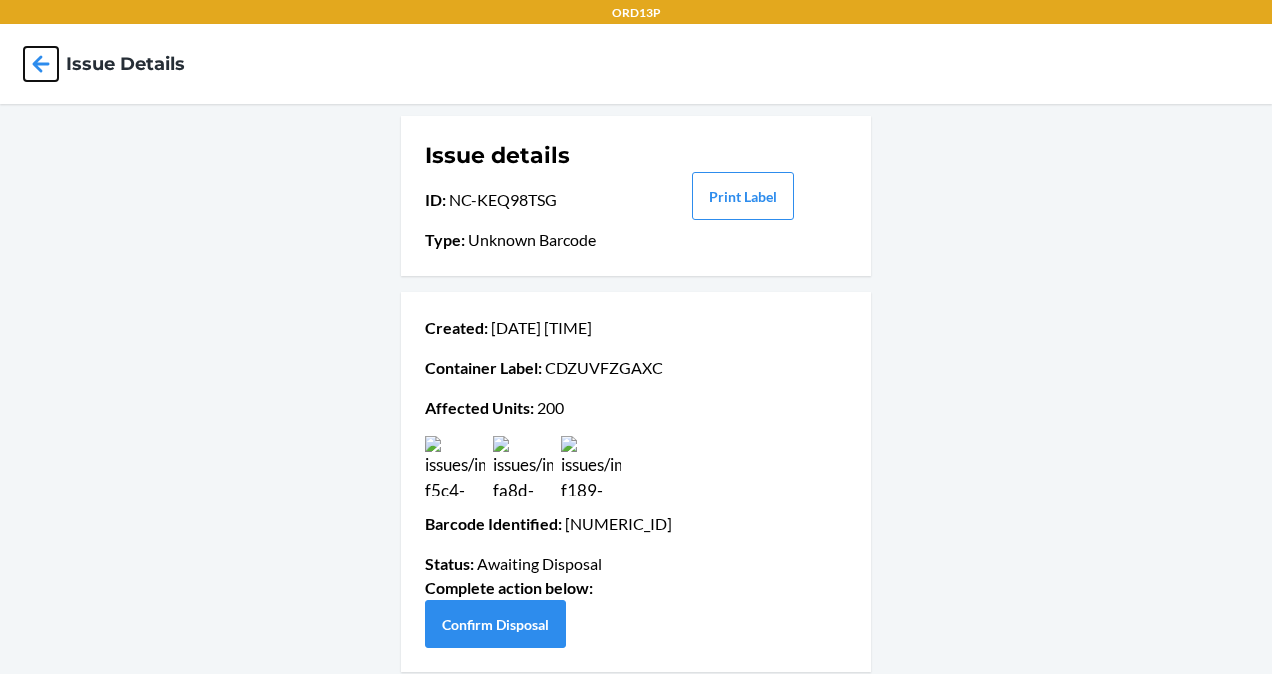 click 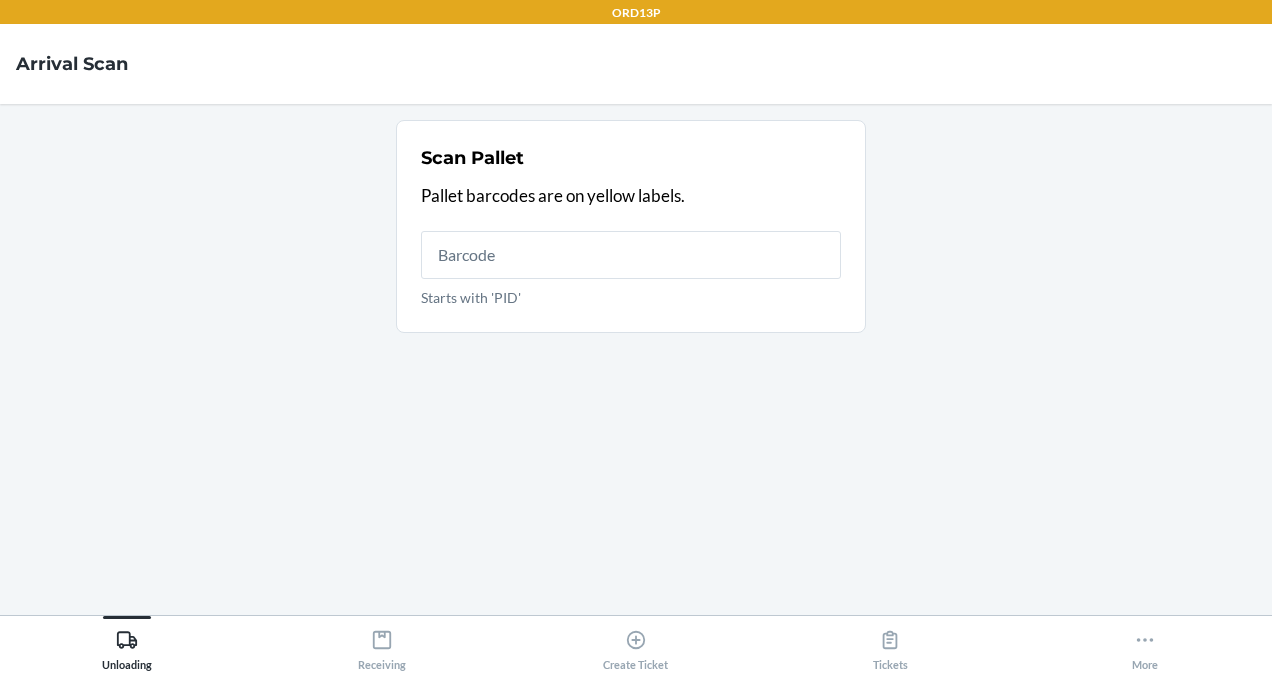 scroll, scrollTop: 0, scrollLeft: 0, axis: both 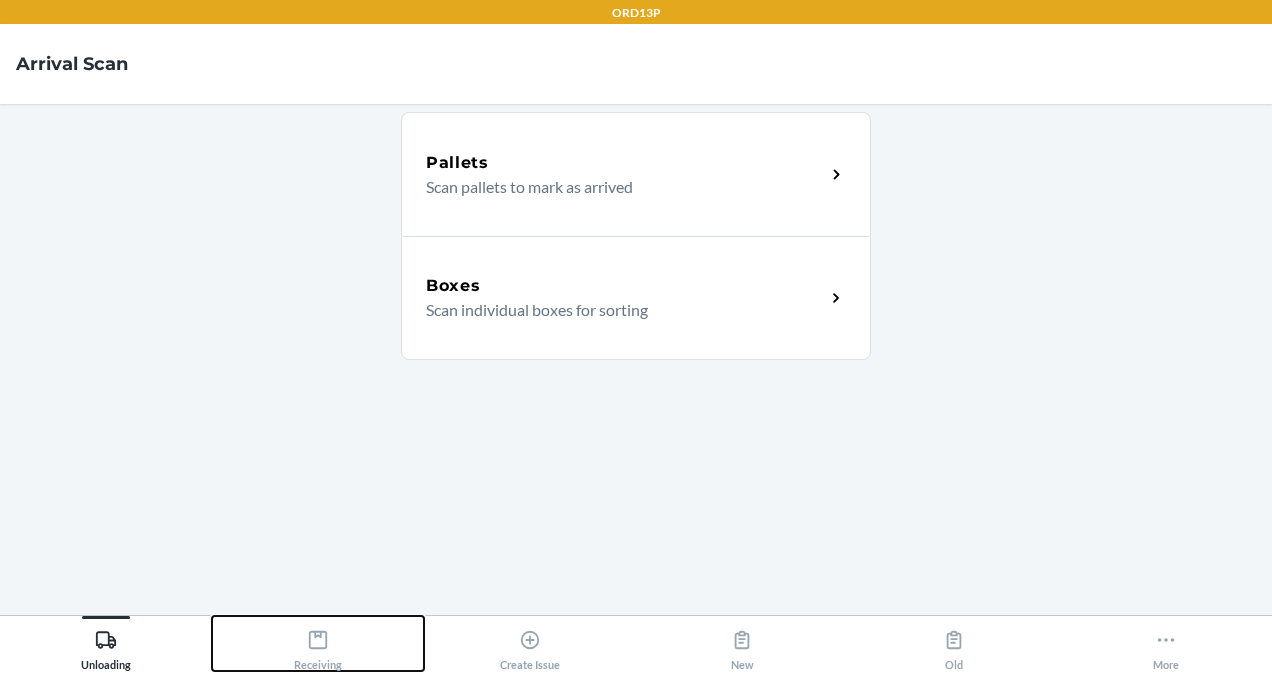 click on "Receiving" at bounding box center (318, 646) 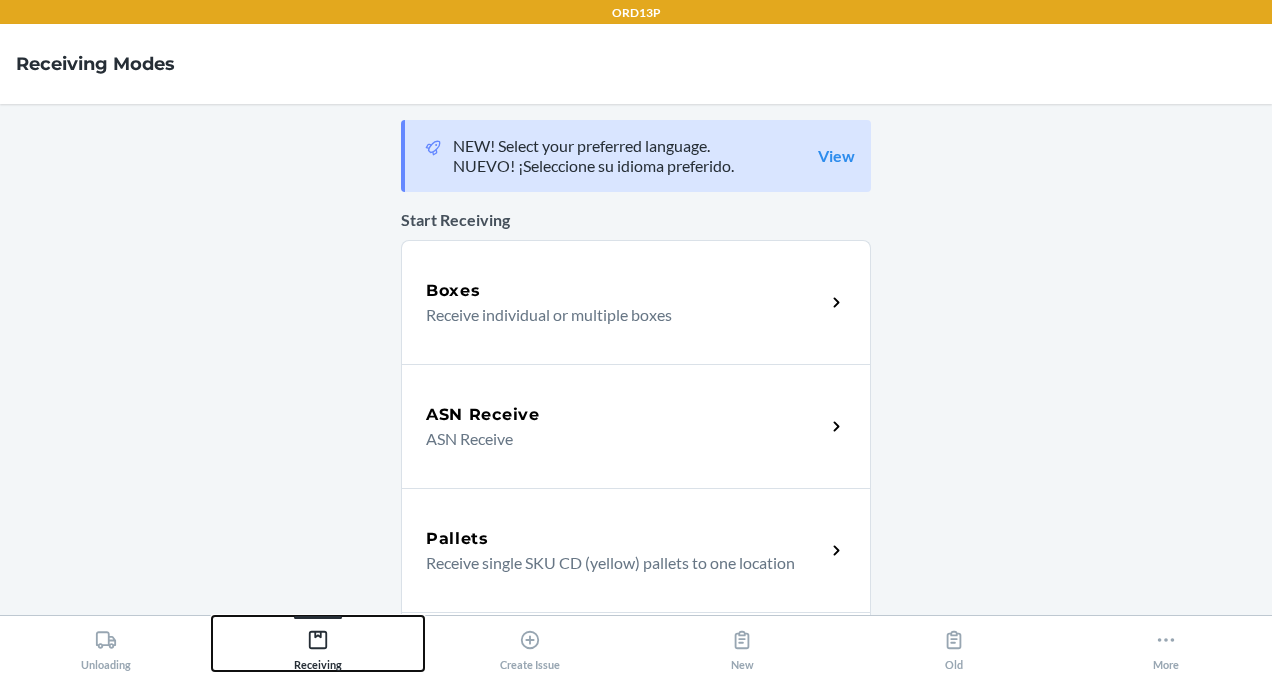 scroll, scrollTop: 718, scrollLeft: 0, axis: vertical 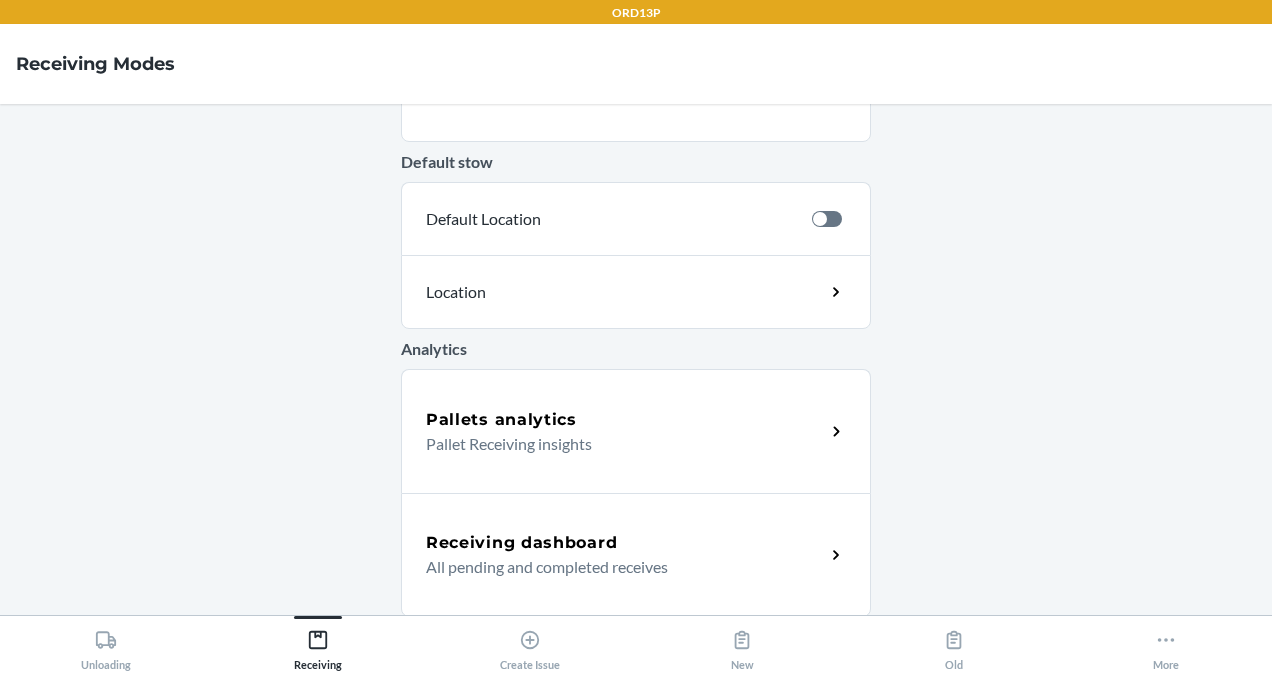 click on "Receiving dashboard" at bounding box center [521, 543] 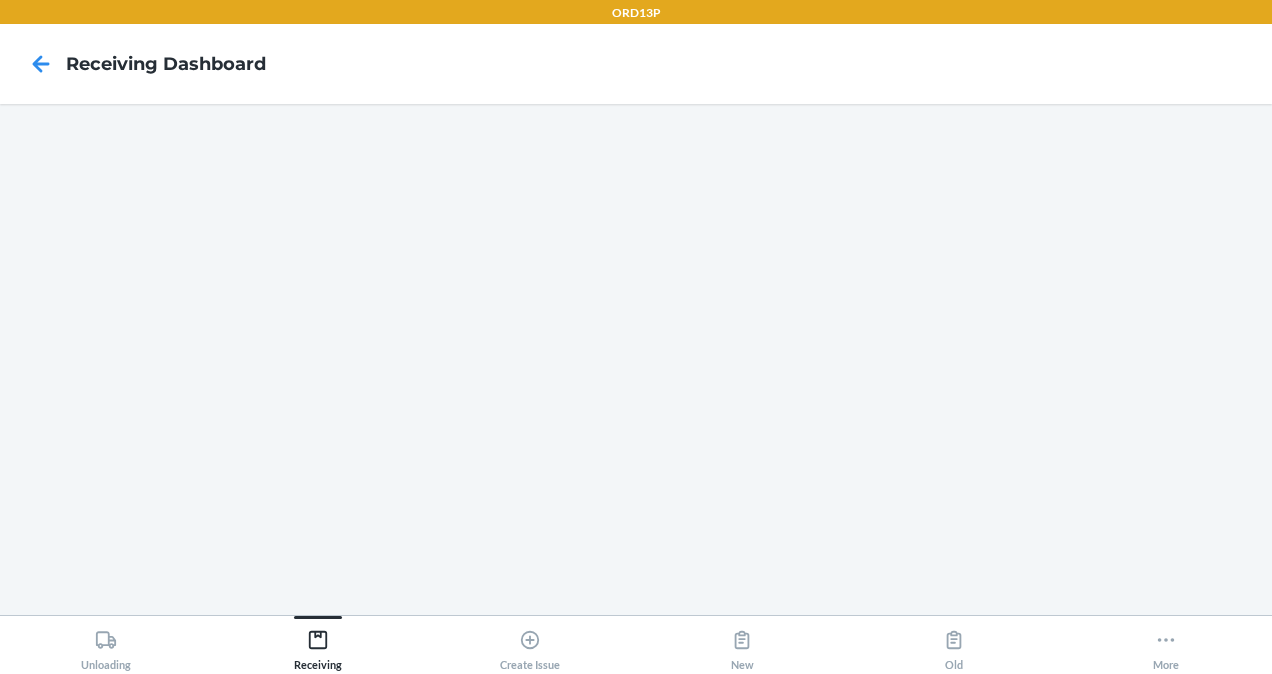 scroll, scrollTop: 0, scrollLeft: 0, axis: both 